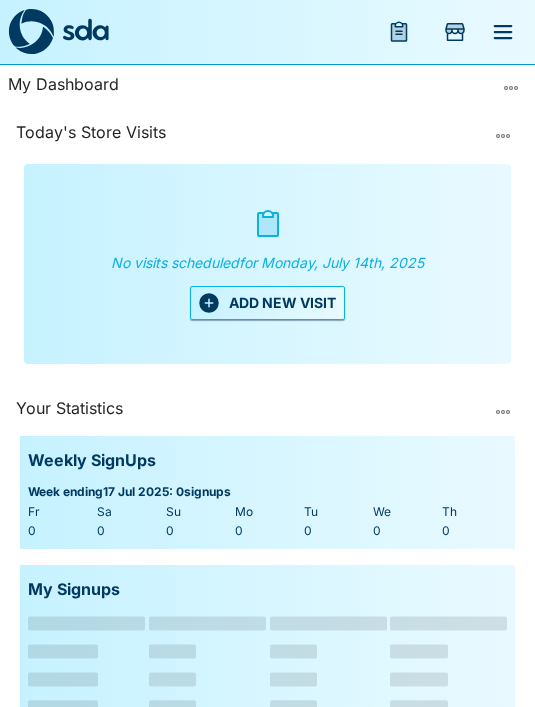 scroll, scrollTop: 0, scrollLeft: 0, axis: both 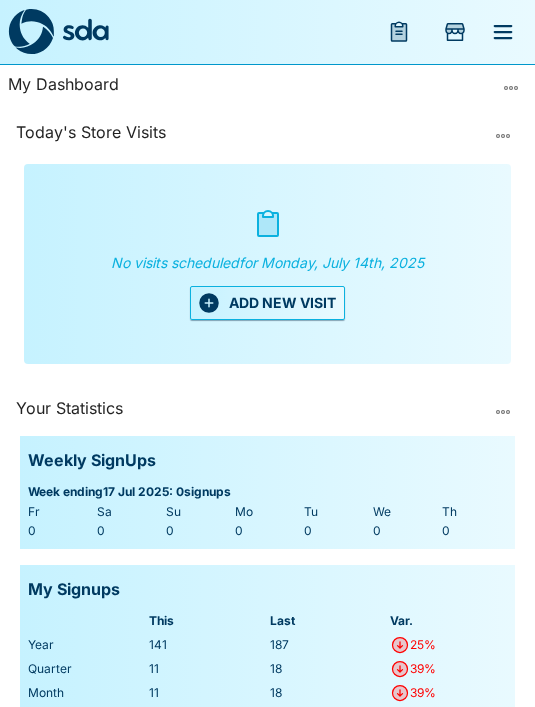 click at bounding box center [503, 32] 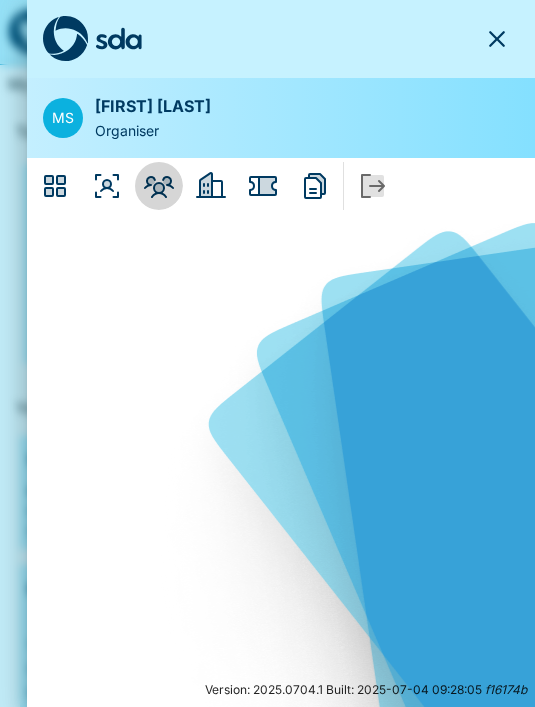click 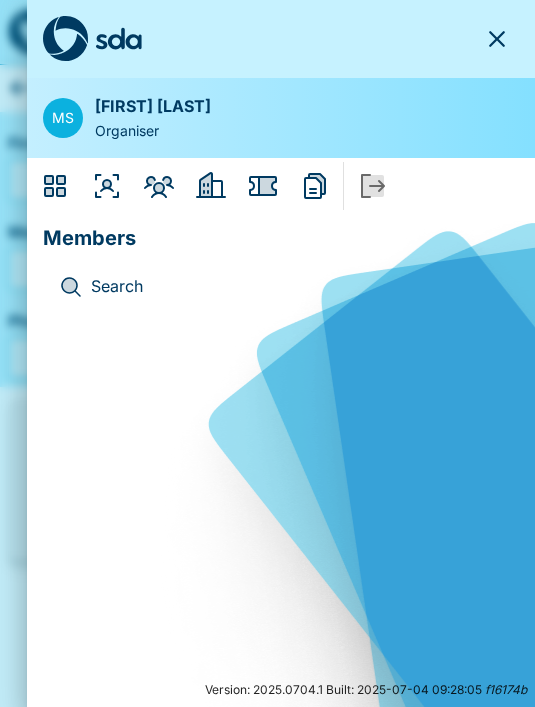 click 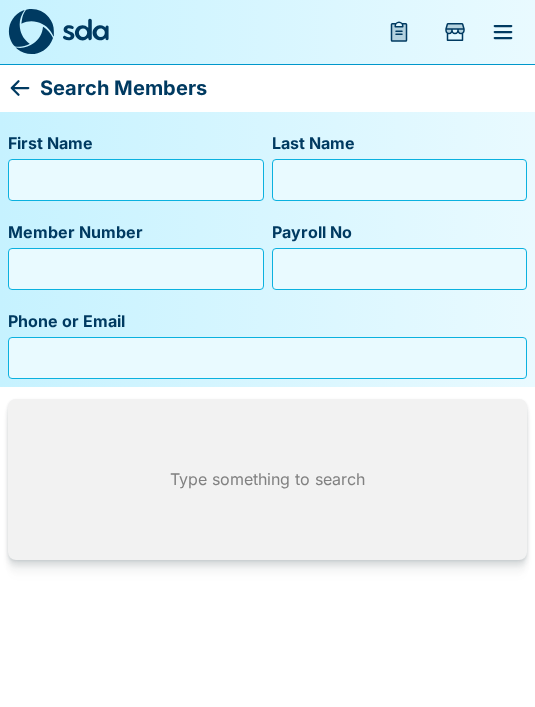 click on "First Name" at bounding box center (136, 180) 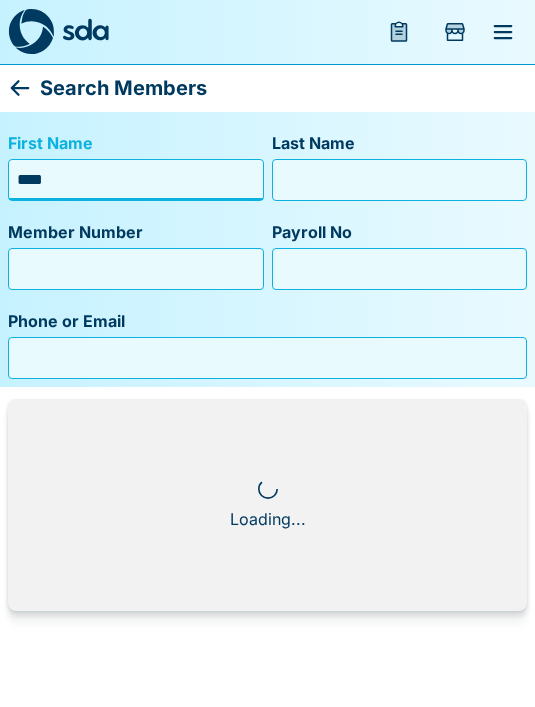 type on "****" 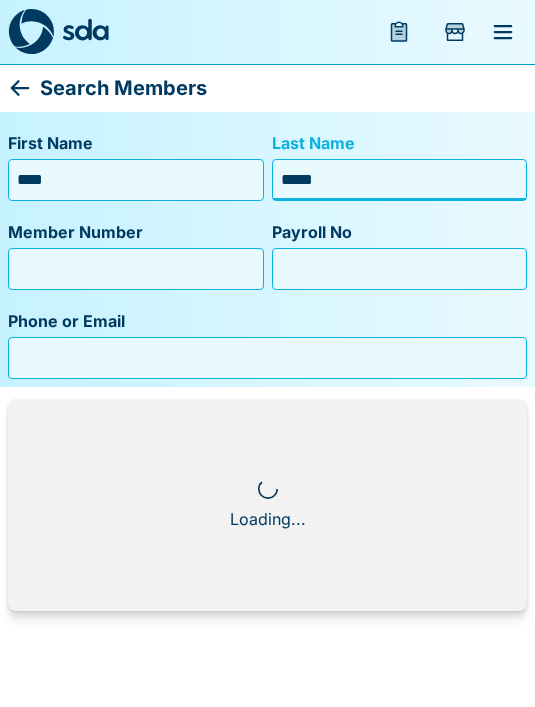 type on "******" 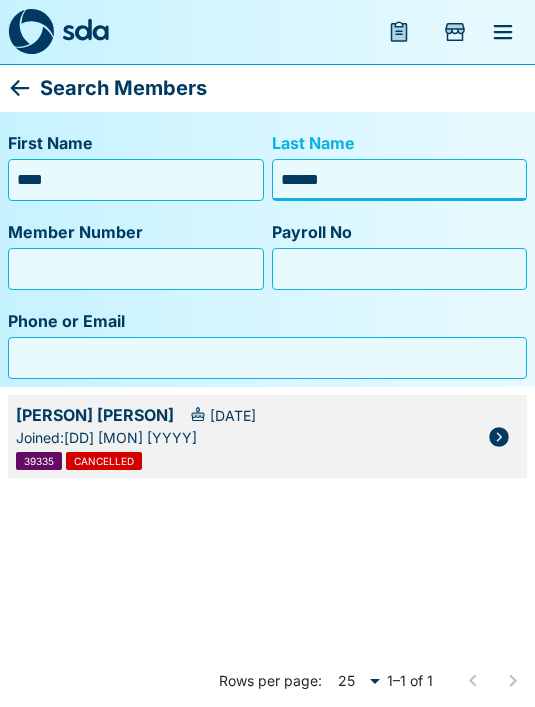 click 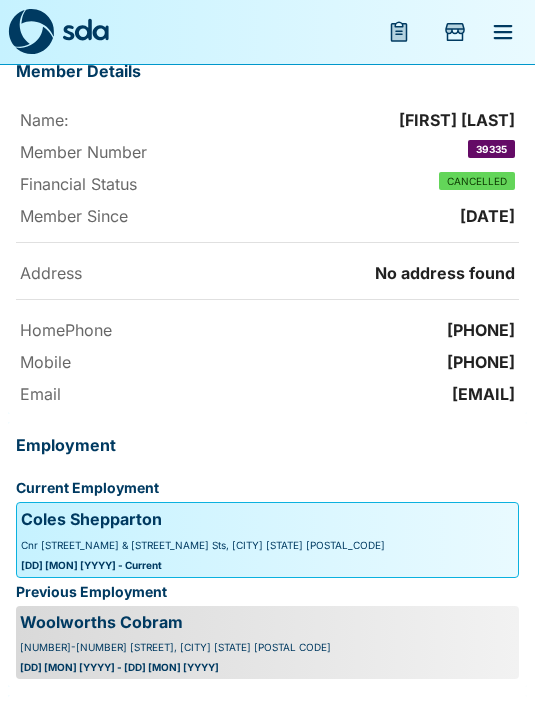 scroll, scrollTop: 0, scrollLeft: 0, axis: both 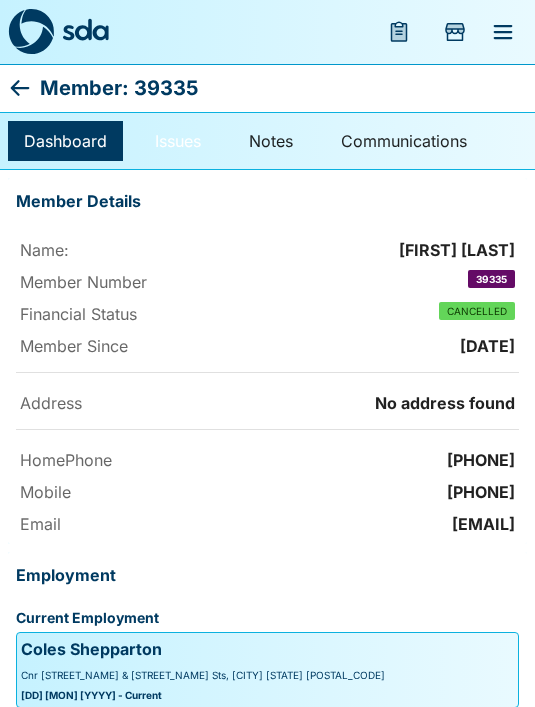 click on "Issues" at bounding box center [178, 141] 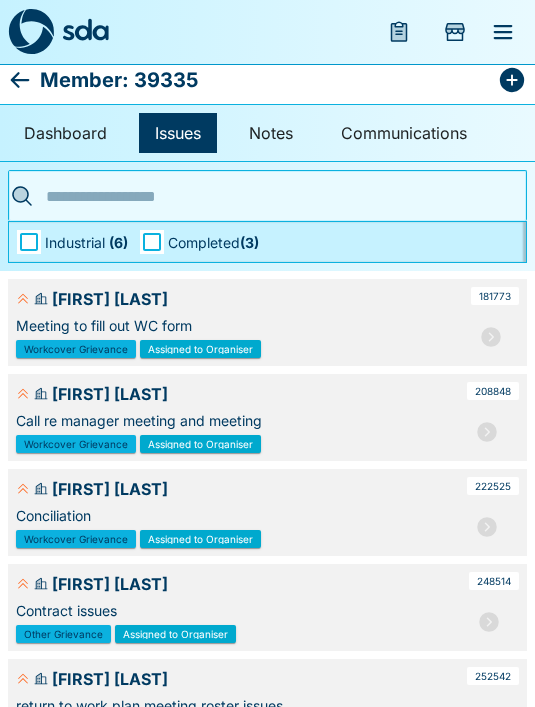 scroll, scrollTop: 0, scrollLeft: 0, axis: both 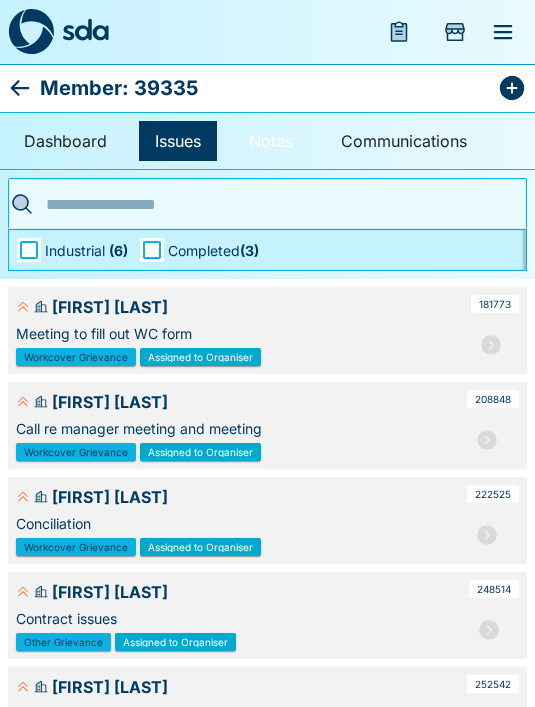 click on "Notes" at bounding box center [271, 141] 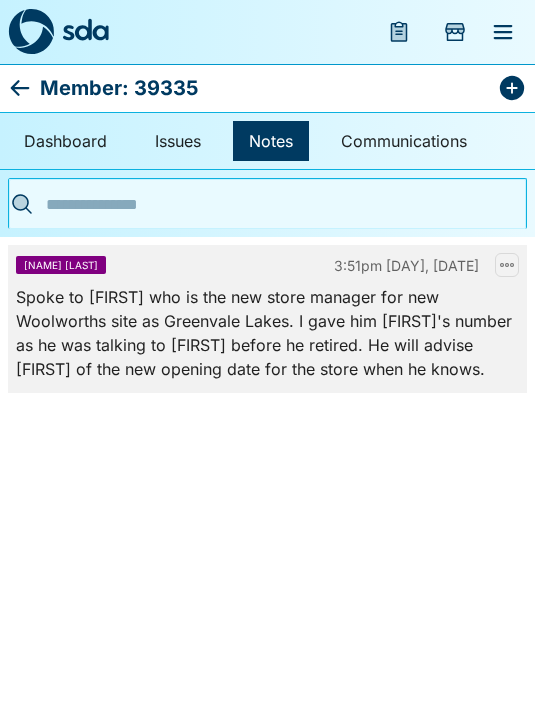 click 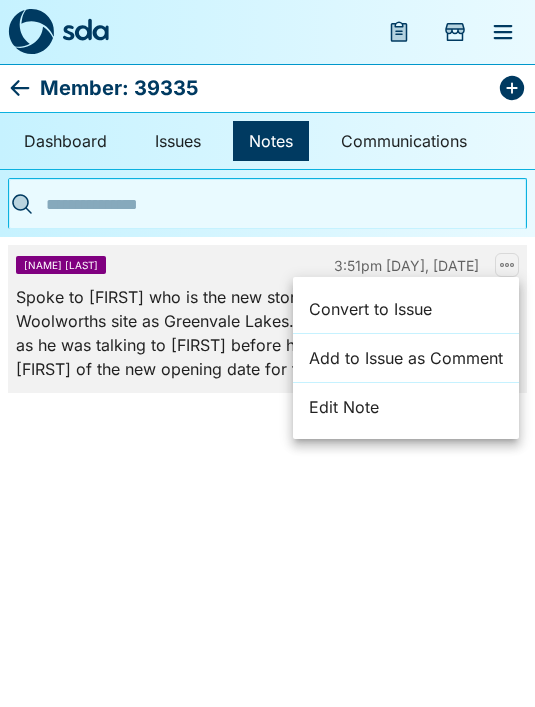 click at bounding box center (267, 353) 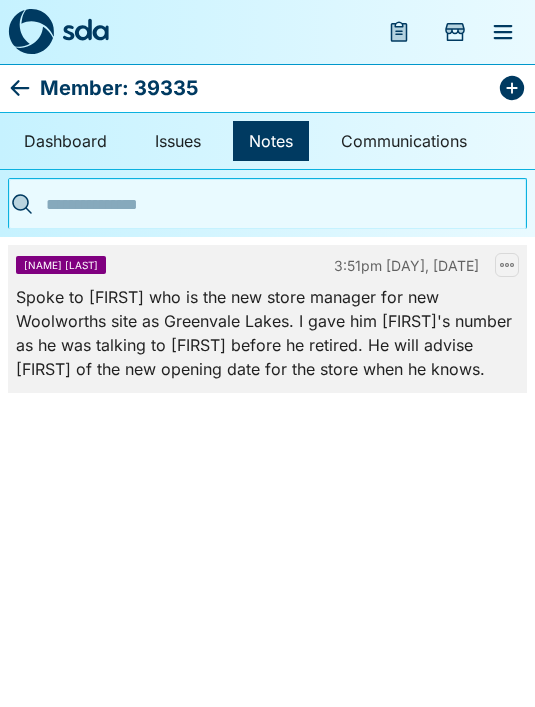 click 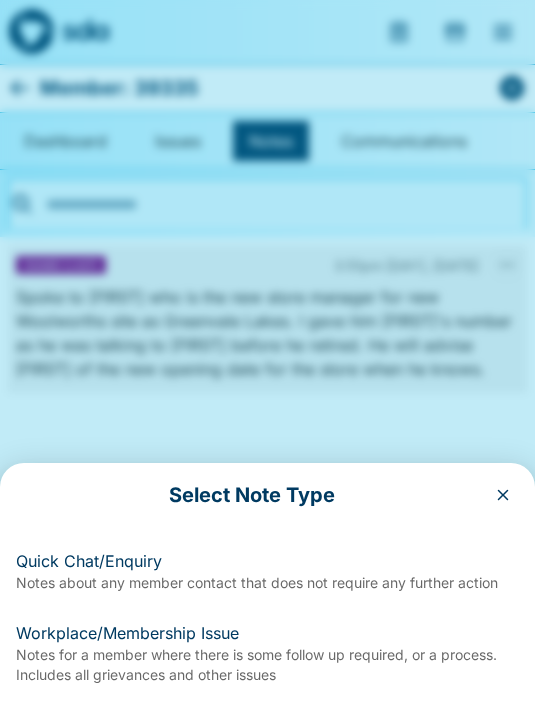 click on "Notes about any member contact that does not require any further action" at bounding box center [267, 583] 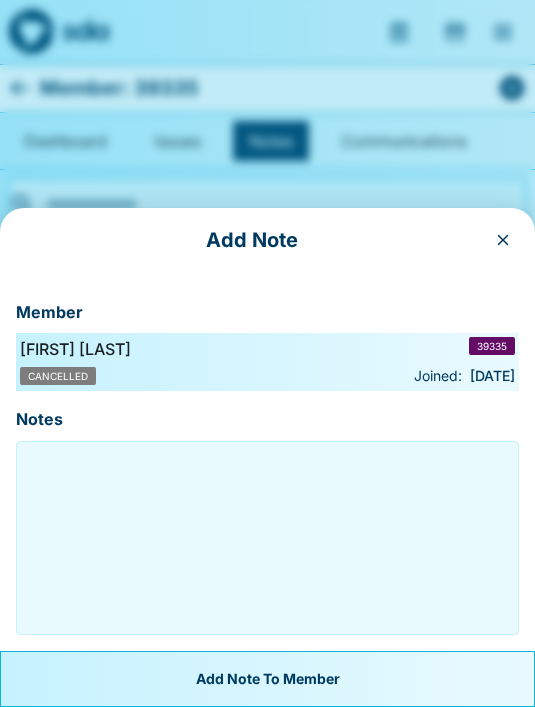 click at bounding box center (267, 538) 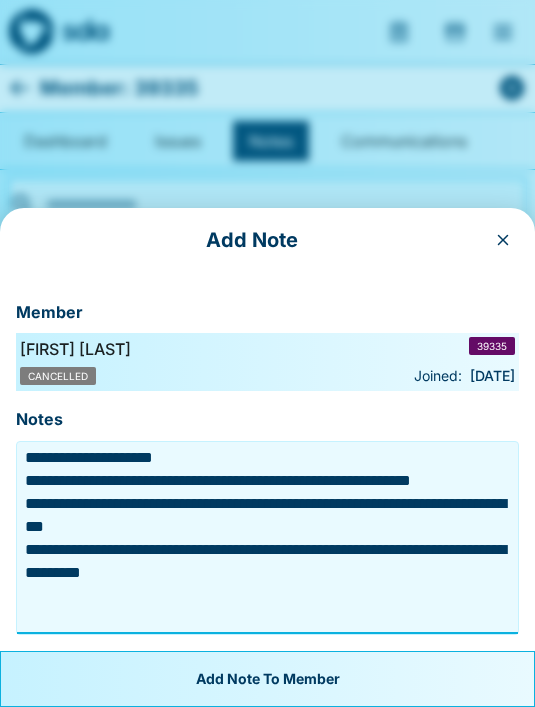 click on "**********" at bounding box center (267, 538) 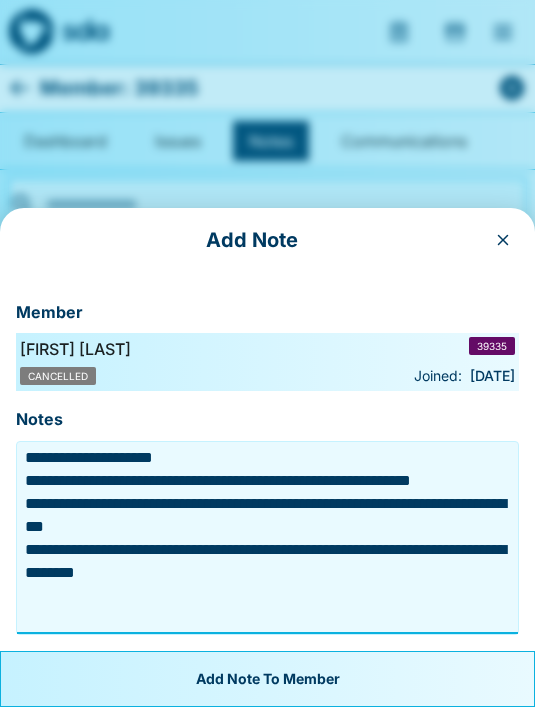 click on "**********" at bounding box center (267, 538) 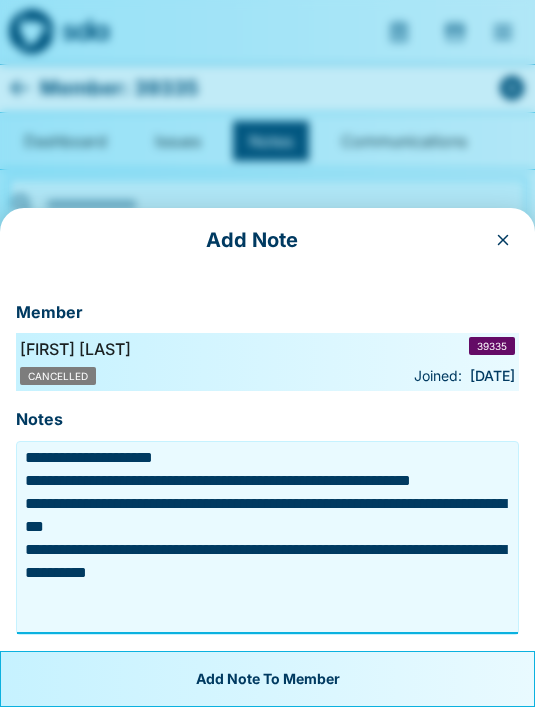 click on "**********" at bounding box center (267, 538) 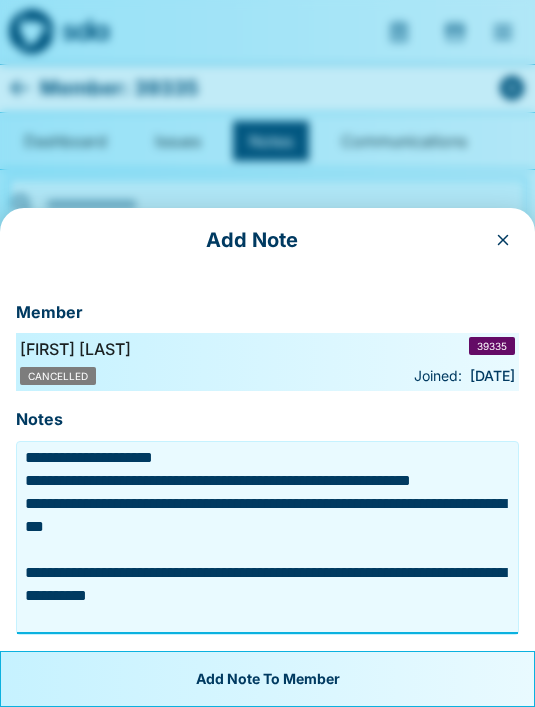 click on "**********" at bounding box center [267, 538] 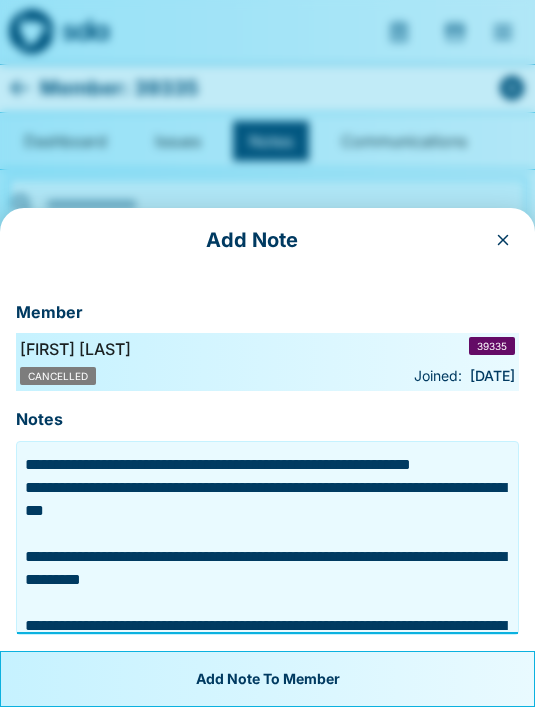 scroll, scrollTop: 15, scrollLeft: 0, axis: vertical 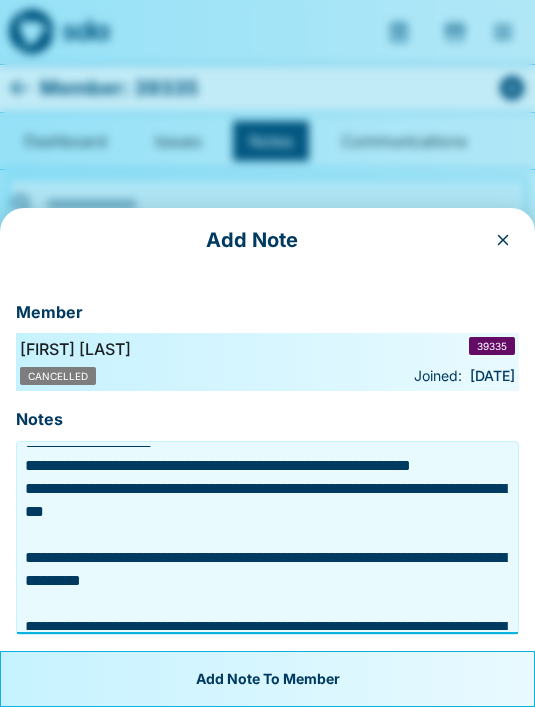 click on "**********" at bounding box center [267, 538] 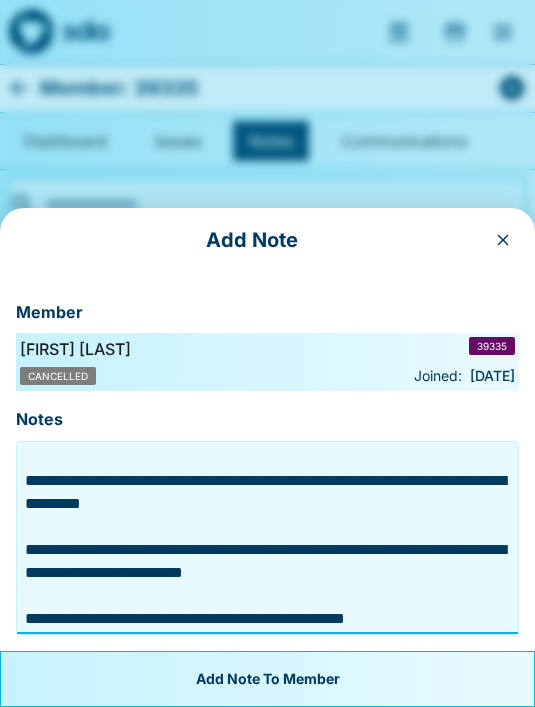 scroll, scrollTop: 92, scrollLeft: 0, axis: vertical 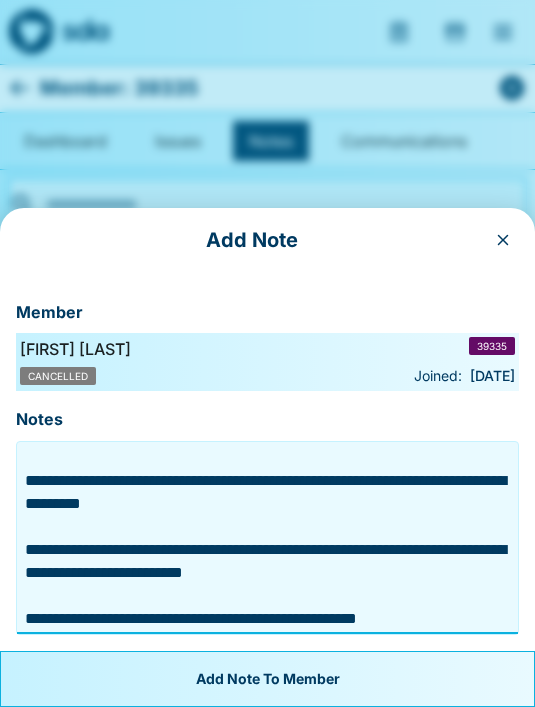 click on "**********" at bounding box center (267, 538) 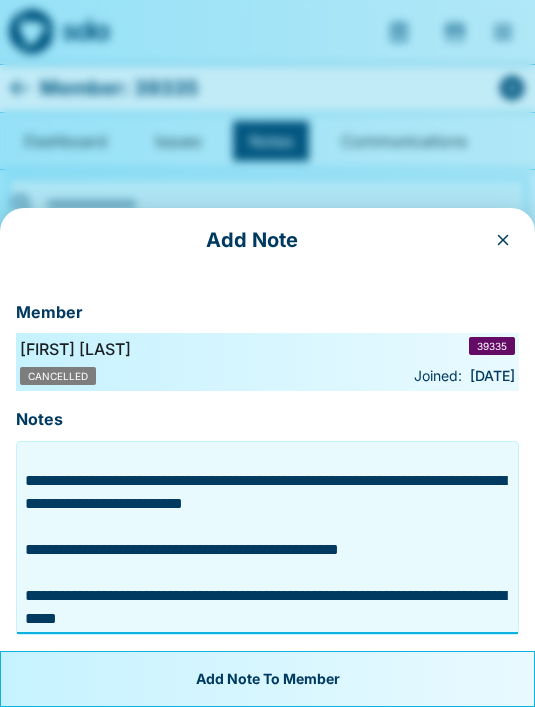 scroll, scrollTop: 159, scrollLeft: 0, axis: vertical 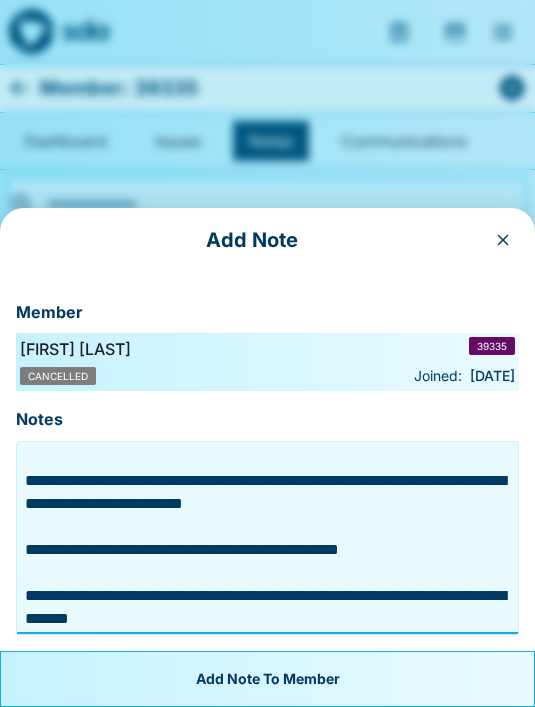 click on "**********" at bounding box center [267, 538] 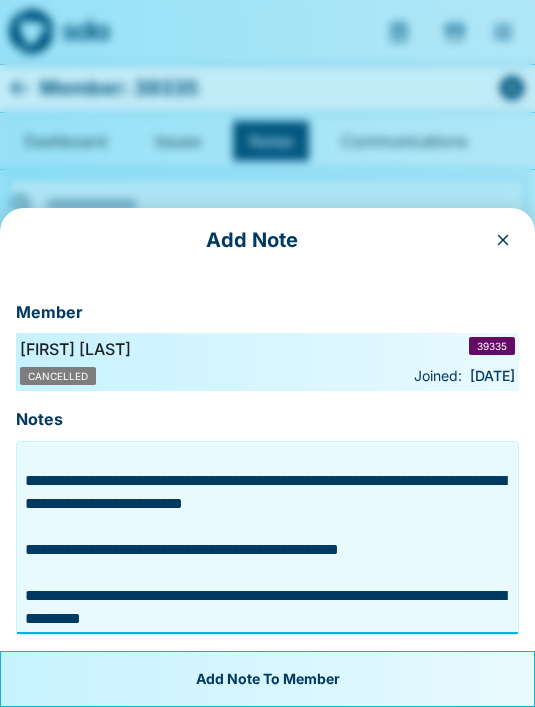 click on "**********" at bounding box center [267, 538] 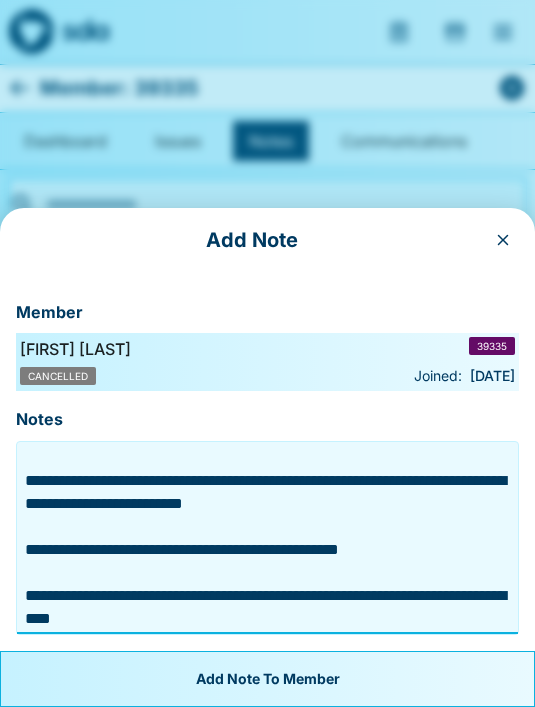 click on "**********" at bounding box center (267, 538) 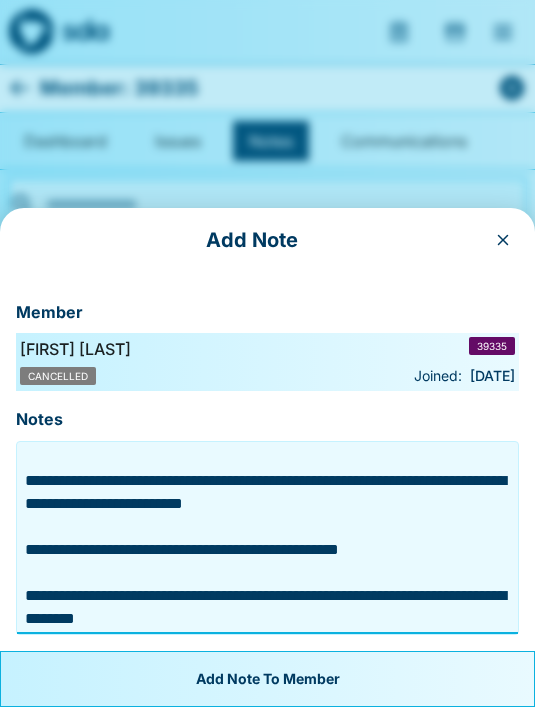 scroll, scrollTop: 184, scrollLeft: 0, axis: vertical 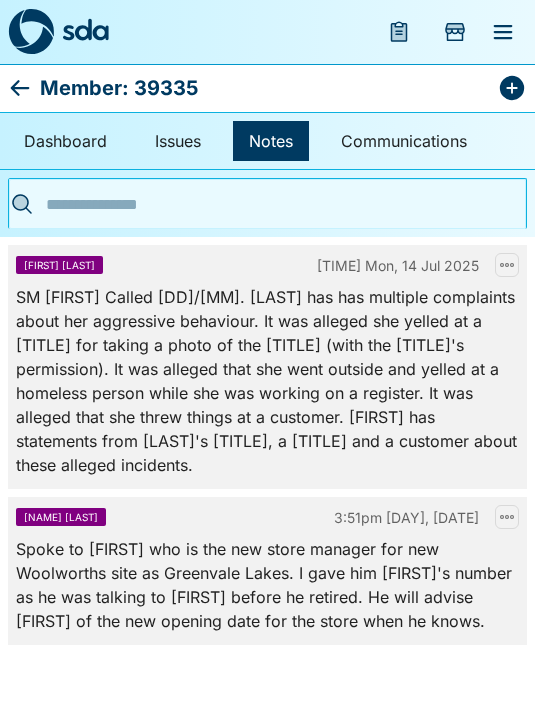 click 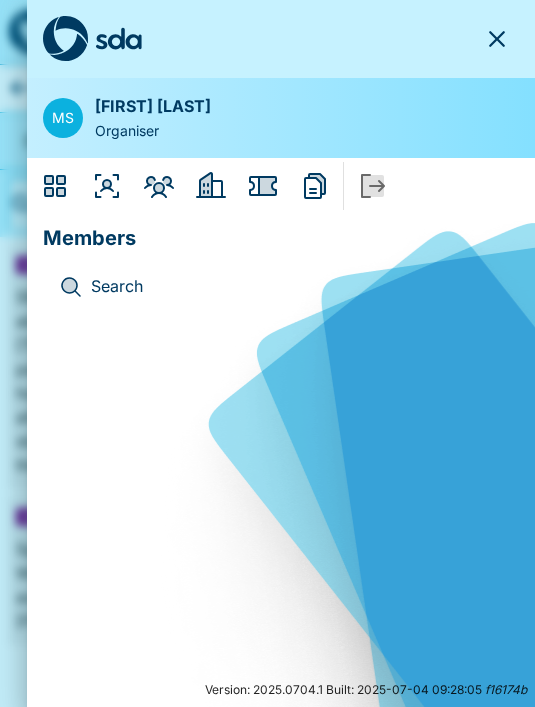 click 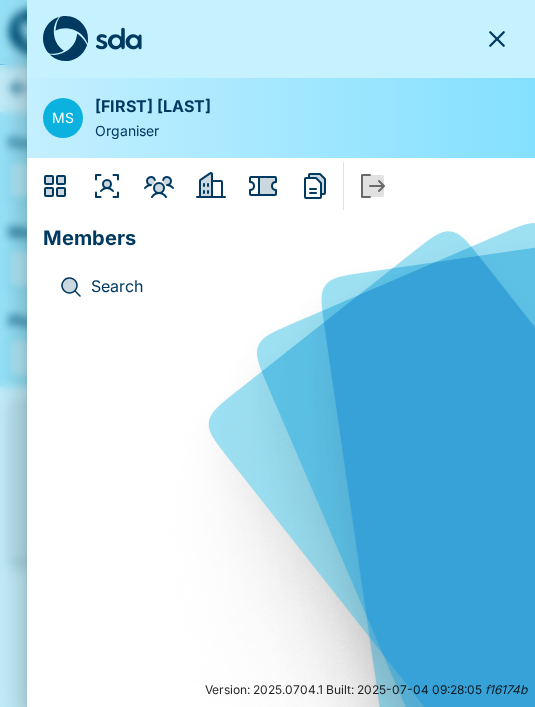click 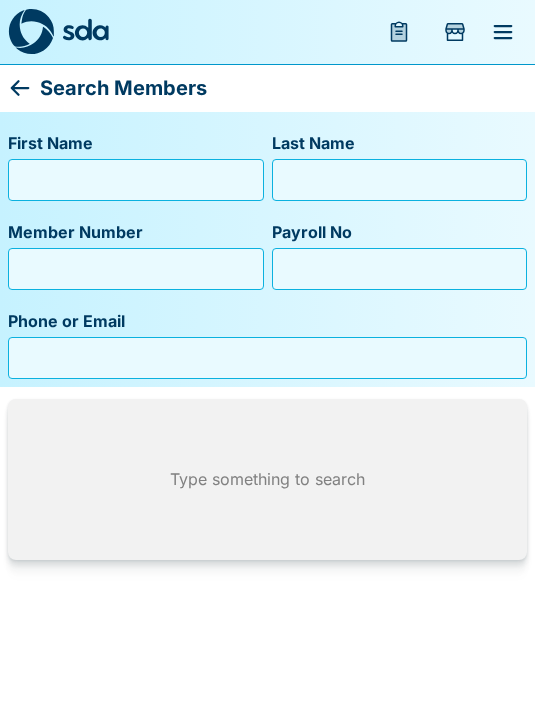 type 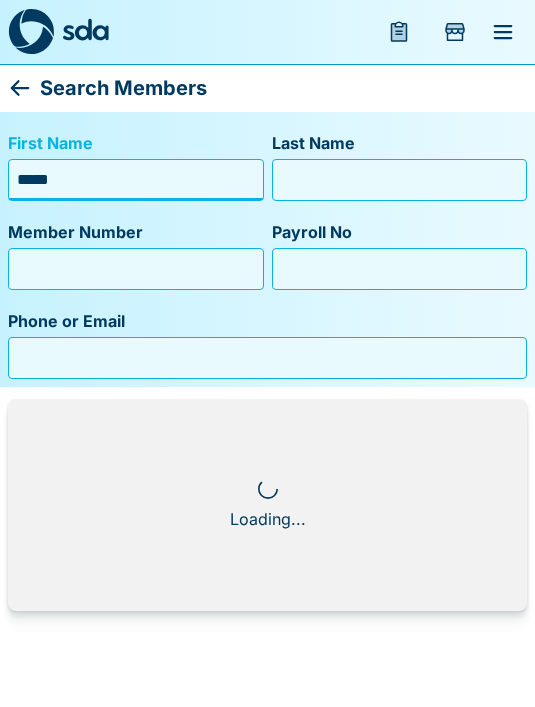 type on "*****" 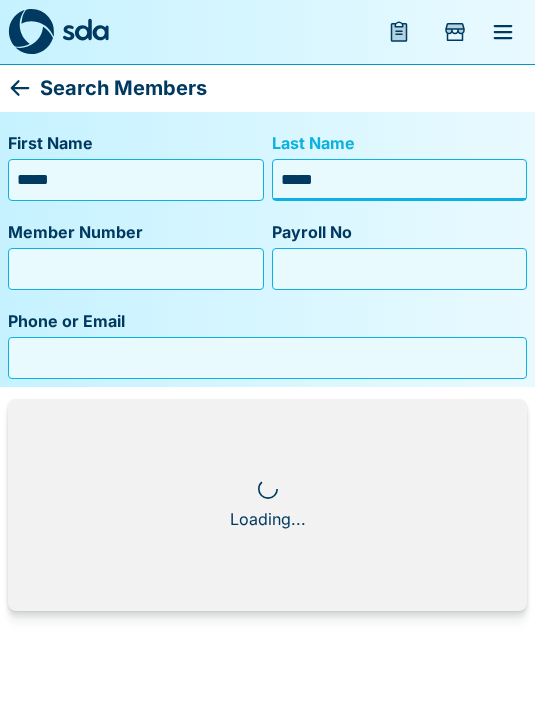 type on "******" 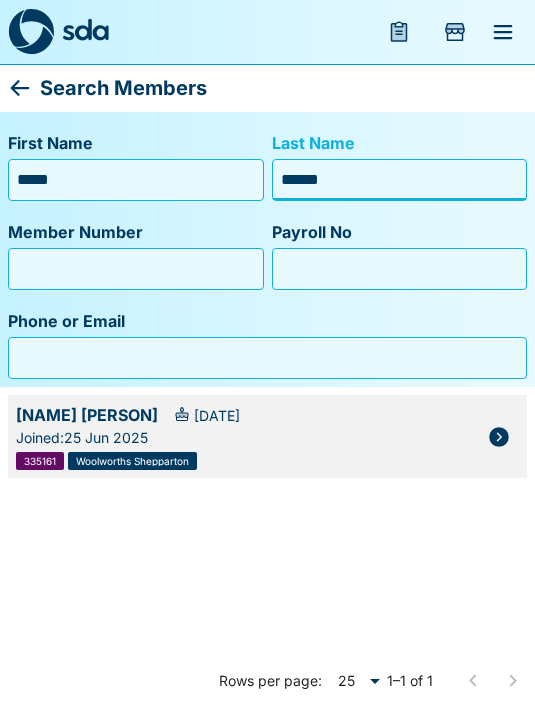 click at bounding box center [499, 437] 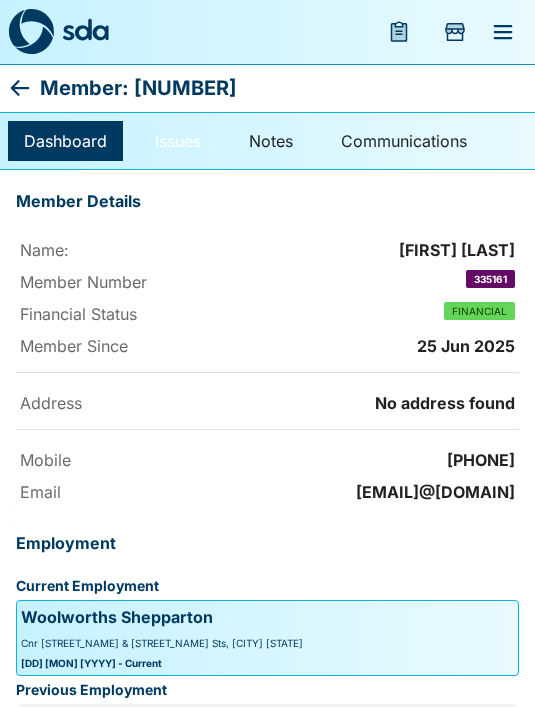 click on "Issues" at bounding box center (178, 141) 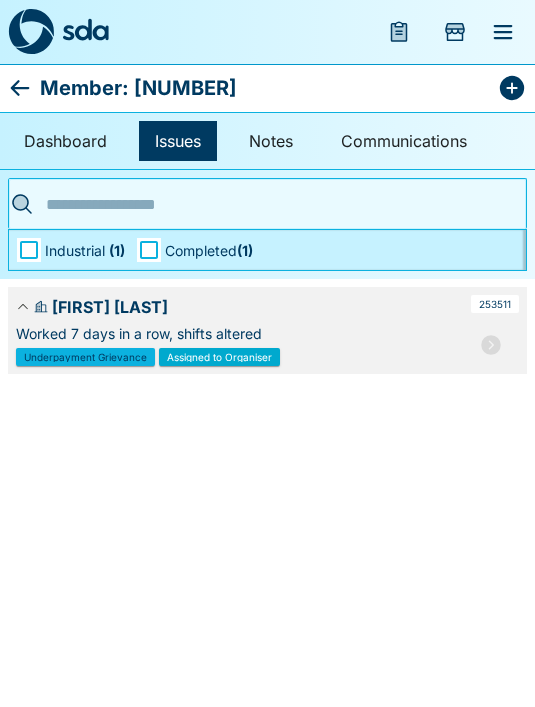 click 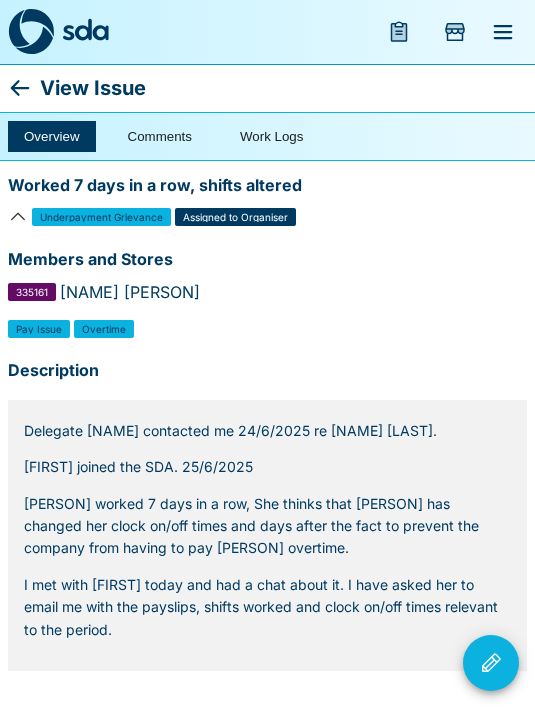 click 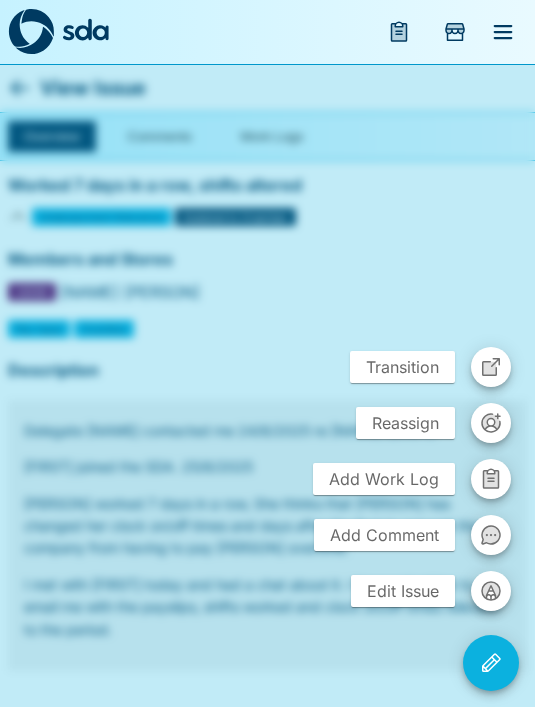 click on "Add Comment" at bounding box center [384, 535] 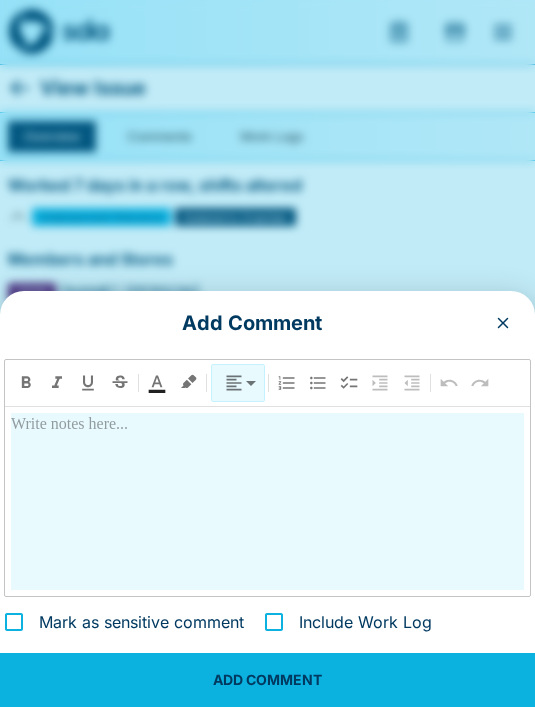 click at bounding box center [267, 501] 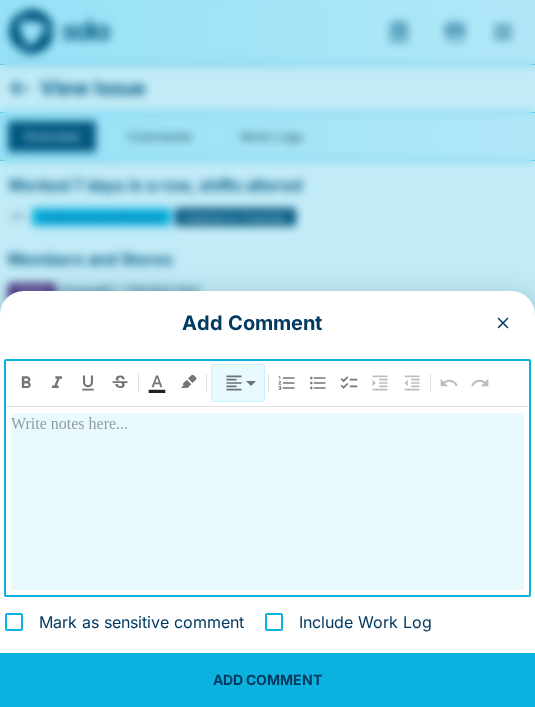 type 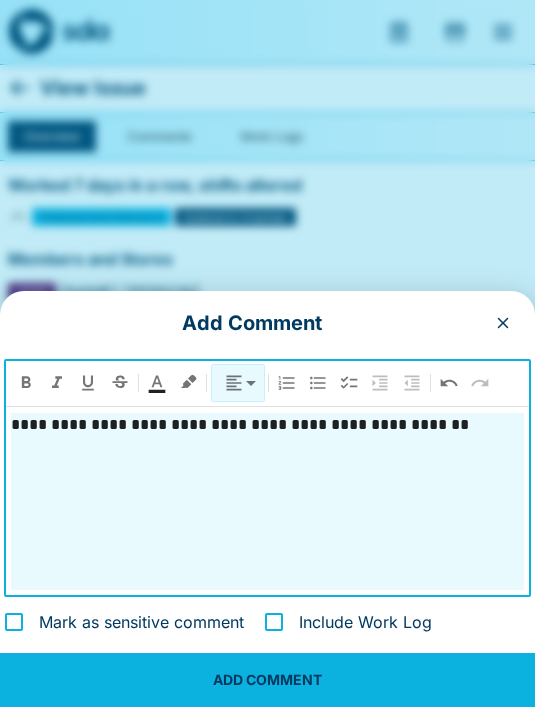 click on "**********" at bounding box center (267, 501) 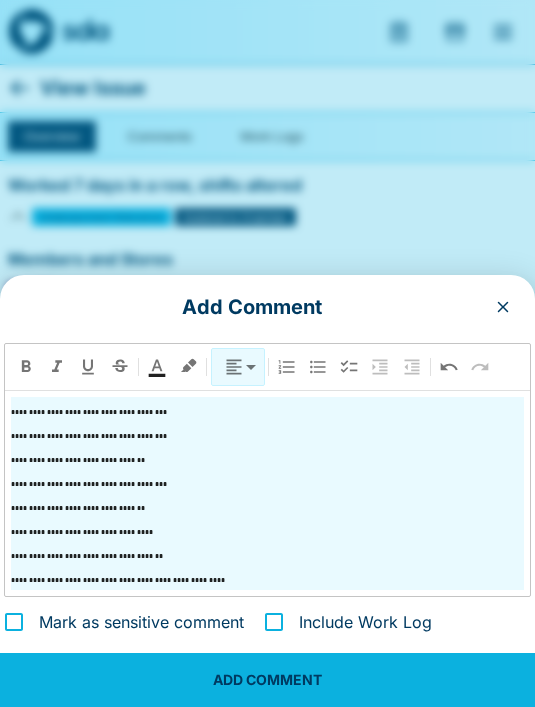 scroll, scrollTop: 1511, scrollLeft: 0, axis: vertical 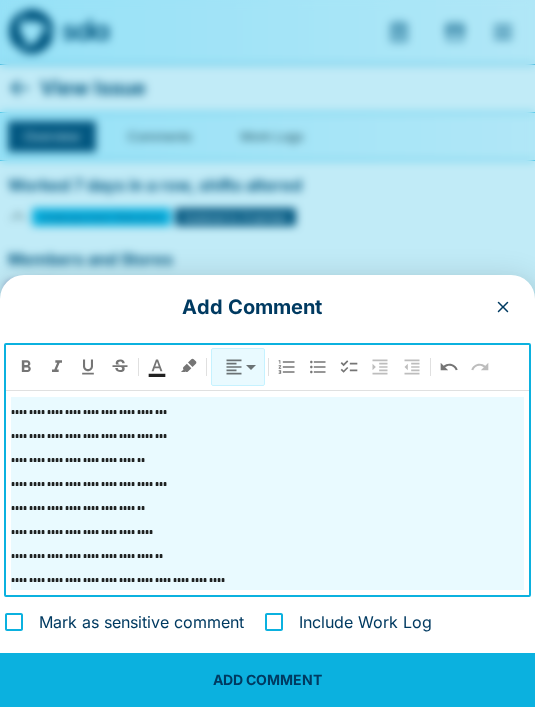 click on "**********" at bounding box center (267, 578) 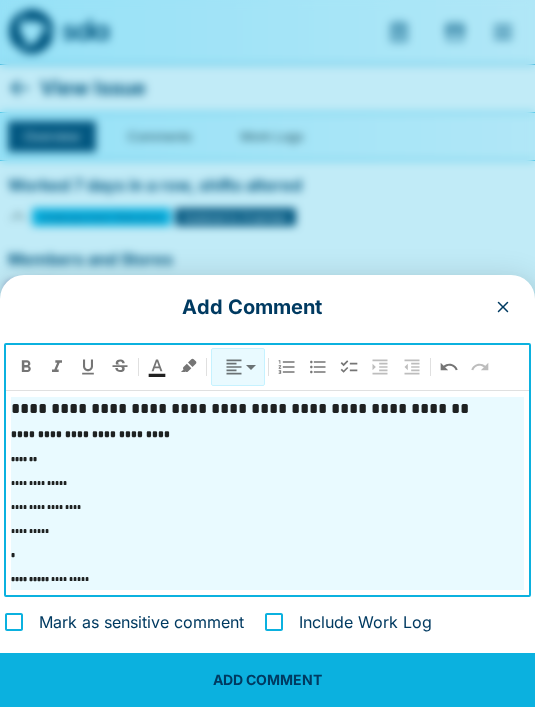 scroll, scrollTop: 0, scrollLeft: 0, axis: both 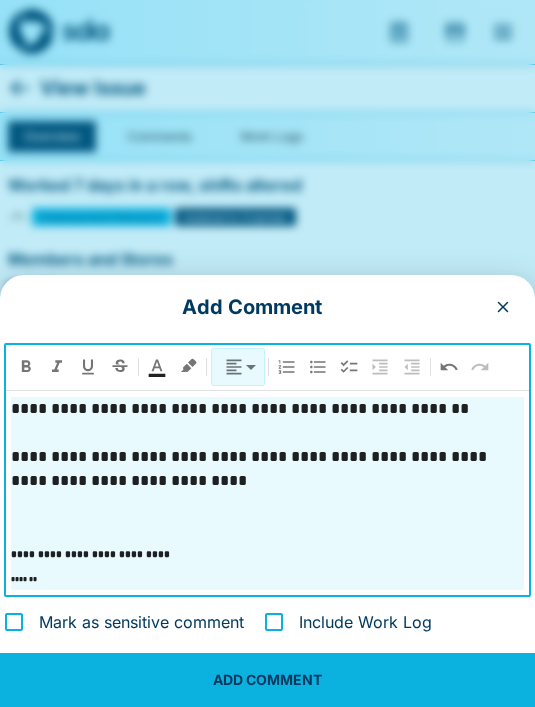 click at bounding box center (267, 529) 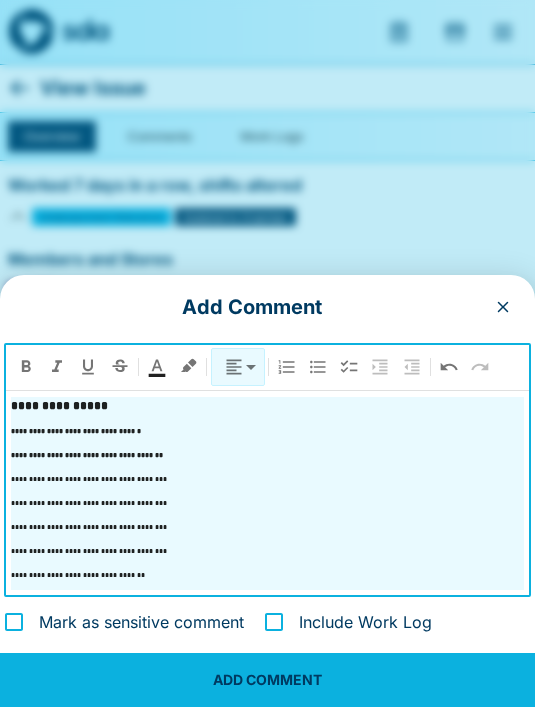 scroll, scrollTop: 1518, scrollLeft: 0, axis: vertical 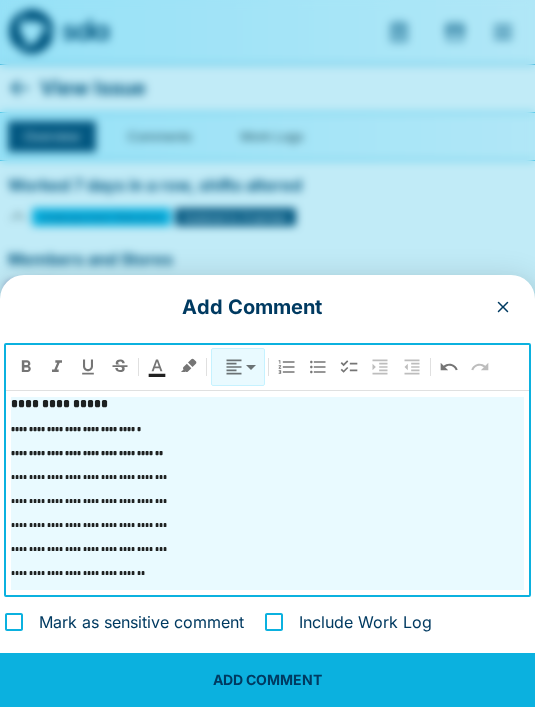 click on "**********" at bounding box center (267, 493) 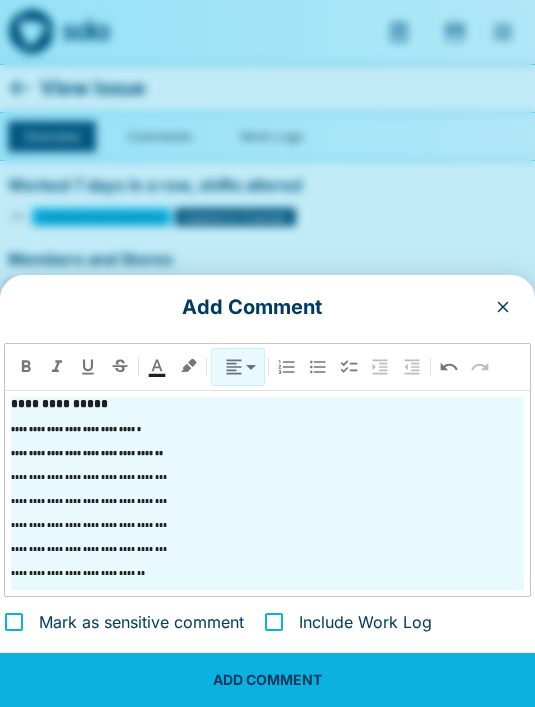 click on "**********" at bounding box center [89, 477] 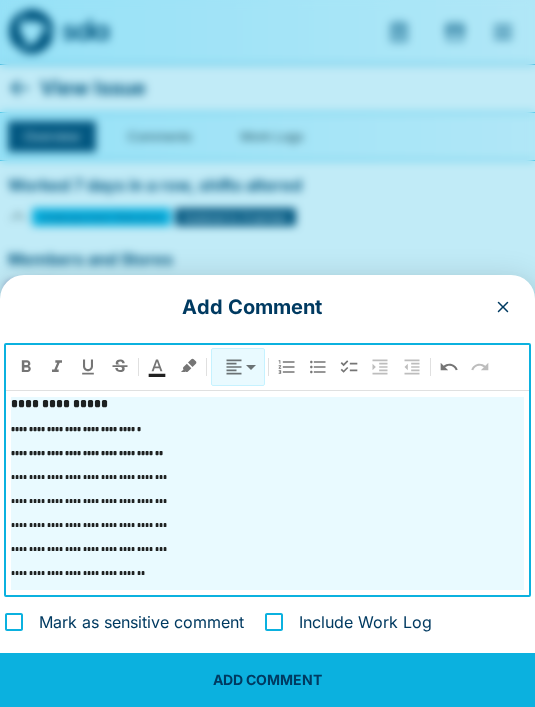 click on "**********" at bounding box center (267, 491) 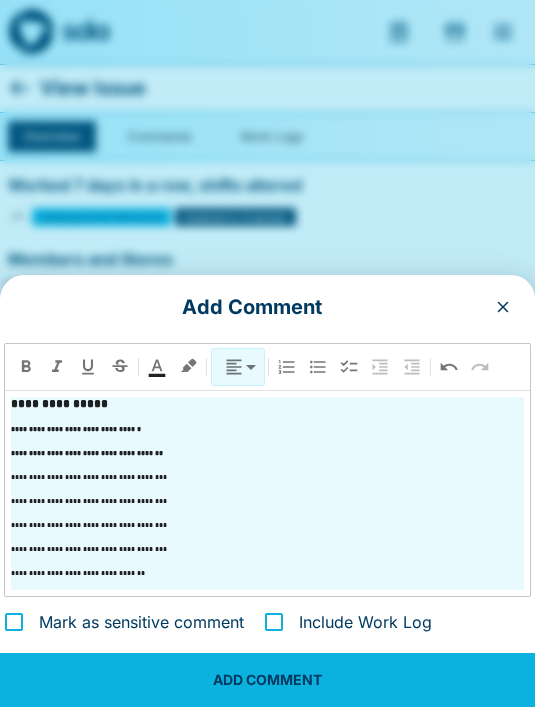 click on "**********" at bounding box center [89, 477] 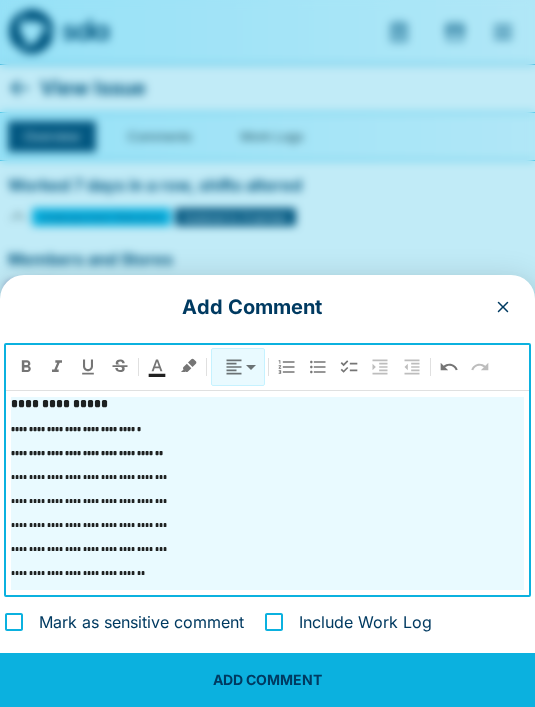 click on "**********" at bounding box center (89, 477) 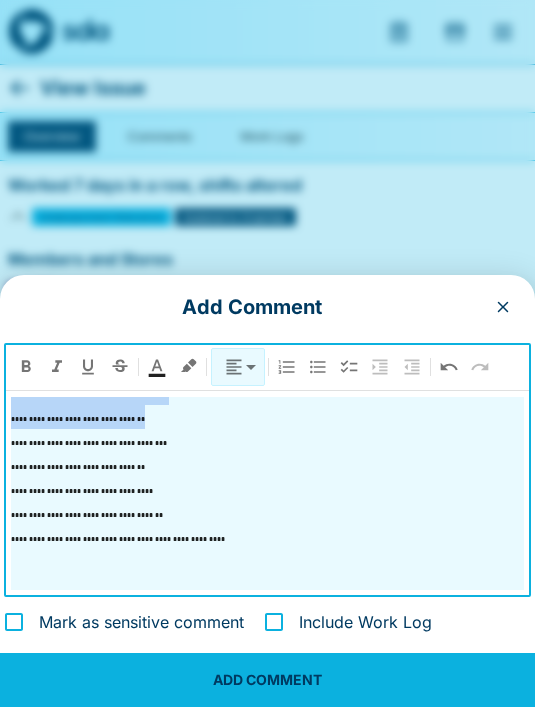 scroll, scrollTop: 1689, scrollLeft: 0, axis: vertical 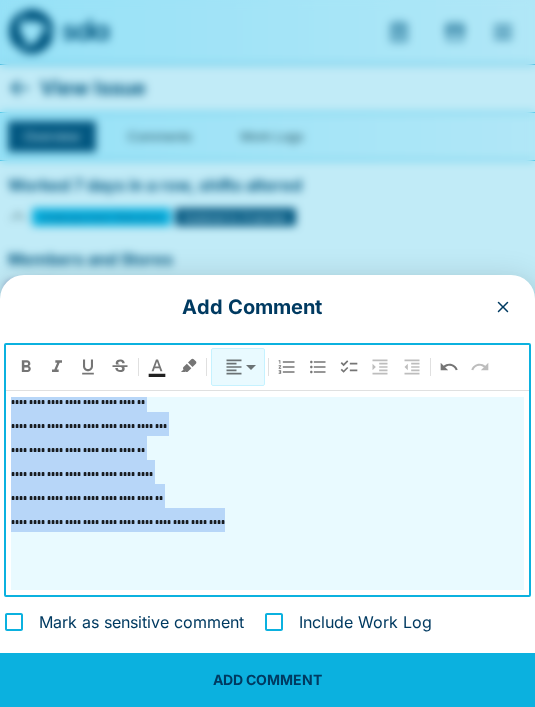 click on "**** ​" at bounding box center (267, 367) 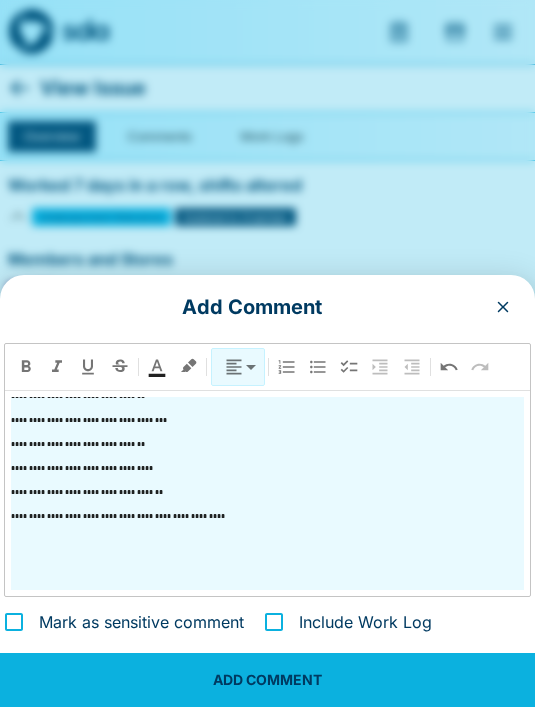 scroll, scrollTop: 1704, scrollLeft: 0, axis: vertical 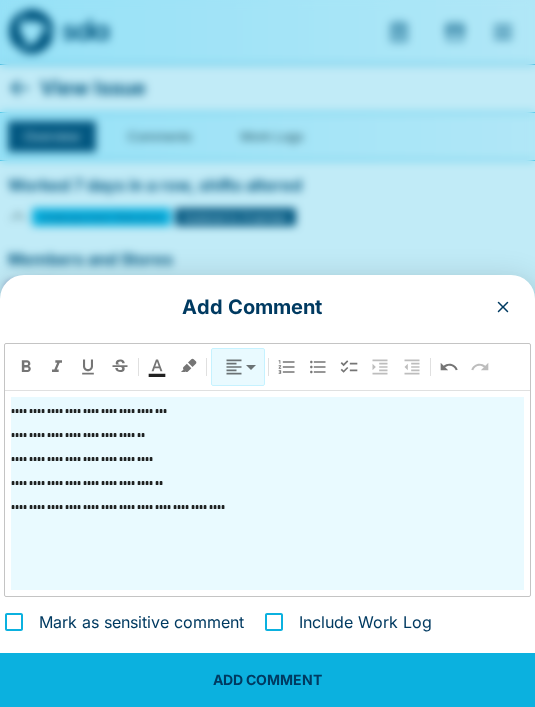 click at bounding box center [267, 529] 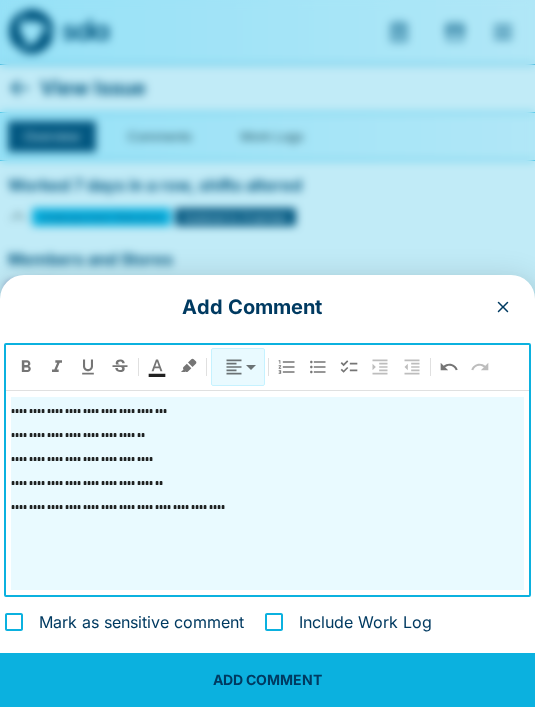 click at bounding box center [267, 529] 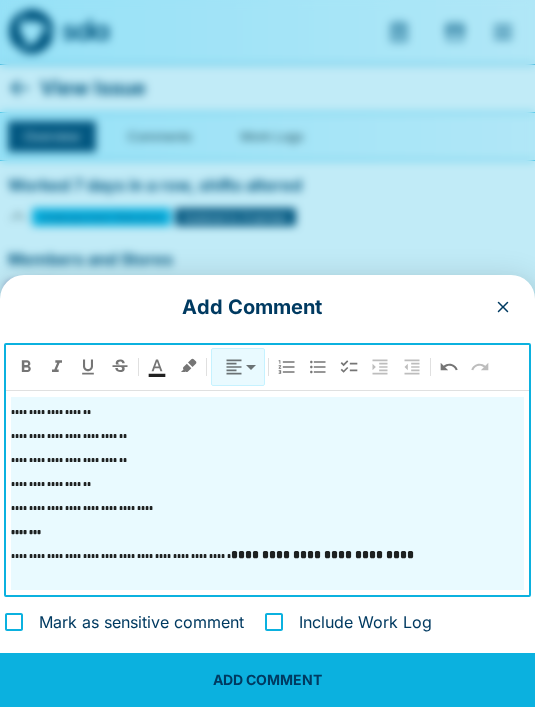 scroll, scrollTop: 1369, scrollLeft: 0, axis: vertical 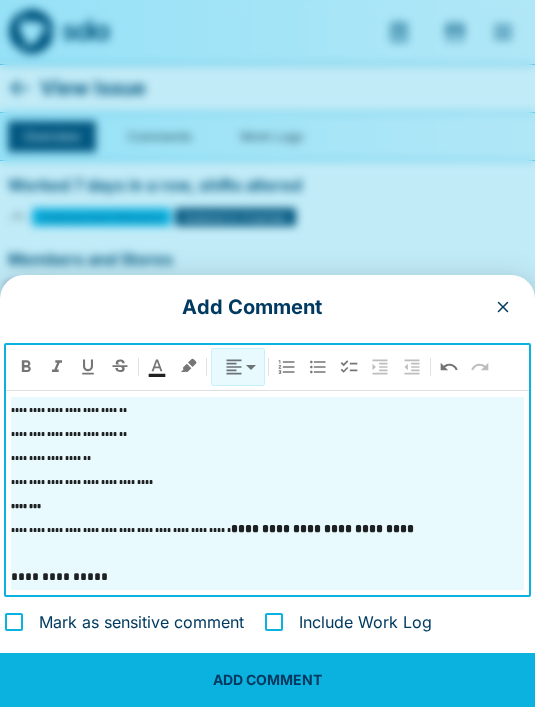 click on "**********" at bounding box center (51, 458) 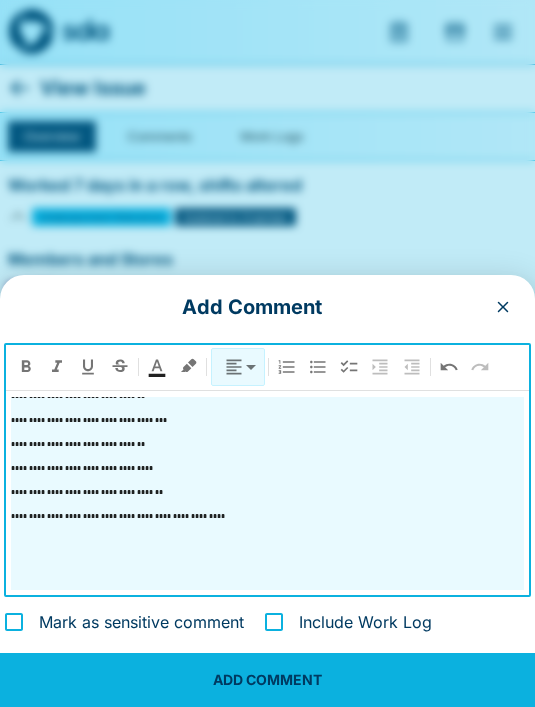 scroll, scrollTop: 1741, scrollLeft: 0, axis: vertical 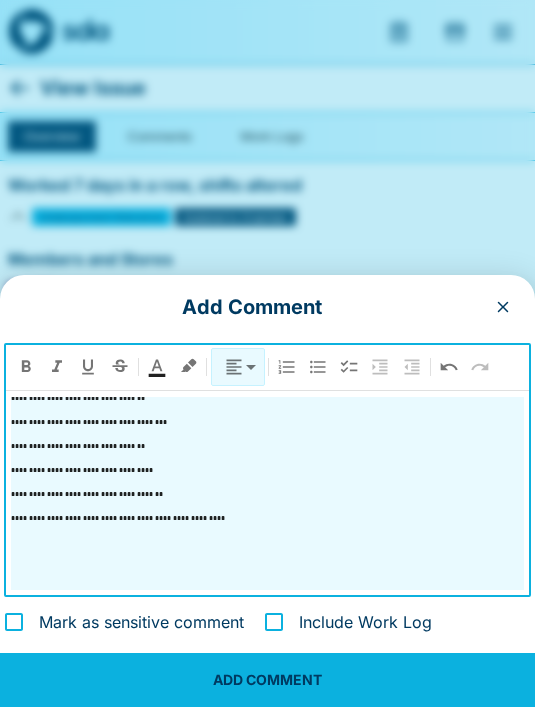 click at bounding box center [267, 540] 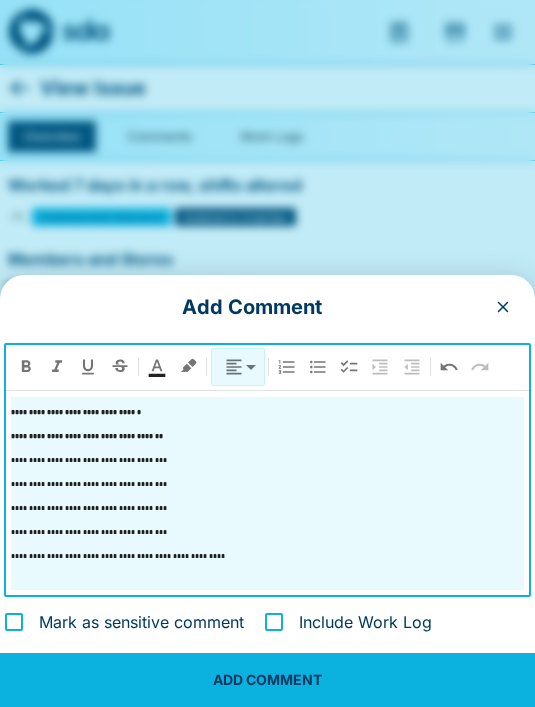 scroll, scrollTop: 3287, scrollLeft: 0, axis: vertical 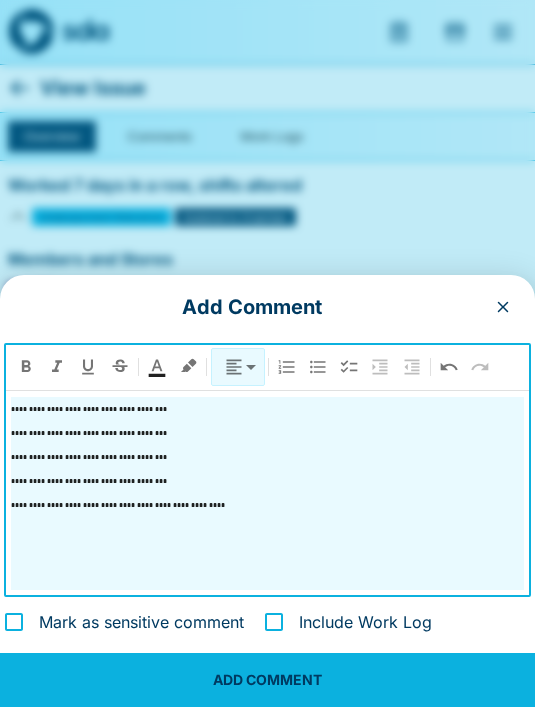 click at bounding box center [267, 575] 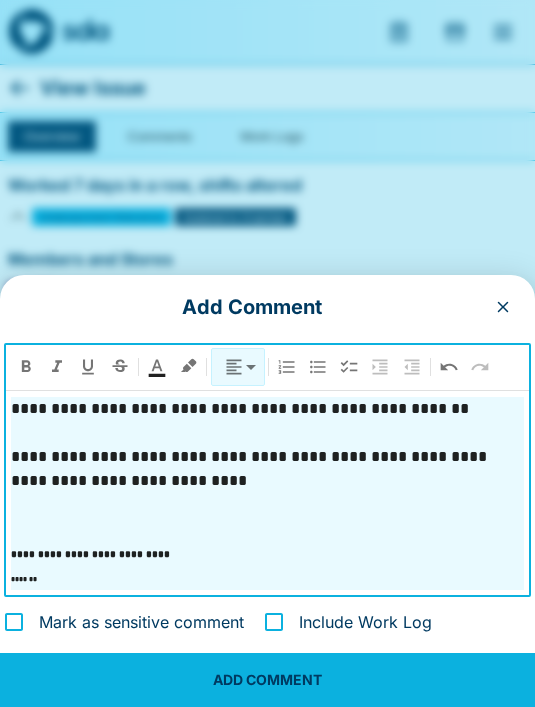 scroll, scrollTop: 0, scrollLeft: 0, axis: both 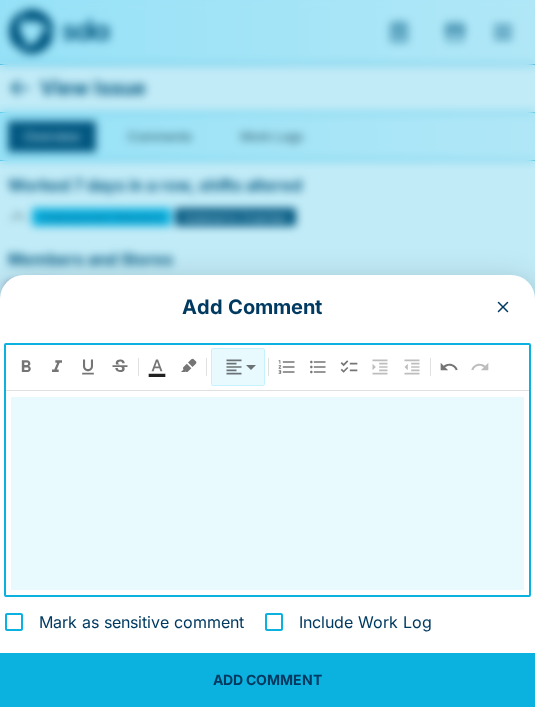 click at bounding box center (267, 1227) 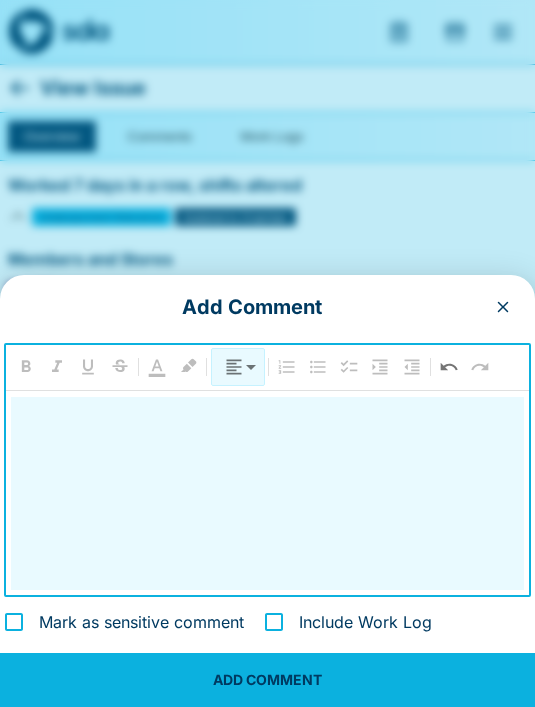 scroll, scrollTop: 6423, scrollLeft: 3, axis: both 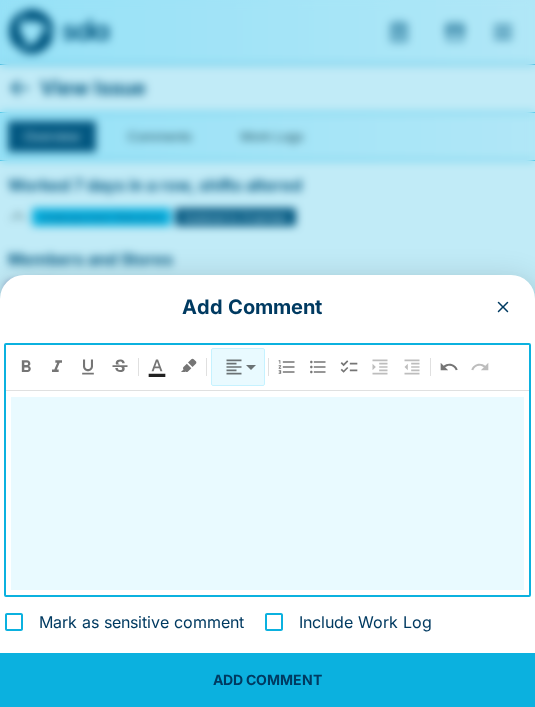 click at bounding box center (267, 4127) 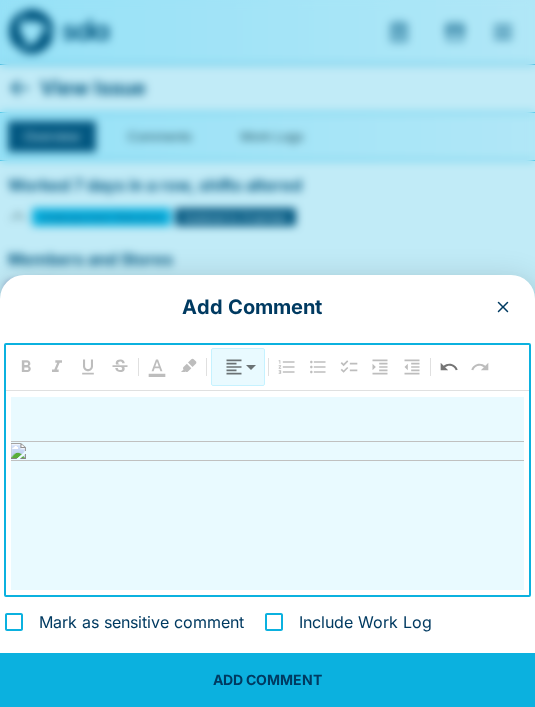 scroll, scrollTop: 7565, scrollLeft: 3, axis: both 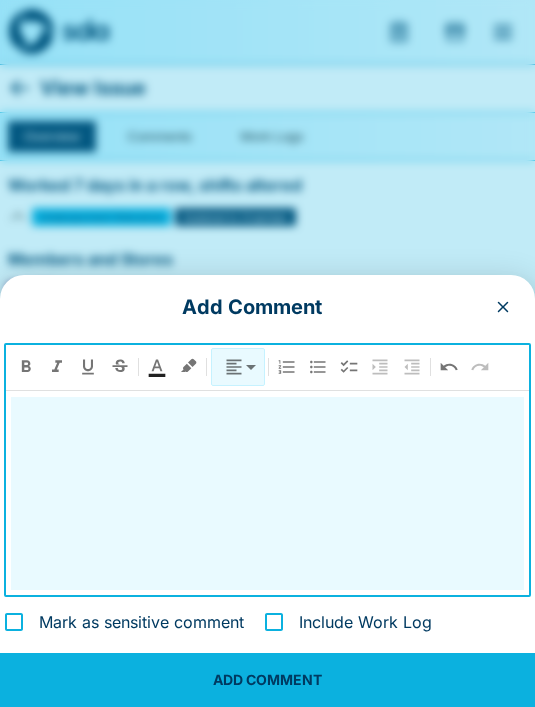 click at bounding box center (267, 5541) 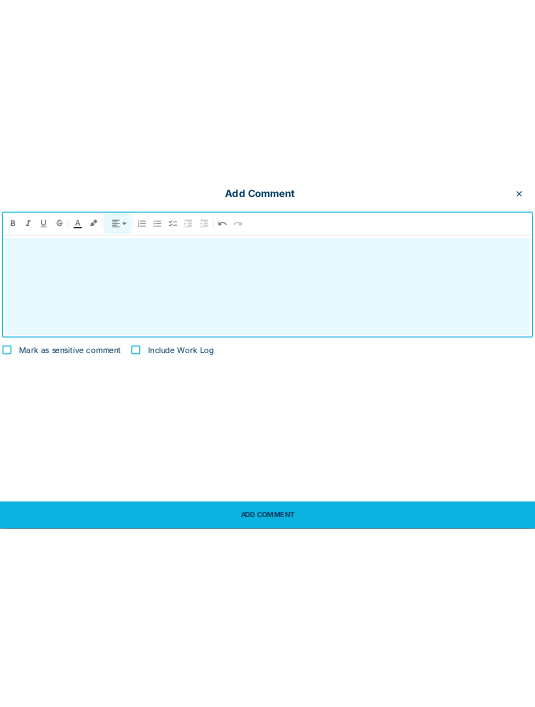 scroll, scrollTop: 7608, scrollLeft: 0, axis: vertical 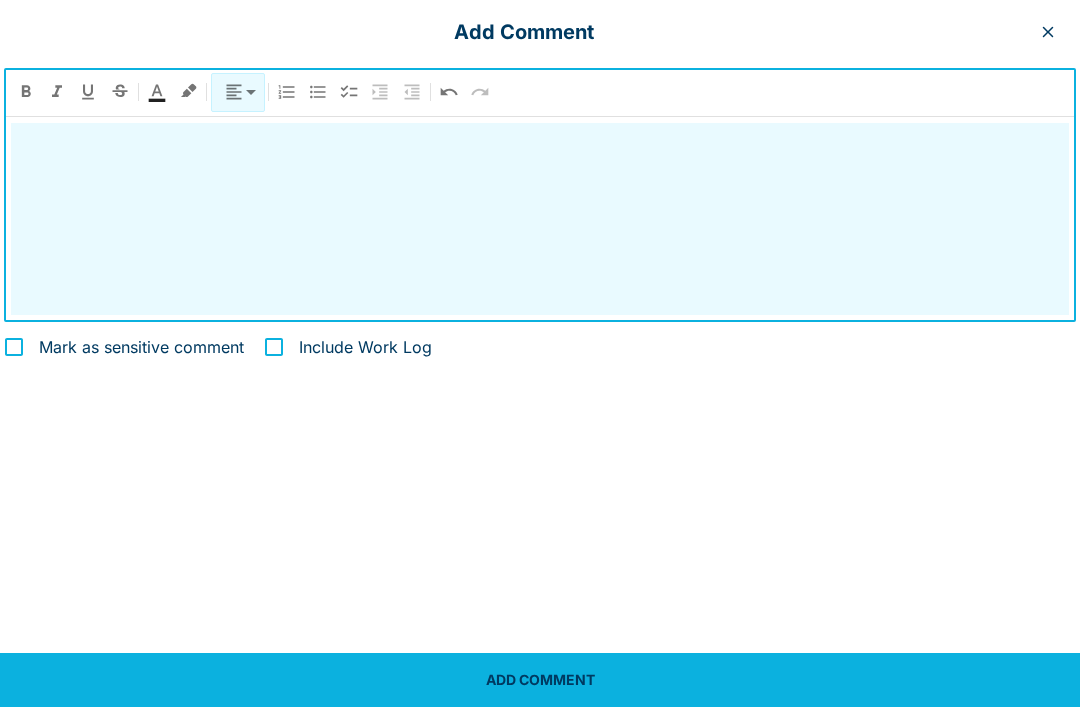 click at bounding box center [600, 1330] 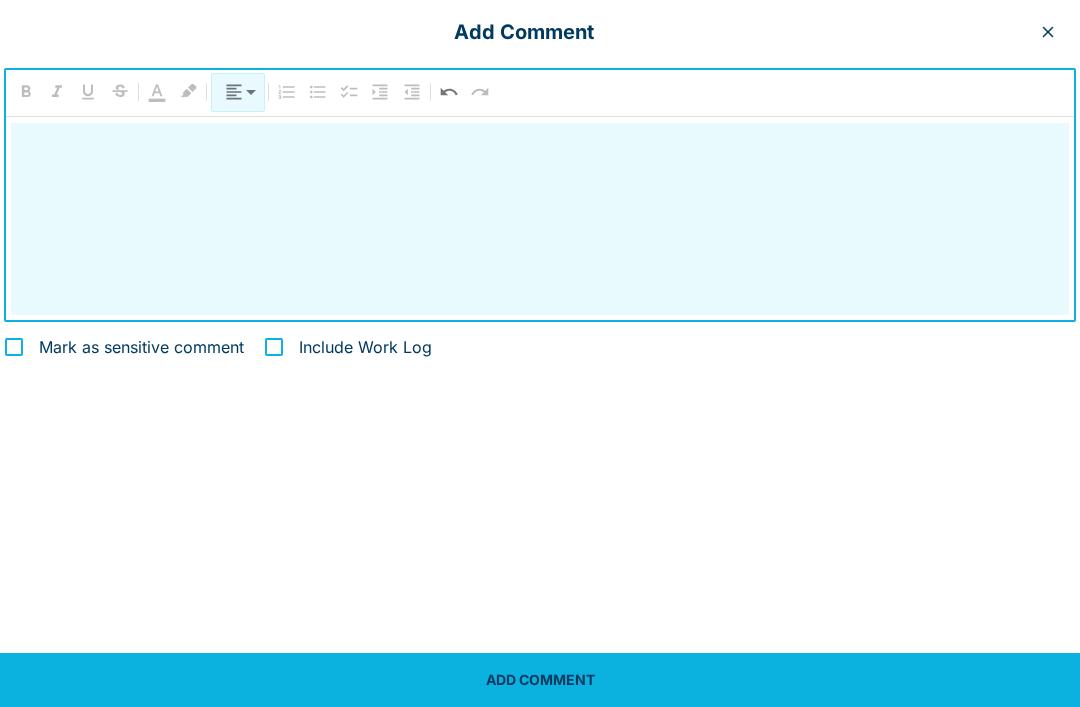 click at bounding box center (600, 1330) 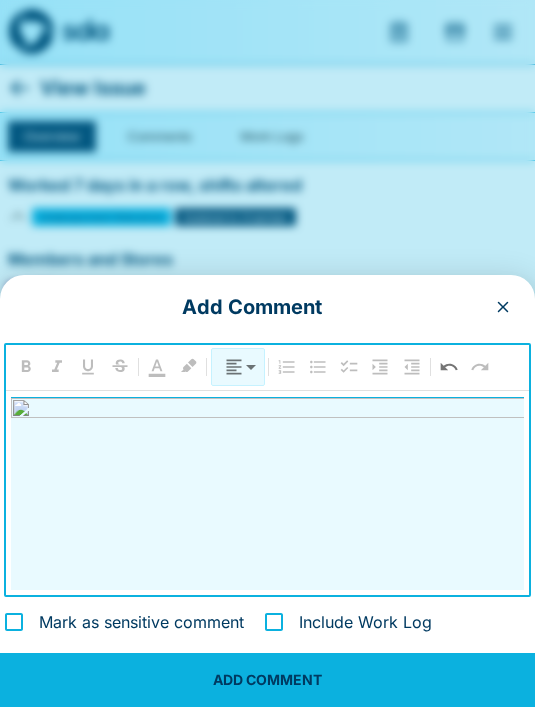 click at bounding box center (600, 4256) 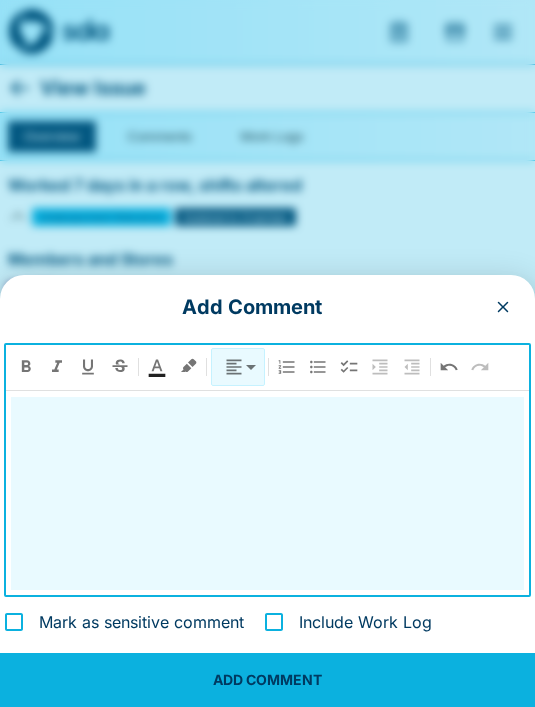 scroll, scrollTop: 6367, scrollLeft: 0, axis: vertical 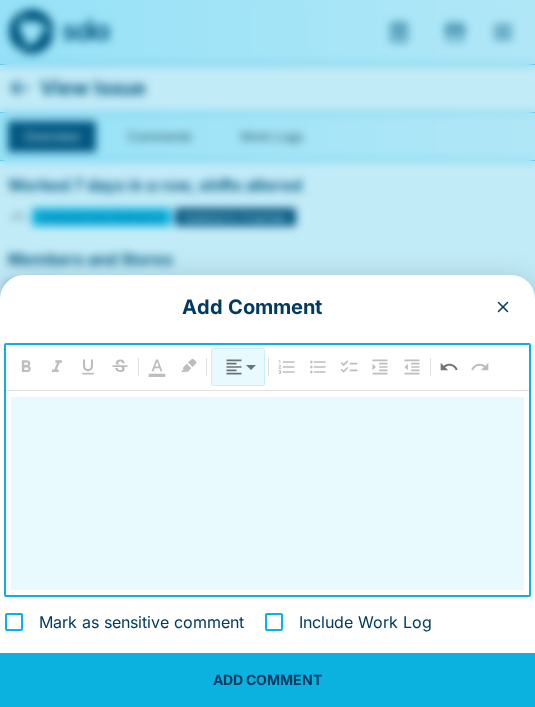 click at bounding box center [600, 2917] 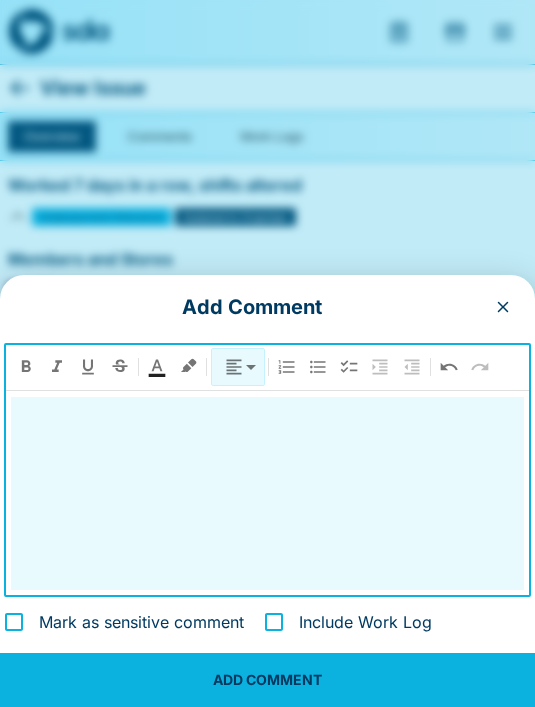 scroll, scrollTop: 4251, scrollLeft: 0, axis: vertical 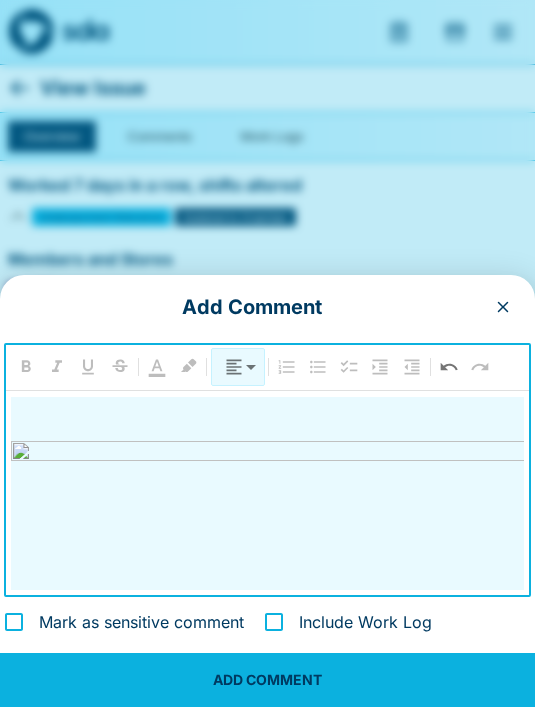 click on "Mark as sensitive comment" at bounding box center [141, 622] 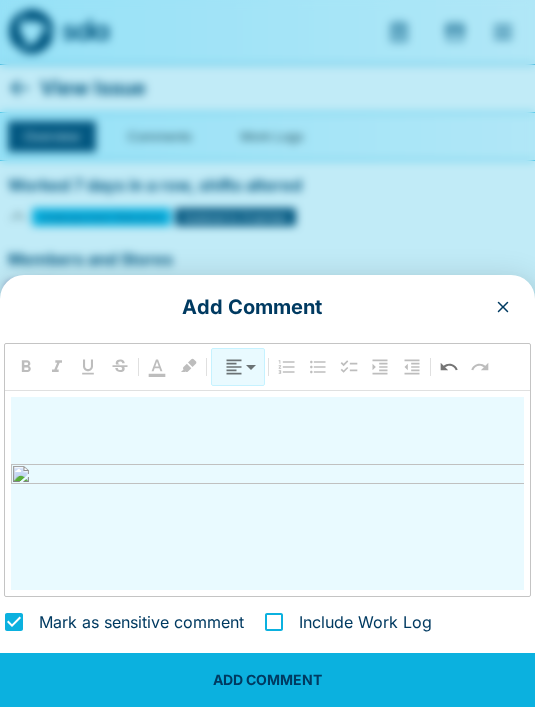 scroll, scrollTop: 7566, scrollLeft: -1, axis: both 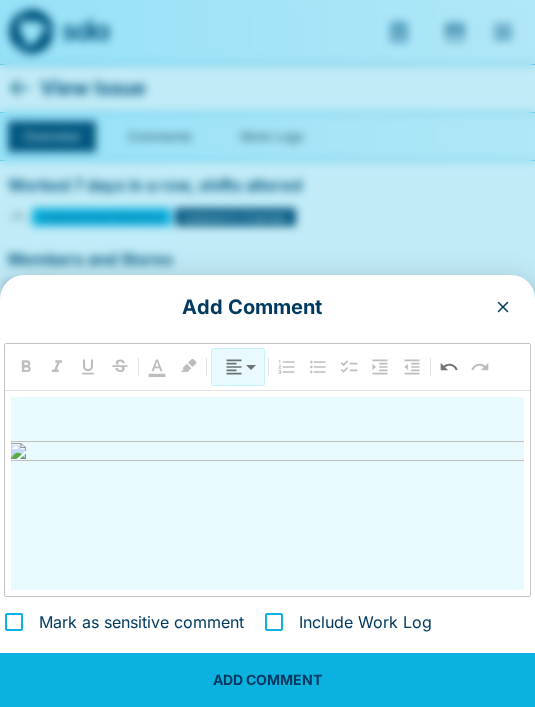 click at bounding box center [597, 4299] 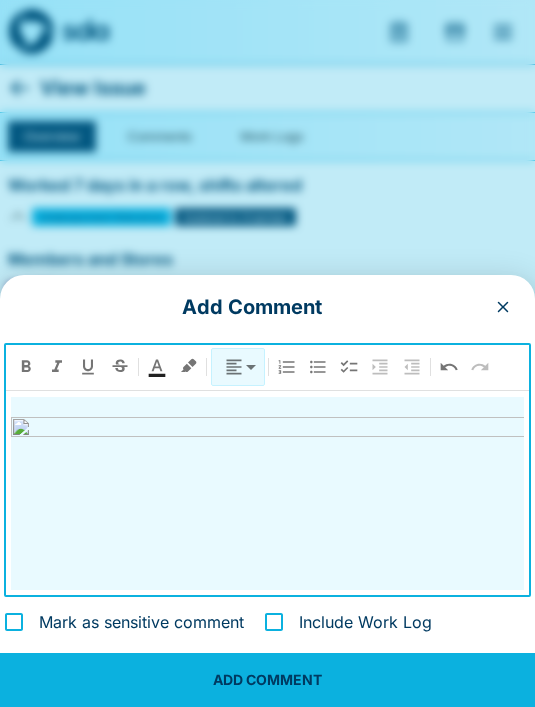 scroll, scrollTop: 7637, scrollLeft: 0, axis: vertical 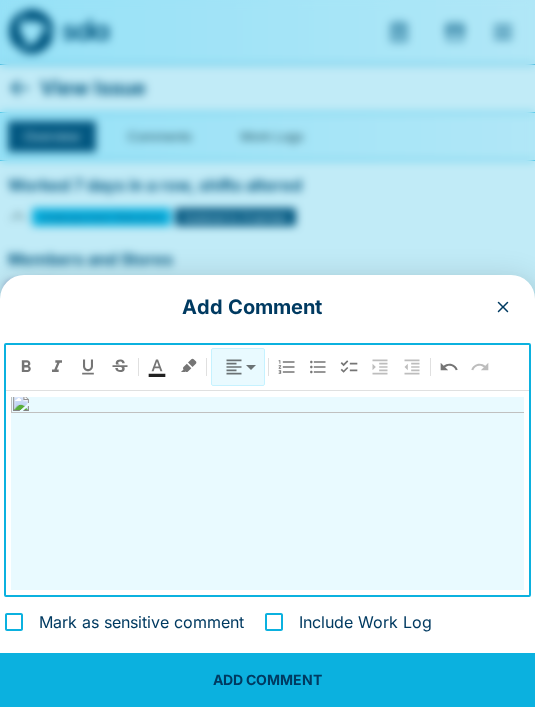 click at bounding box center (267, 5565) 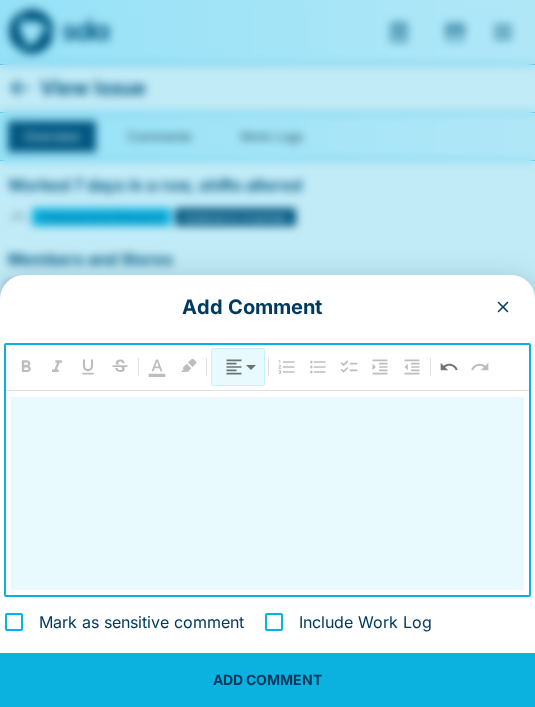 scroll, scrollTop: 8731, scrollLeft: 3, axis: both 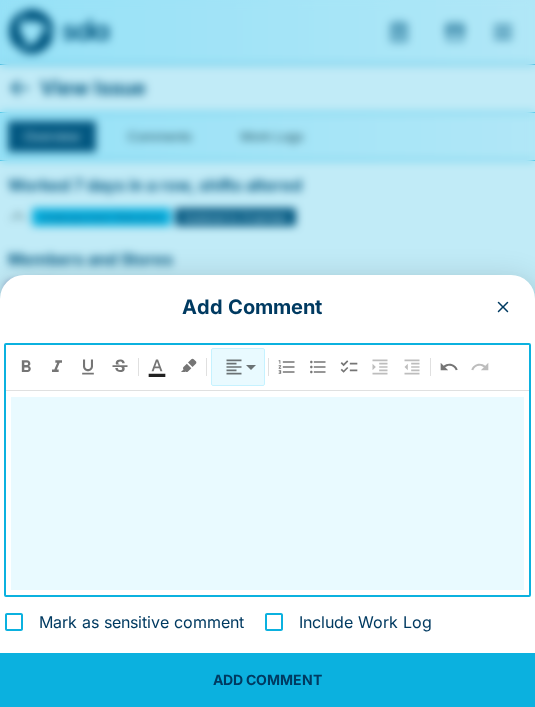 click at bounding box center [267, 5479] 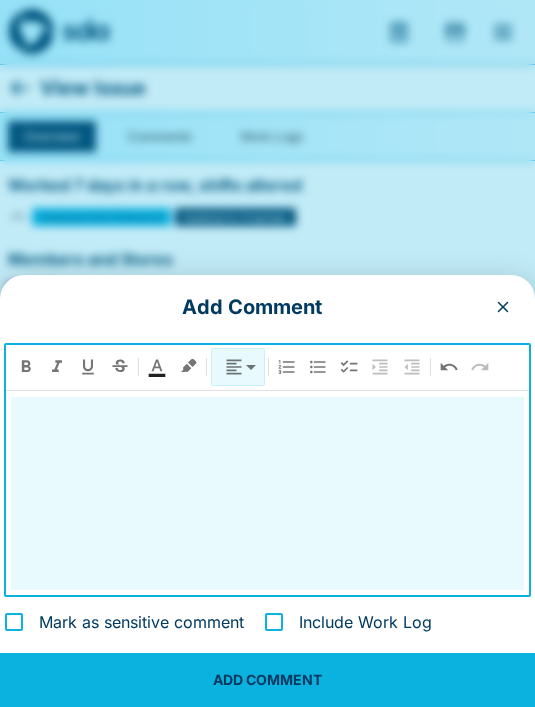 click on "ADD COMMENT" at bounding box center (267, 680) 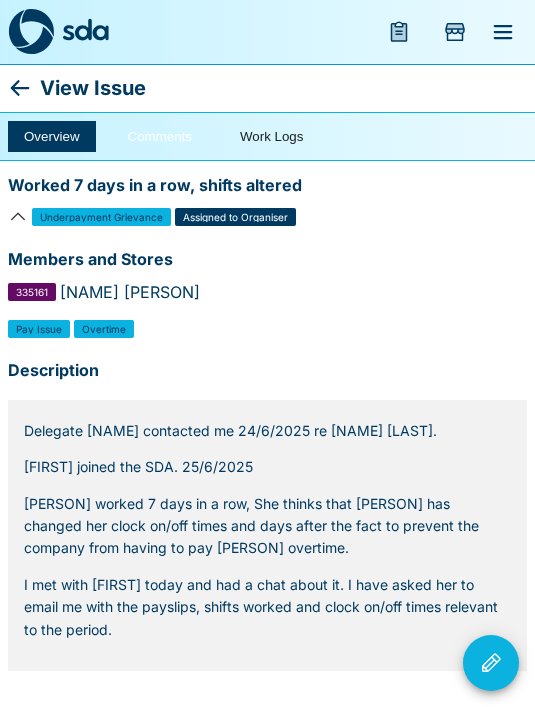 click on "Comments" at bounding box center [160, 136] 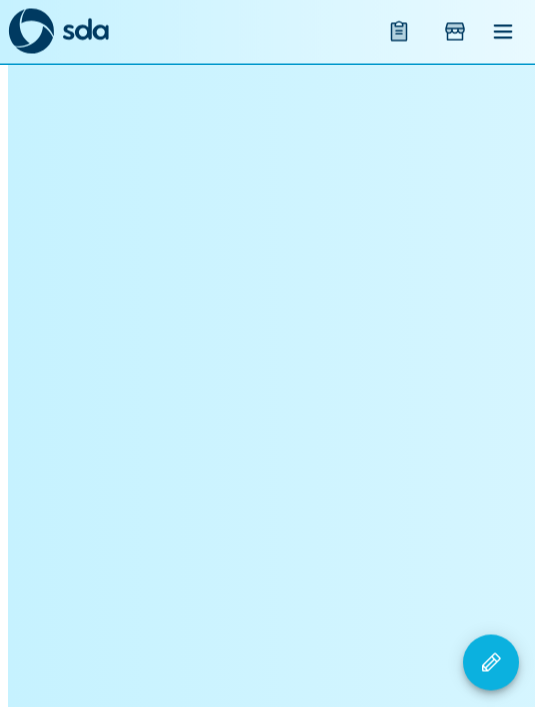 scroll, scrollTop: 14802, scrollLeft: 0, axis: vertical 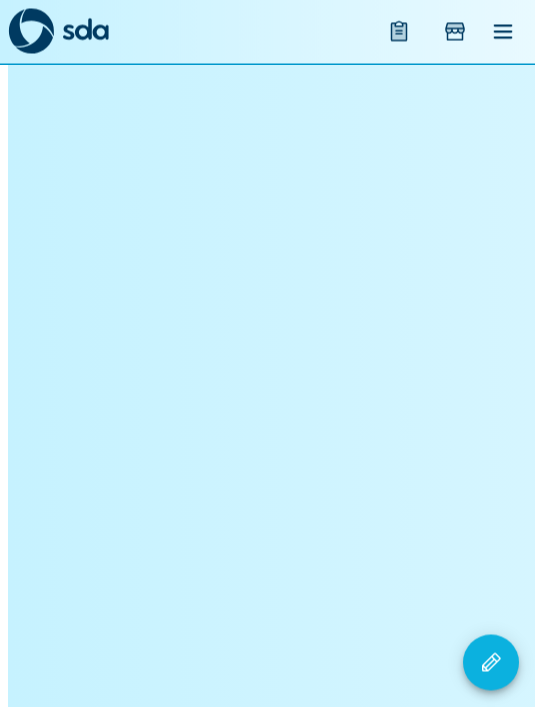 click on "Mon, 14 Jul 2025 1:42 PM [FIRST] has sent me the relevant pay slips for this period.  Also text messages with her DM about the Thursday shift that is missing from her payslip and the shifts [FIRST] worked. Miss [FIRST] [LAST] ( 1239404 ) Address 12 Princes Cres SHEPPARTON VIC 3630 09.06.2025 - Pay Period  15.06.2025 Payment Date 18.06.2025 Pay Frequency Weekly Standard Working Hours 0.00 Amount $22.81 Company ABN WOOLWORTHS GROUP LIMITED 88000014675 Pay Details Hours/Units Rate Amount Total Before Tax Earnings Ordinary Hours 22.50 18.2471 410.55 Casual Loading 22.50 4.5618 102.64 Shift 25% 5.00 4.5618 22.81 Shift 50% 0.50 9.1236 4.56 Shift 100% 3.00 18.2471 54.74 Cold Allowance 3.50 0.3500 1.23 Laundry Allowance Taxable 6.25 Total Gross $602.78 Before Tax Deductions Total Before Tax Deductions $0.00 Total Taxable Gross Earnings $602.78 After Tax Payments After Tax Deductions Total After Tax Payments and Deductions $0.00 Tax Full Income tax -49.00 Total Tax Deducted -$49.00 Total Net Pay $553.78 - ABN" at bounding box center [605, -6334] 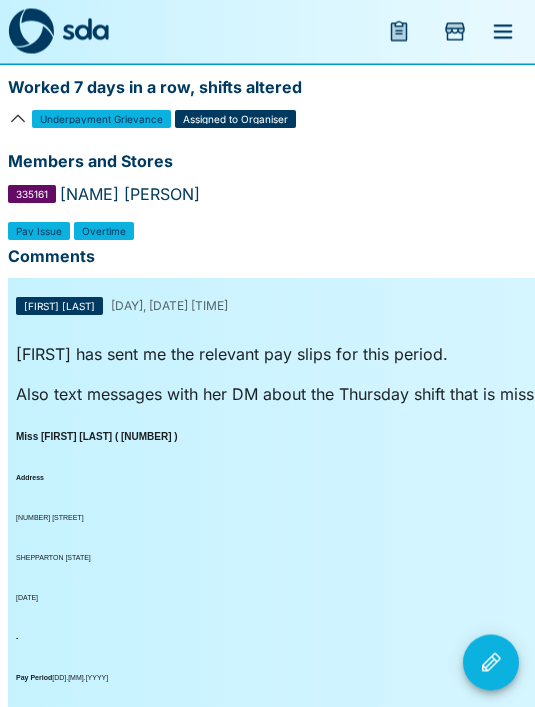 scroll, scrollTop: 0, scrollLeft: 0, axis: both 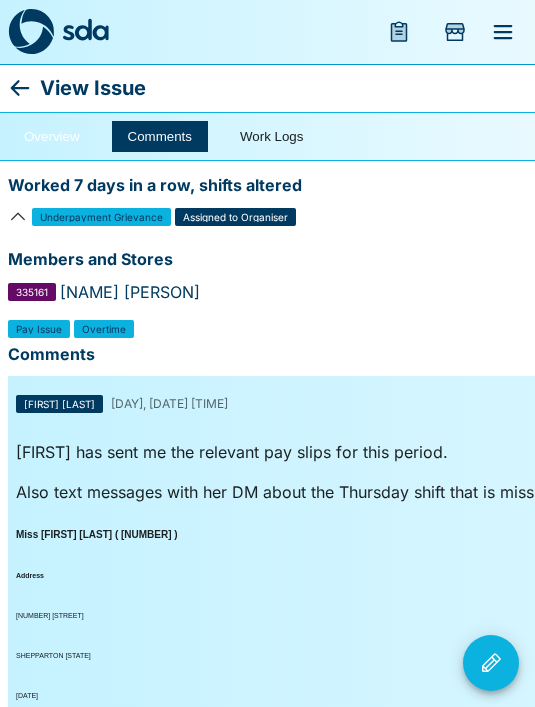 click on "Overview" at bounding box center (52, 136) 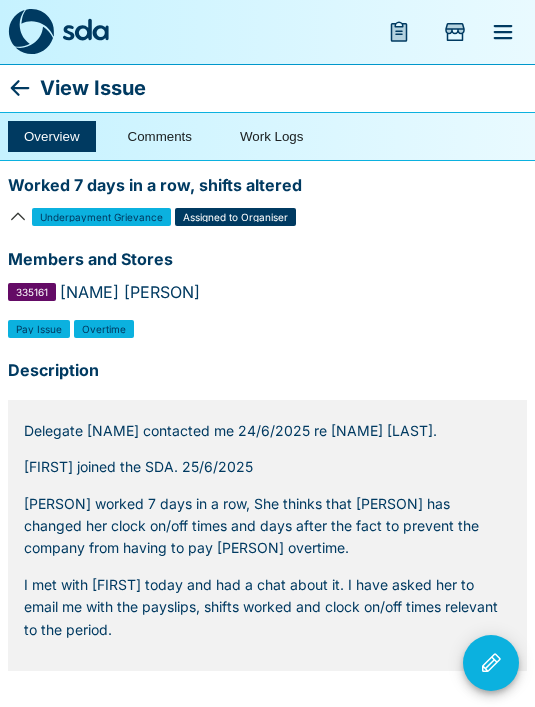 click on "Worked 7 days in a row, shifts altered" at bounding box center [267, 188] 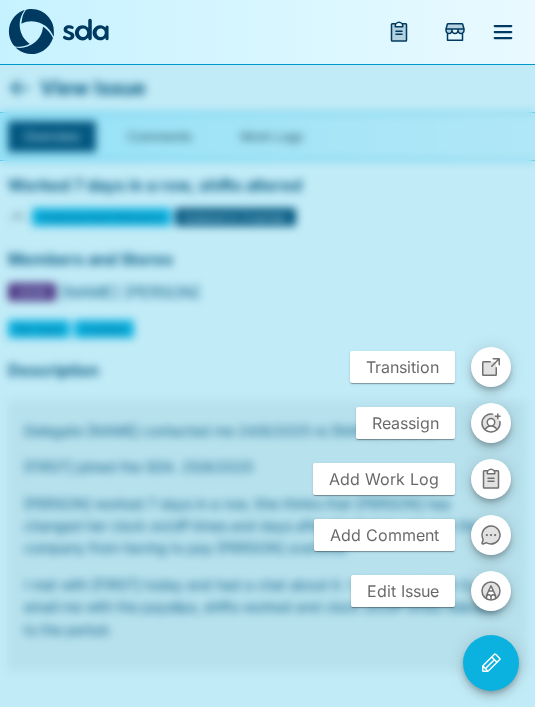 click 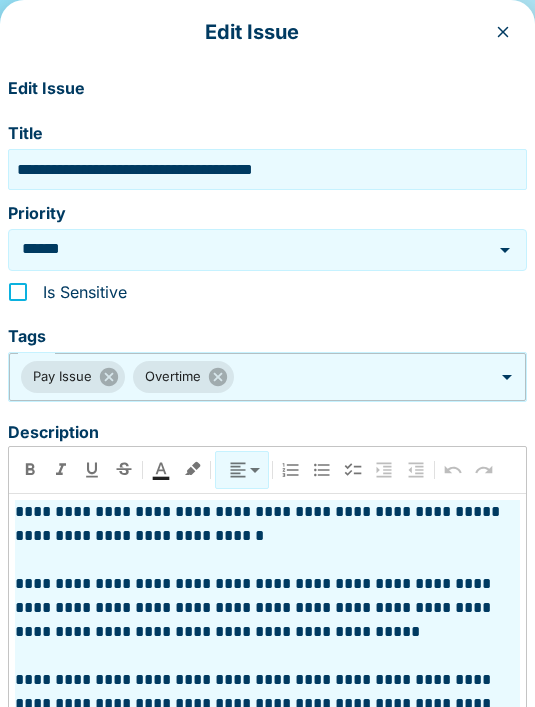 scroll, scrollTop: 0, scrollLeft: 0, axis: both 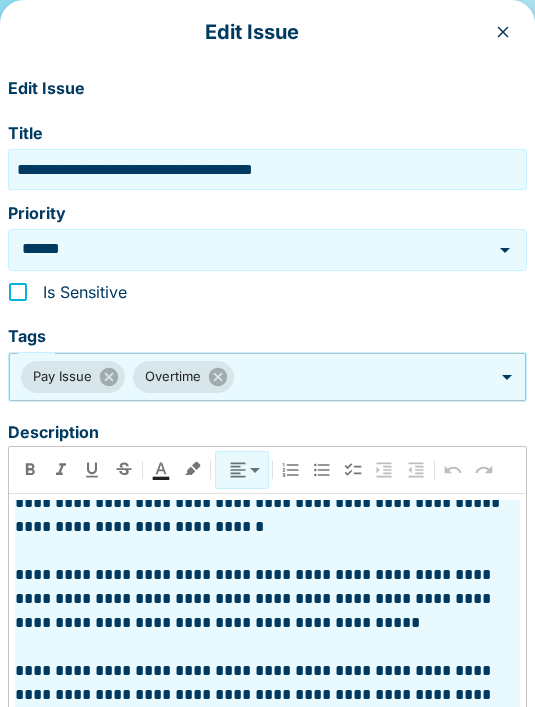 click 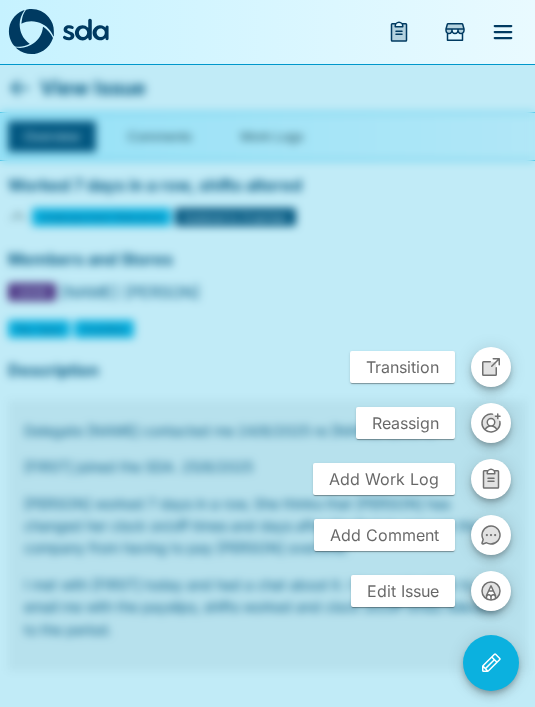 click at bounding box center (267, 353) 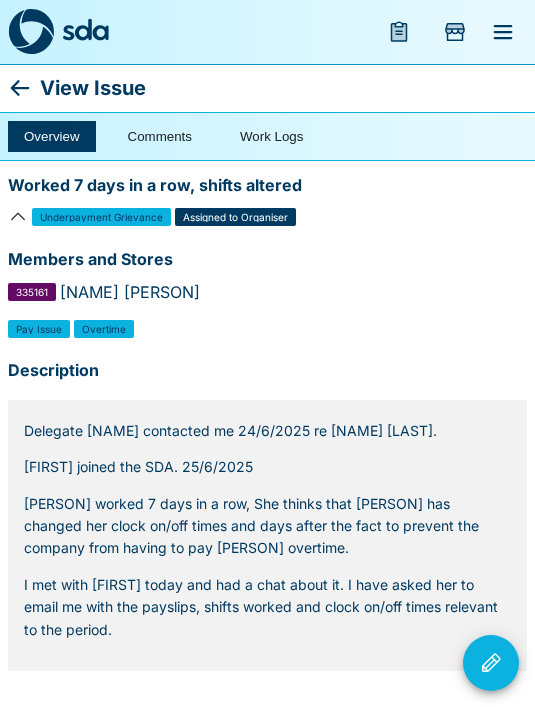 click on "Overview" at bounding box center (52, 136) 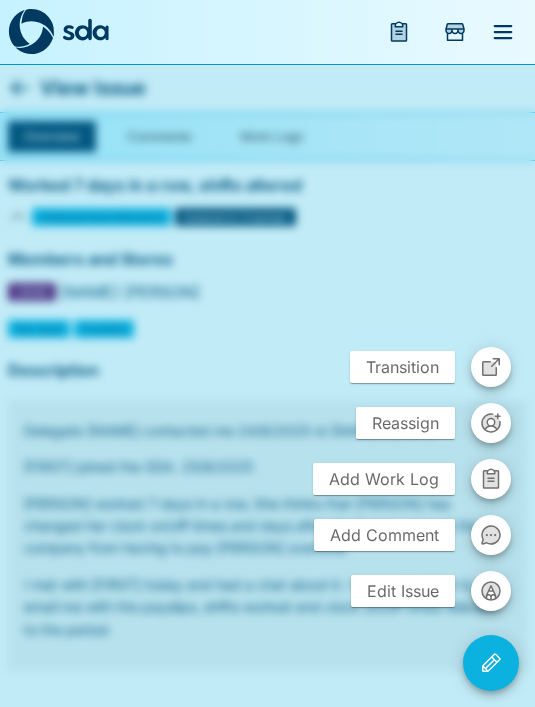 click 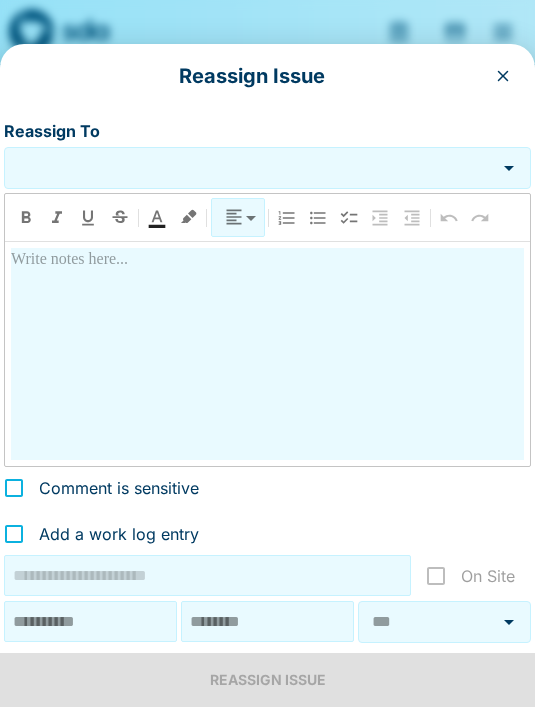 click on "Reassign To" at bounding box center [252, 167] 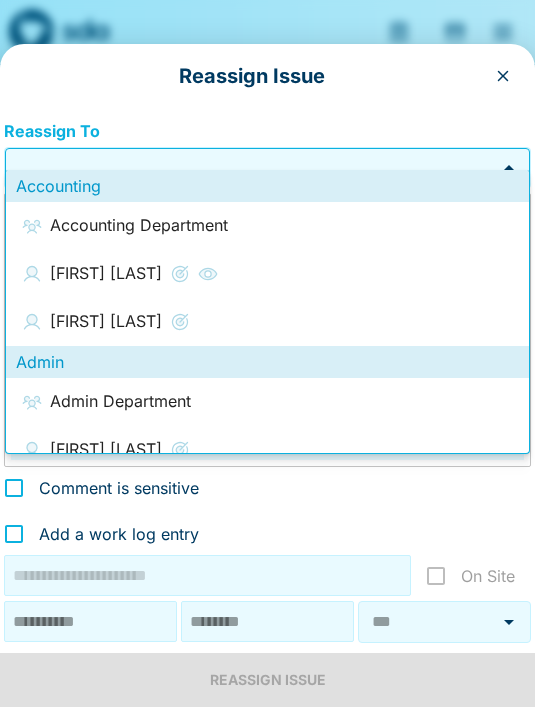 click on "Reassign To" at bounding box center (252, 167) 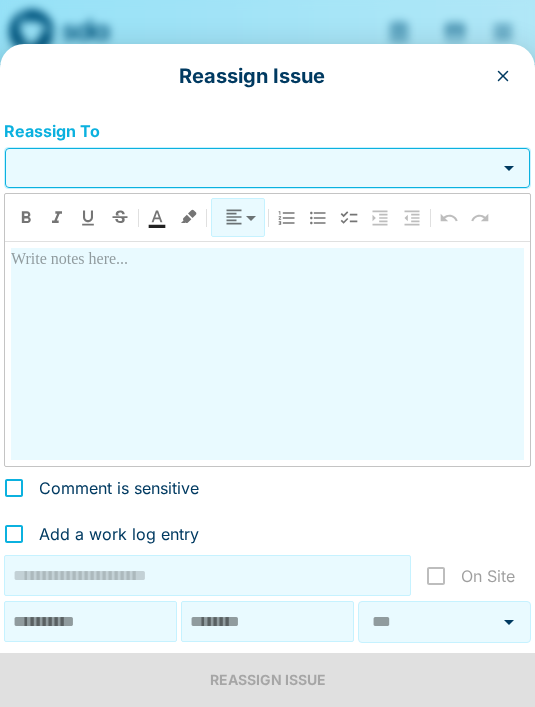 click 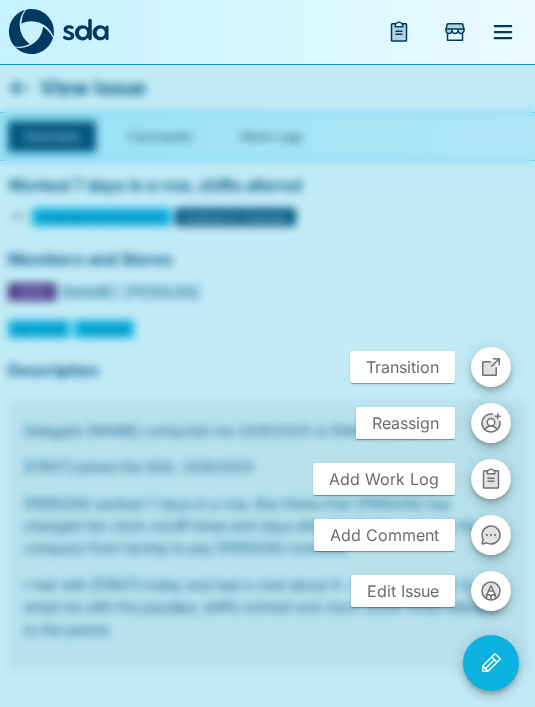 click at bounding box center (267, 353) 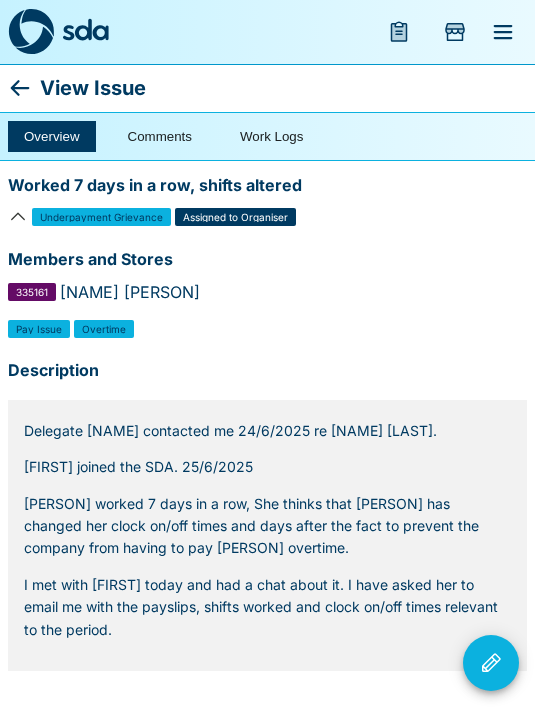 click 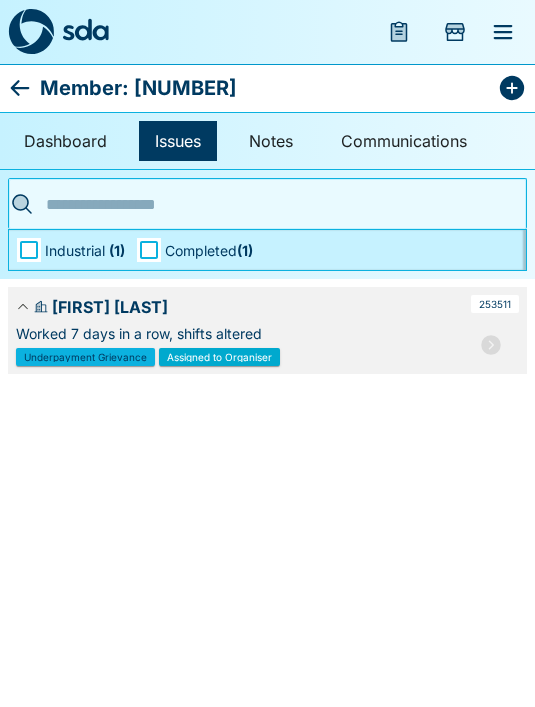 click 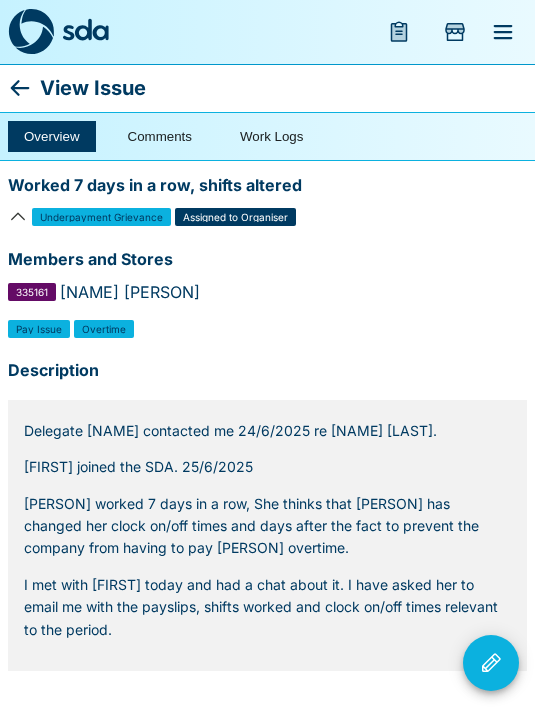 click on "Comments" at bounding box center (160, 136) 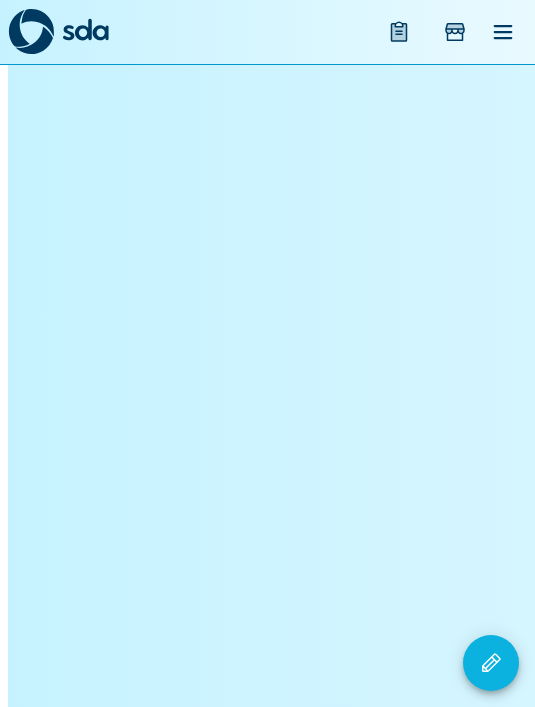 scroll, scrollTop: 6794, scrollLeft: 0, axis: vertical 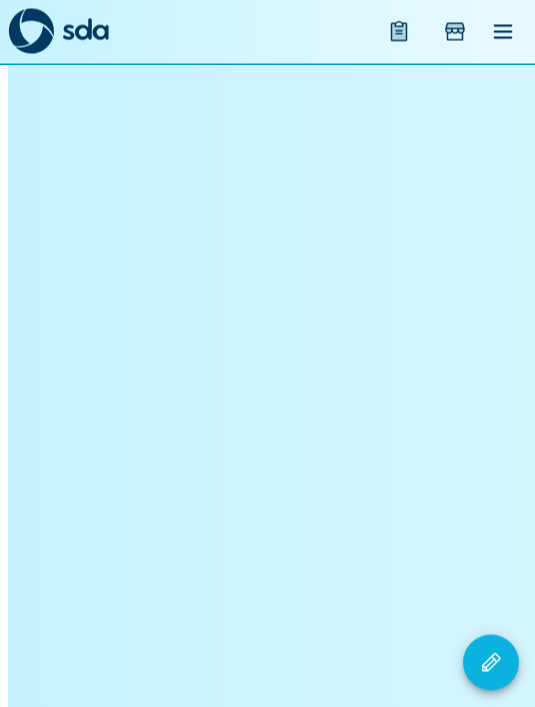 click on "[NAME] has sent me the relevant pay slips for this period. Also text messages with her DM about the Thursday shift that is missing from her payslip and the shifts [NAME] worked. Miss [NAME] [LAST] ( [NUMBER] ) Address [NUMBER] [STREET] [CITY] [STATE] [POSTAL CODE] [DD].[MON].[YYYY] - Pay Period [DD].[MON].[YYYY] Payment Date [DD].[MON].[YYYY] Pay Frequency Weekly Standard Working Hours 0.00 Amount $22.81 Company ABN WOOLWORTHS GROUP LIMITED 88000014675 Pay Details Hours/Units Rate Amount Total Before Tax Earnings Ordinary Hours 22.50 18.2471 410.55 Casual Loading 22.50 4.5618 102.64 Shift 25% 5.00 4.5618 22.81 Shift 50% 0.50 9.1236 4.56 Shift 100% 3.00 18.2471 54.74 Cold Allowance 3.50 0.3500 1.23 Laundry Allowance Taxable 6.25 Total Gross $602.78 Before Tax Deductions Total Before Tax Deductions $0.00 Total Taxable Gross Earnings $602.78 After Tax Payments After Tax Deductions Total After Tax Payments and Deductions $0.00 Tax Full Income tax -49.00 Total Tax Deducted -$49.00 Bank BSB Account Number Amount WBC Shepparton 033-254 648086 553.78" at bounding box center [605, 1694] 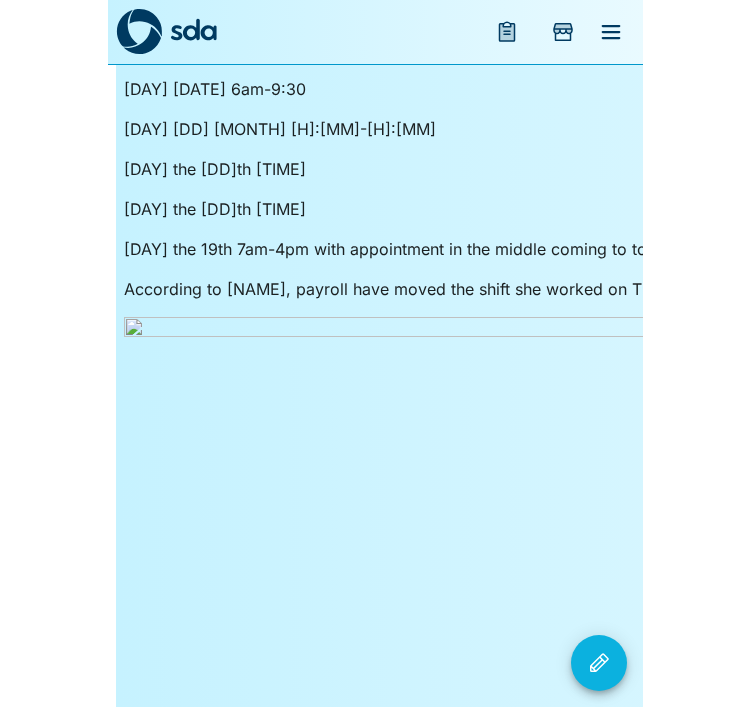 scroll, scrollTop: 5921, scrollLeft: 0, axis: vertical 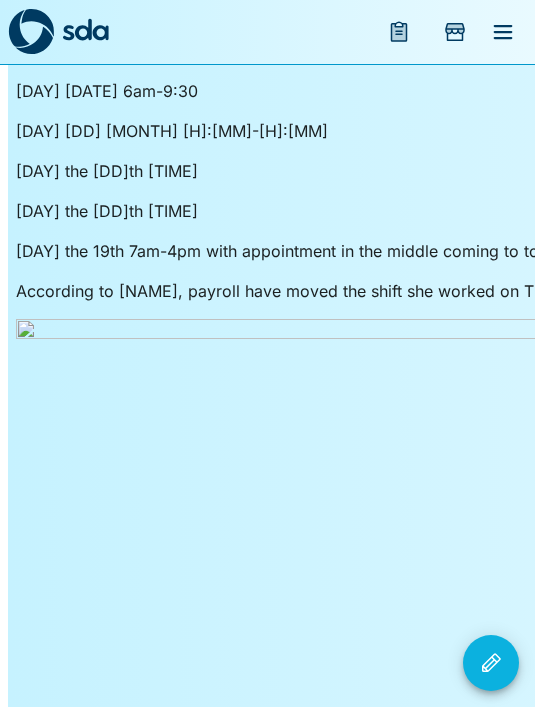click at bounding box center (47, -29) 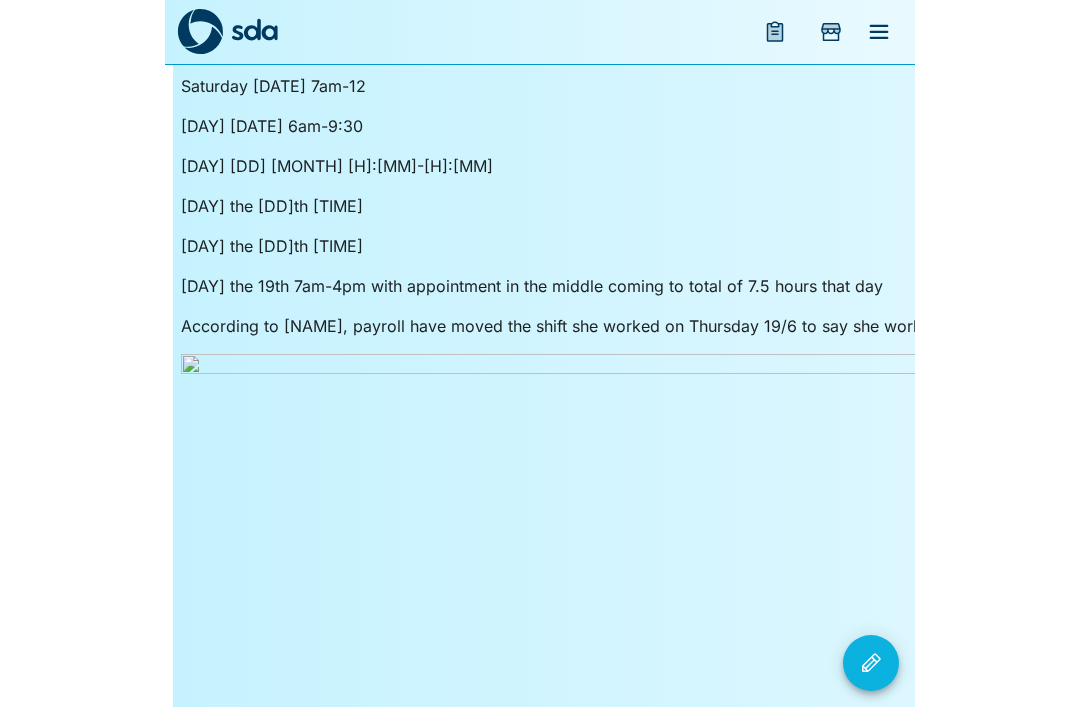 scroll, scrollTop: 5885, scrollLeft: 0, axis: vertical 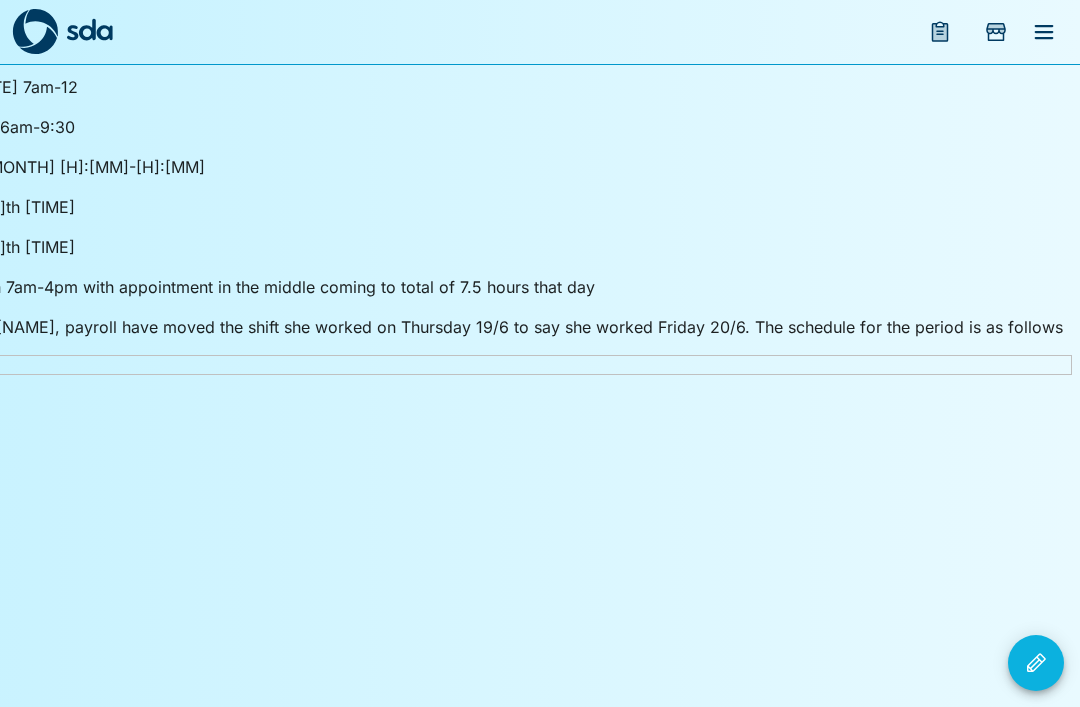 click at bounding box center [-76, 7] 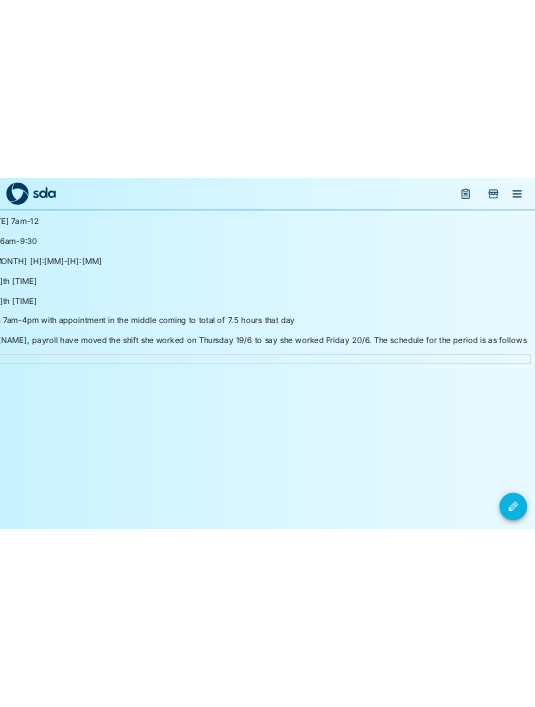 scroll, scrollTop: 0, scrollLeft: 123, axis: horizontal 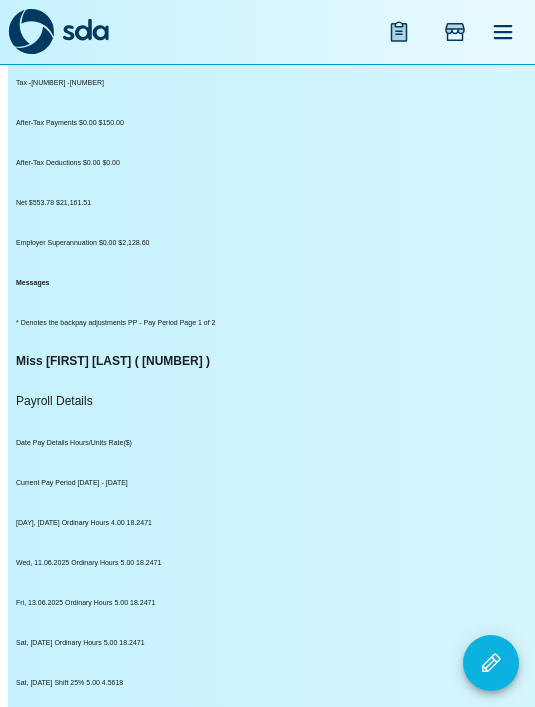 click at bounding box center [491, 663] 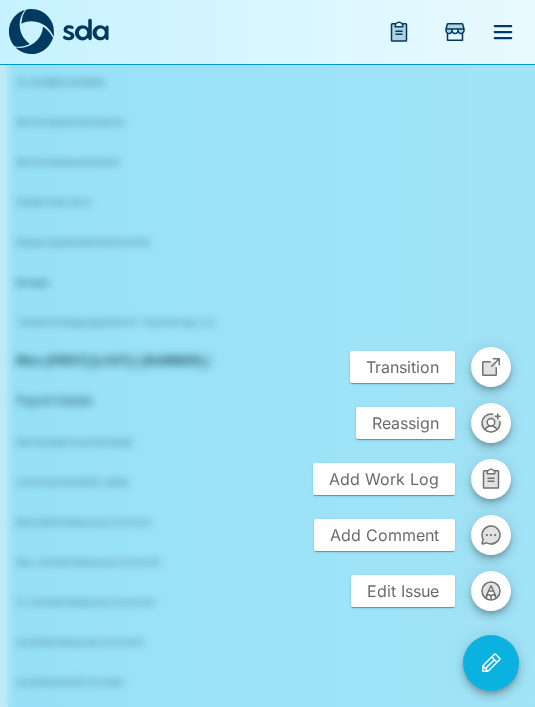 click on "Add Comment" at bounding box center [384, 535] 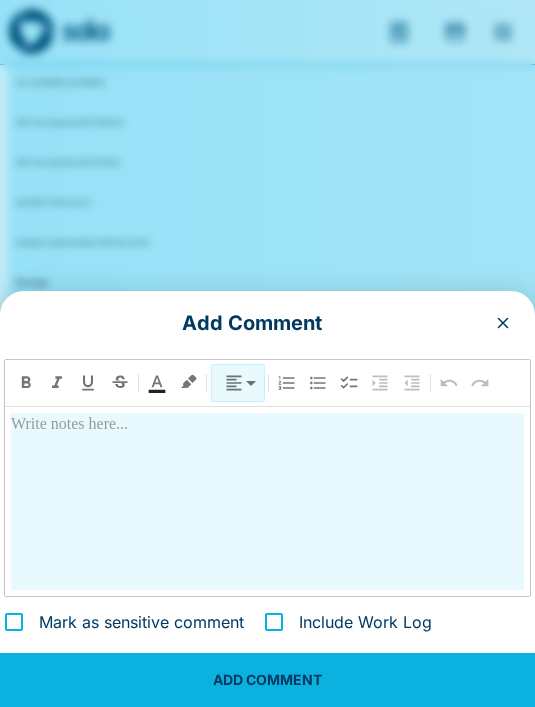 click at bounding box center (267, 501) 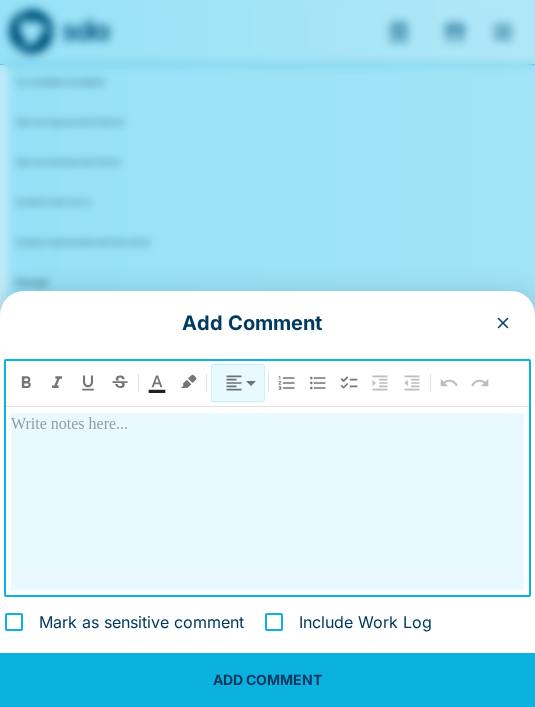type 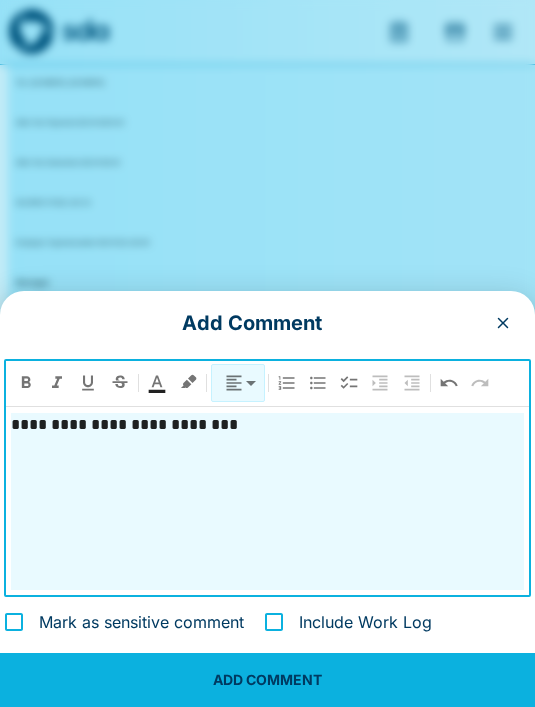 click on "**********" at bounding box center (267, 501) 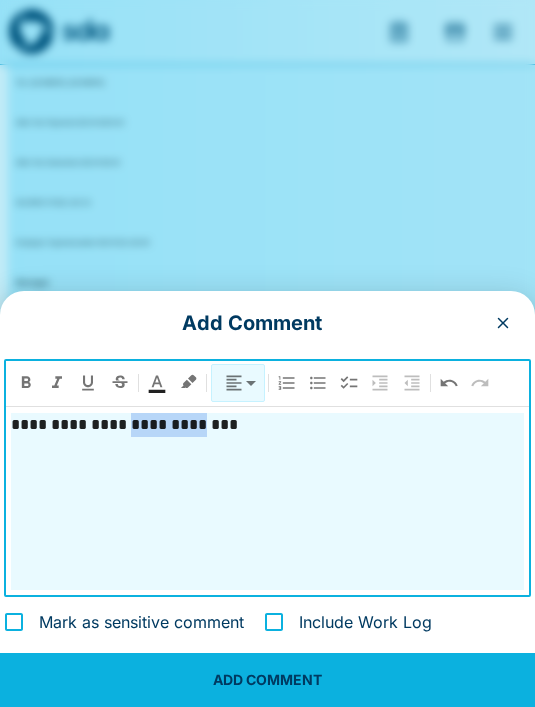 click on "**********" at bounding box center (267, 425) 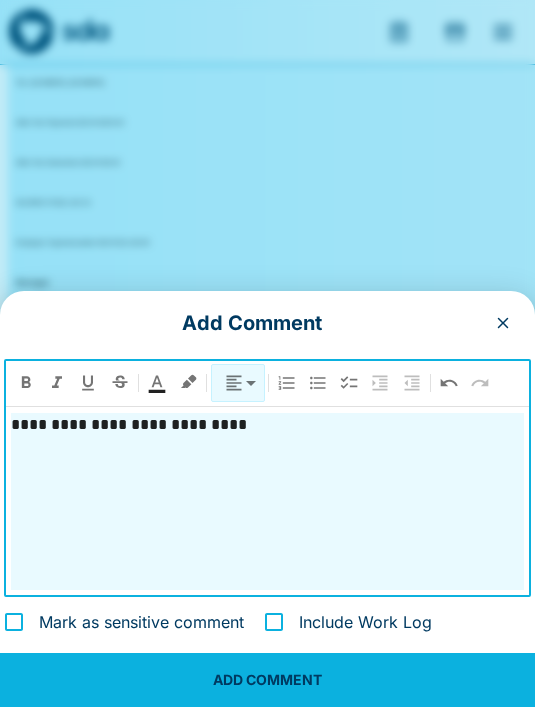 click on "**********" at bounding box center [267, 425] 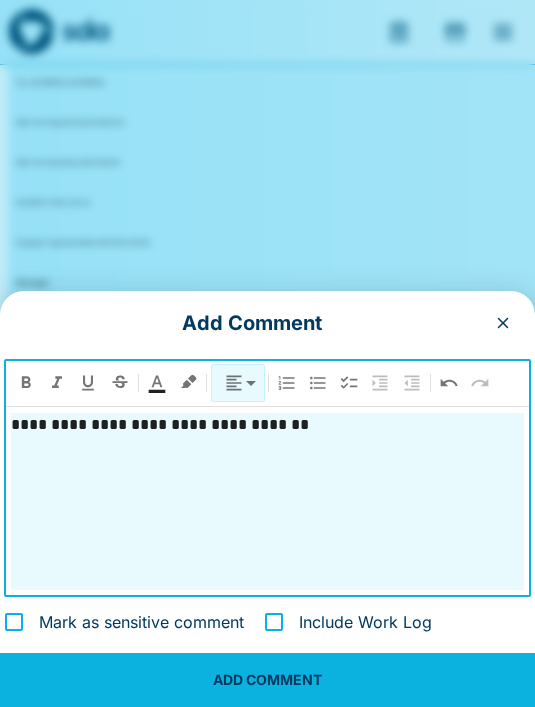 click on "**********" at bounding box center [267, 478] 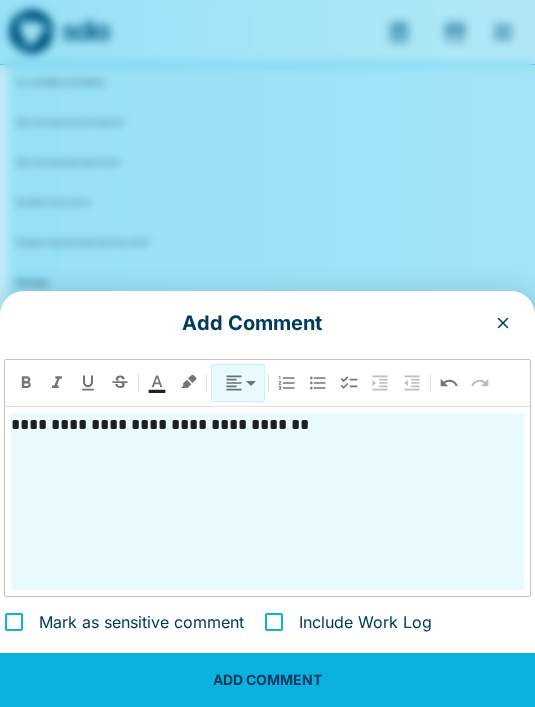 click on "**********" at bounding box center [267, 425] 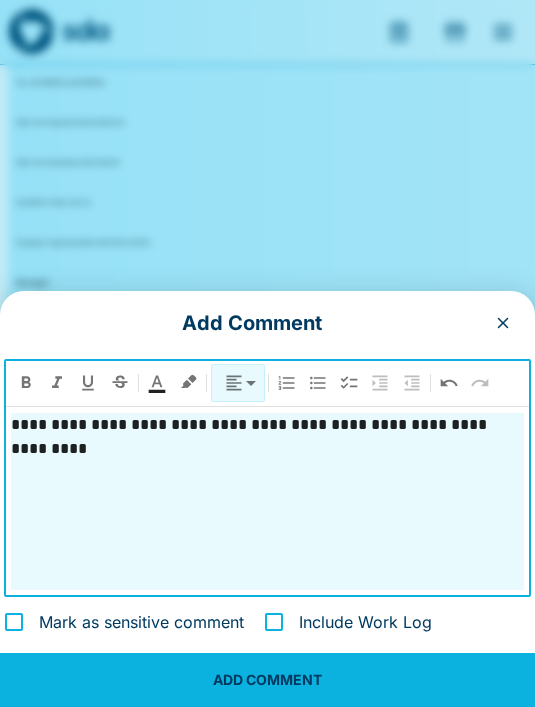 click on "**********" at bounding box center (267, 425) 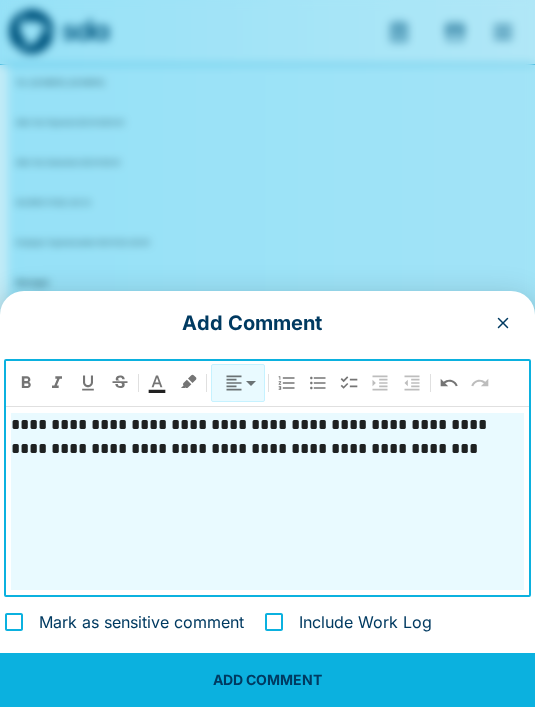 click on "ADD COMMENT" at bounding box center [267, 680] 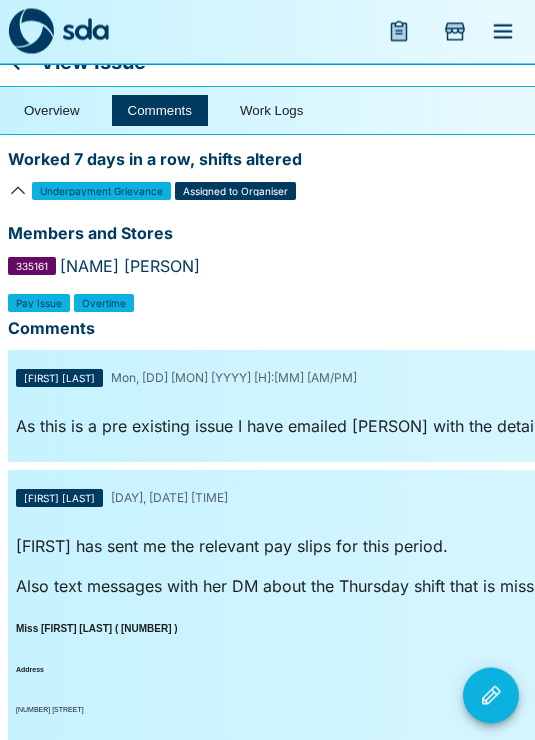scroll, scrollTop: 0, scrollLeft: 0, axis: both 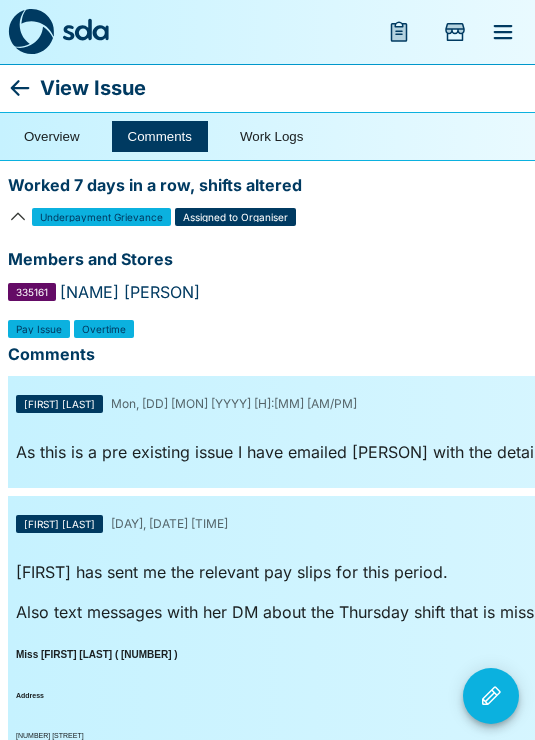 click at bounding box center [31, 32] 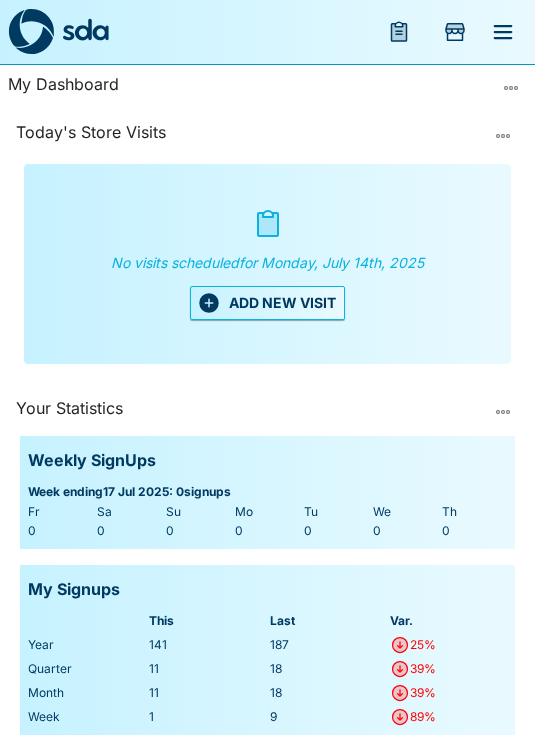 click 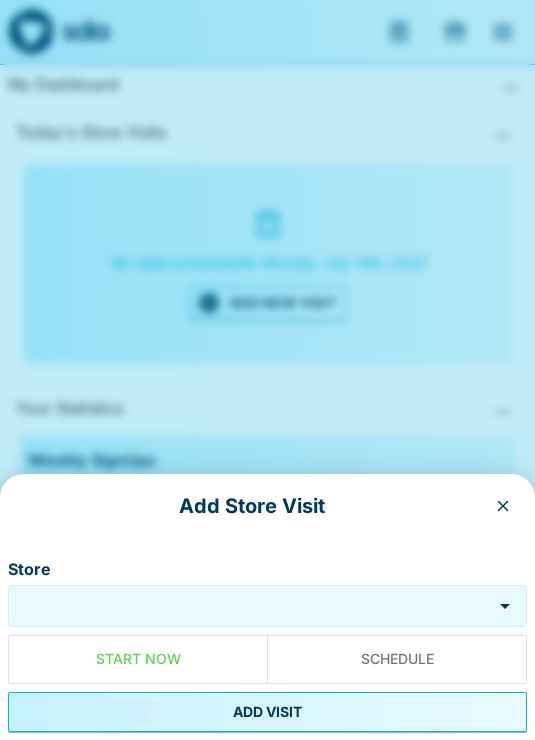 click at bounding box center (267, 370) 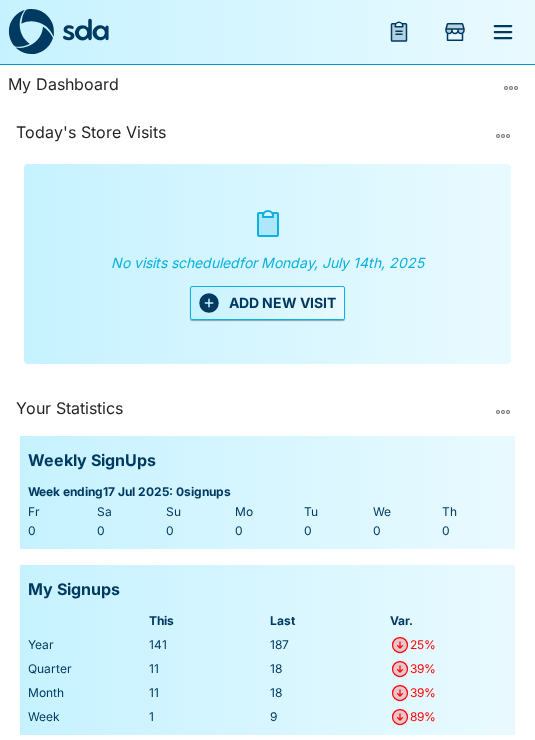 click 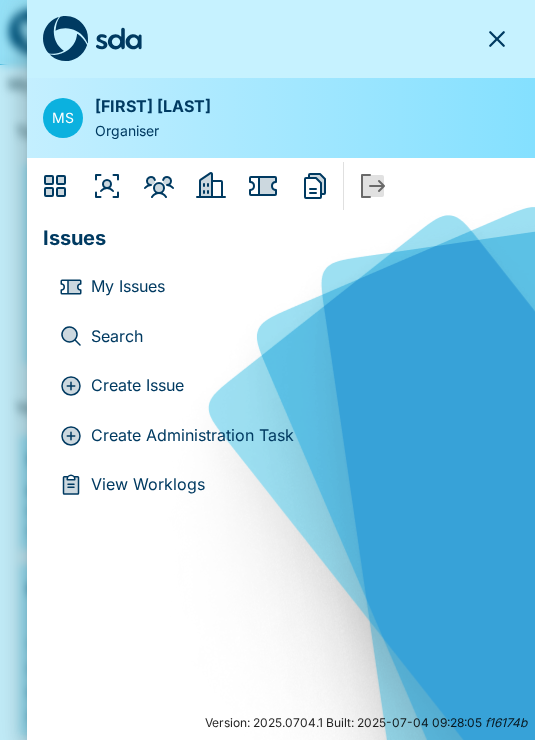 click 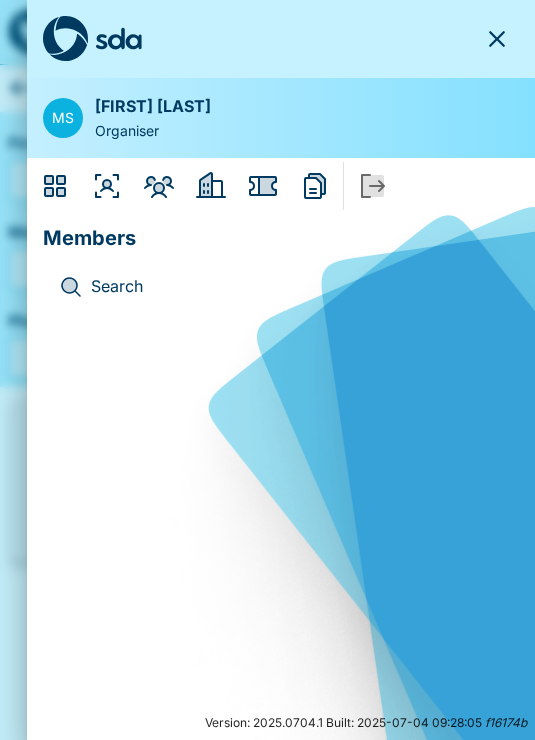 click on "Search" at bounding box center [297, 287] 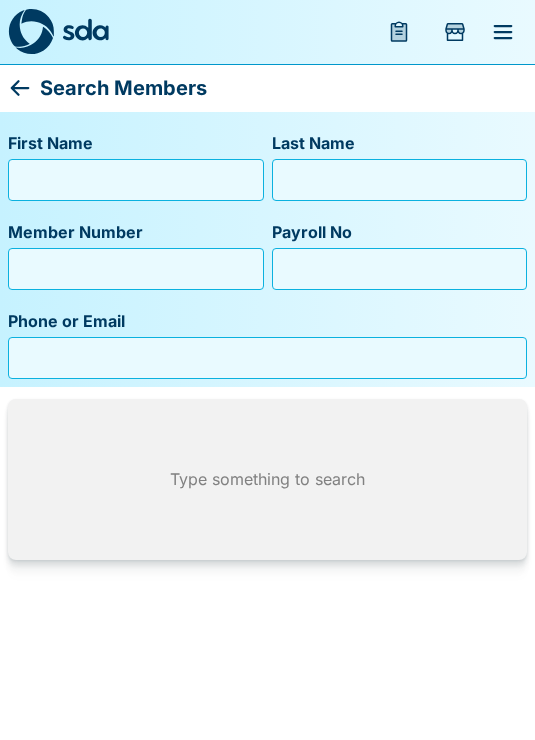 click on "First Name" at bounding box center (136, 180) 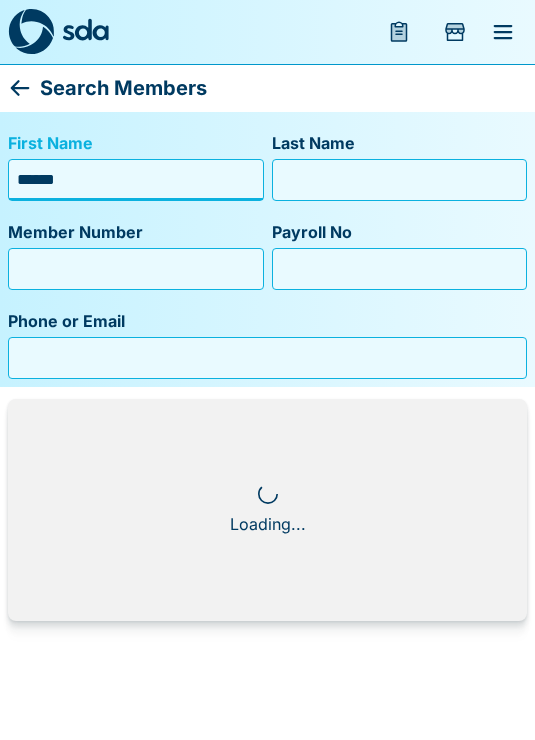 type on "******" 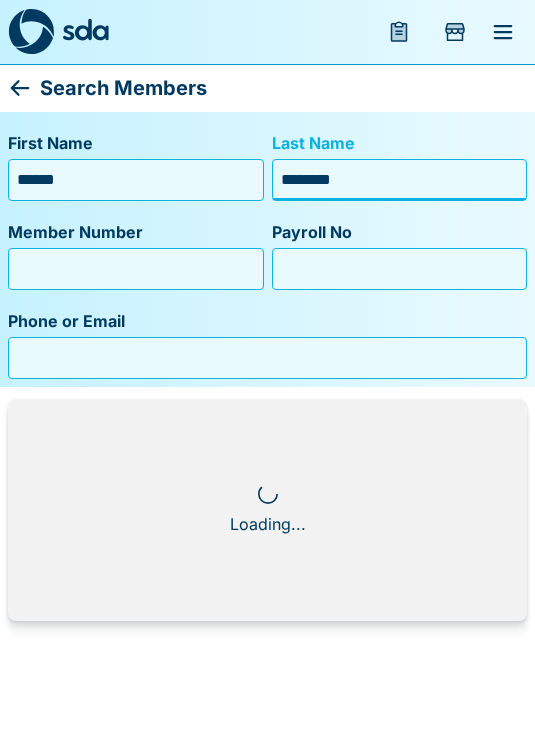 type on "*********" 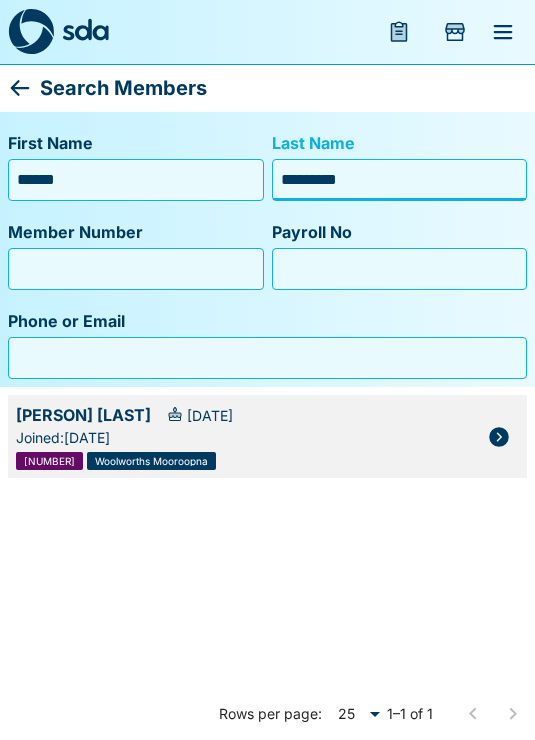 click 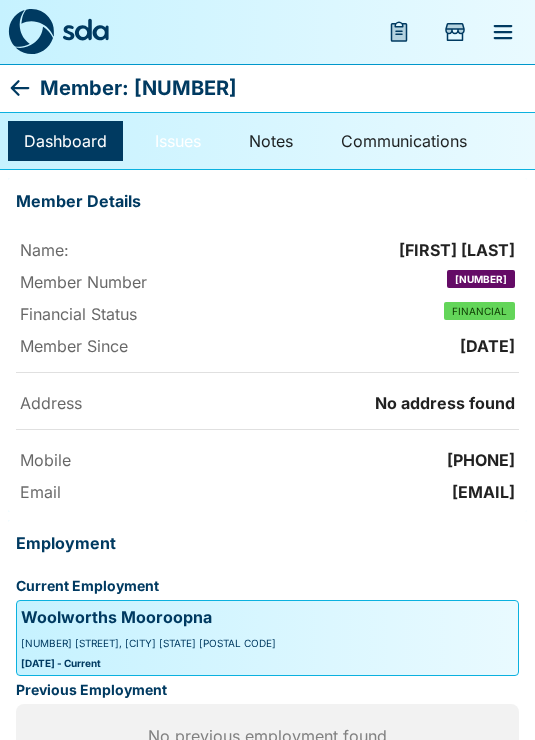 click on "Issues" at bounding box center [178, 141] 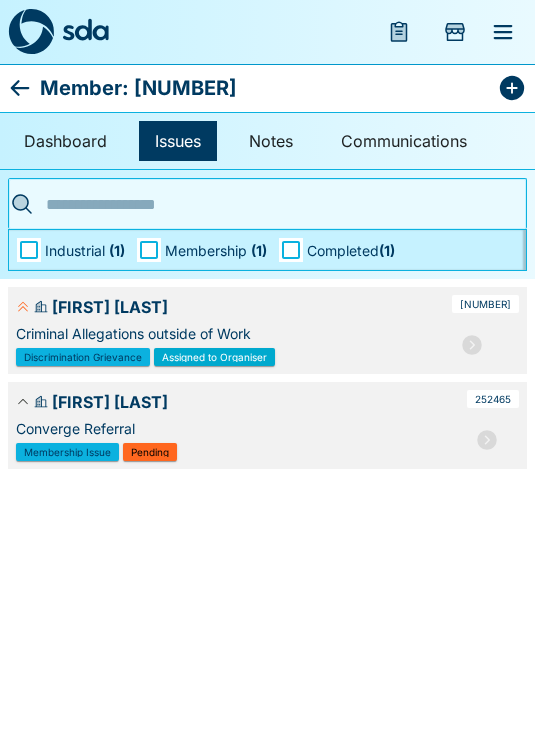 click 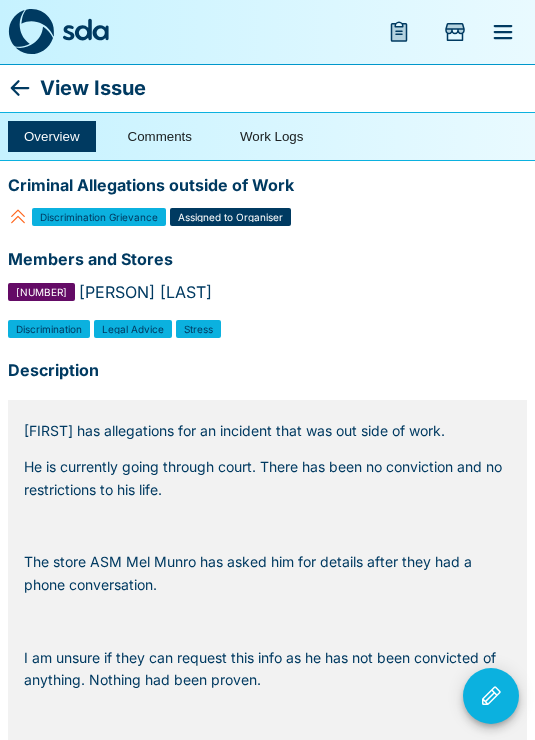 click on "Comments" at bounding box center (160, 136) 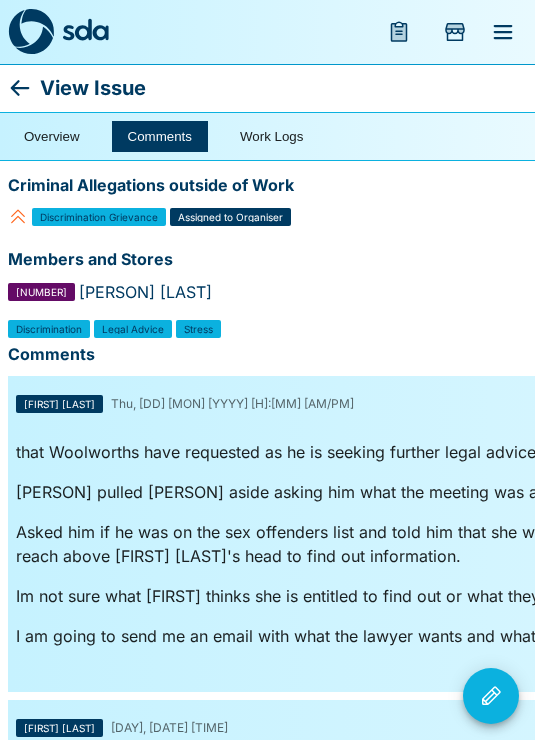 click 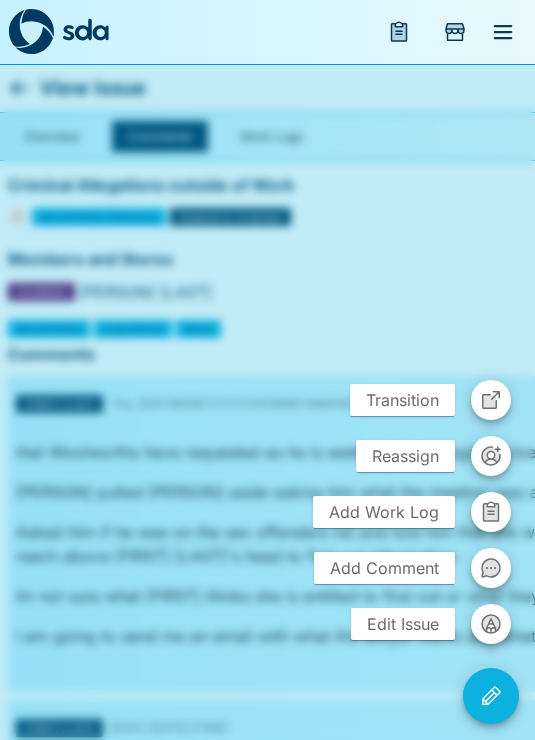 click on "Add Comment" at bounding box center (384, 568) 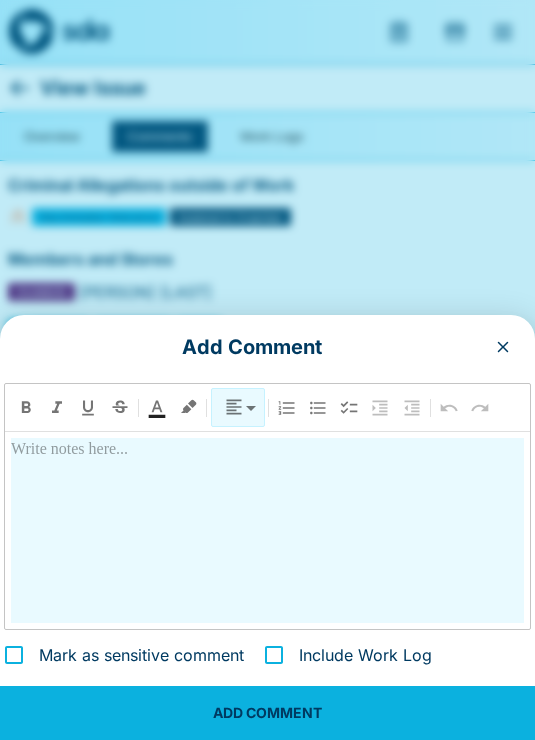 click on "View Issue Overview  Comments Work Logs Criminal Allegations outside of Work Discrimination Grievance Assigned to Organiser Members and Stores  320578 [FIRST]   Trevaskis Discrimination Legal Advice Stress Comments Mandy Scolyer Thu,  10 Jul 2025 3:23 PM that Woolworths have requested as he is seeking further legal advice.  Jackie pulled [FIRST] aside asking him what the meeting was about.  Asked him if he was on the sex offenders list and told him that she will reach out above Mels head, above Blakes head and it was [FIRST]’s impression that she will reach above James Hogben head to find out information.  Im not sure what Jackie thinks she is entitled to find out or what they may or may not tell her.  [FIRST] is going to send me an email with what the lawyer wants and what Jackie said.  Edited:  Thu,  10 Jul 2025 3:23 PM Mandy Scolyer Thu,  10 Jul 2025 3:13 PM [FIRST] has spoken to his lawyer who has asked mer to email Mel requesting more time to gather the info req Edited:  Mandy Scolyer •" at bounding box center (267, 3757) 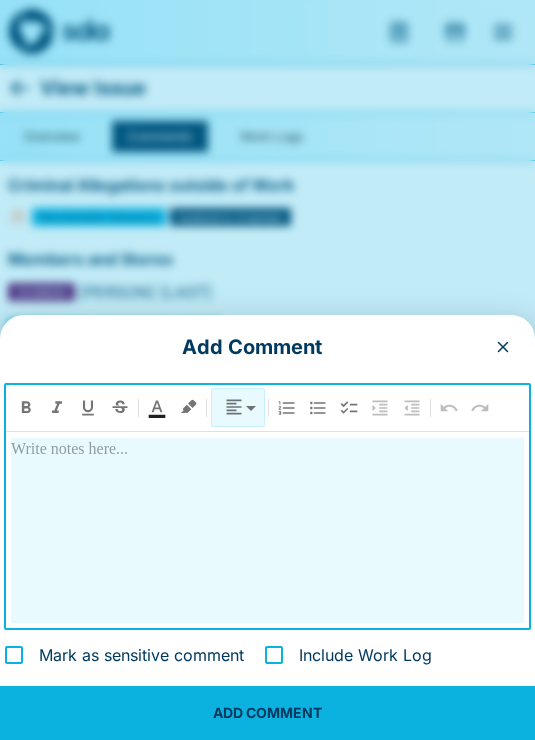 type 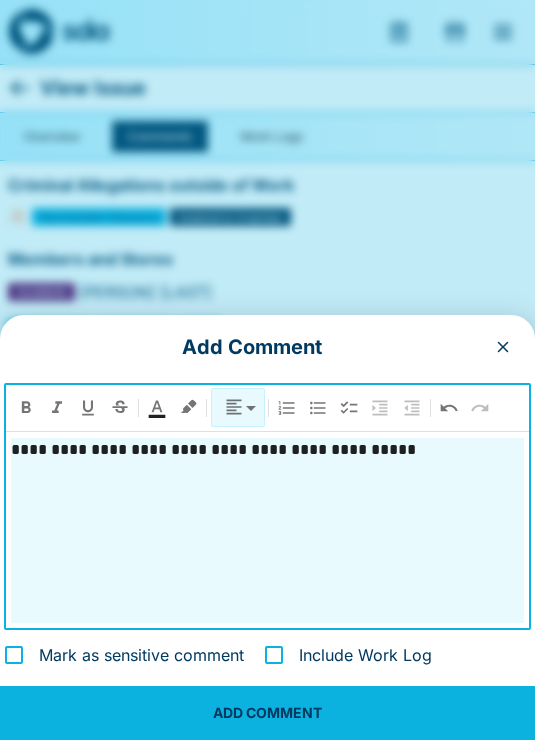 click on "**********" at bounding box center (267, 530) 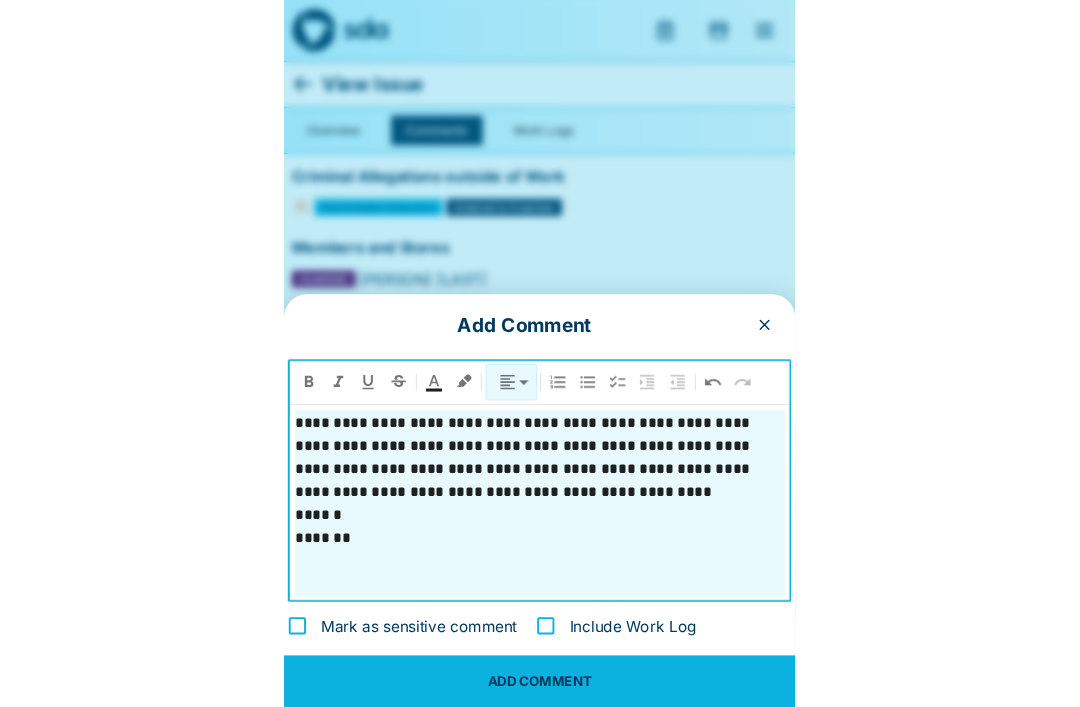 scroll, scrollTop: 192, scrollLeft: 0, axis: vertical 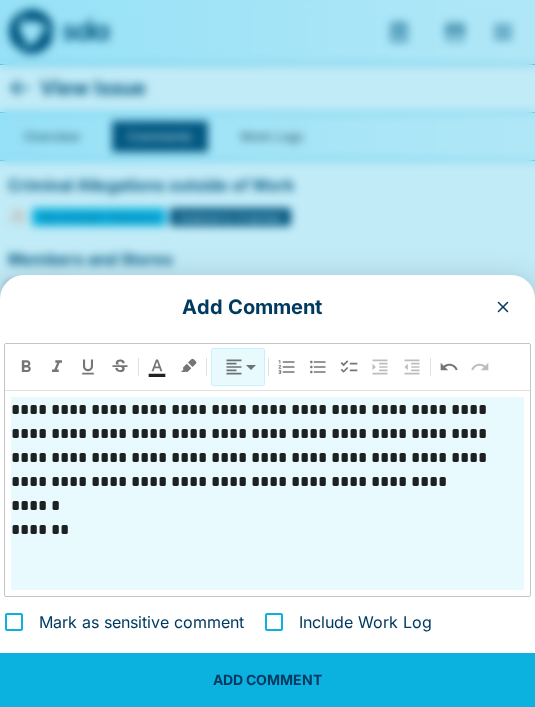 click at bounding box center [267, 554] 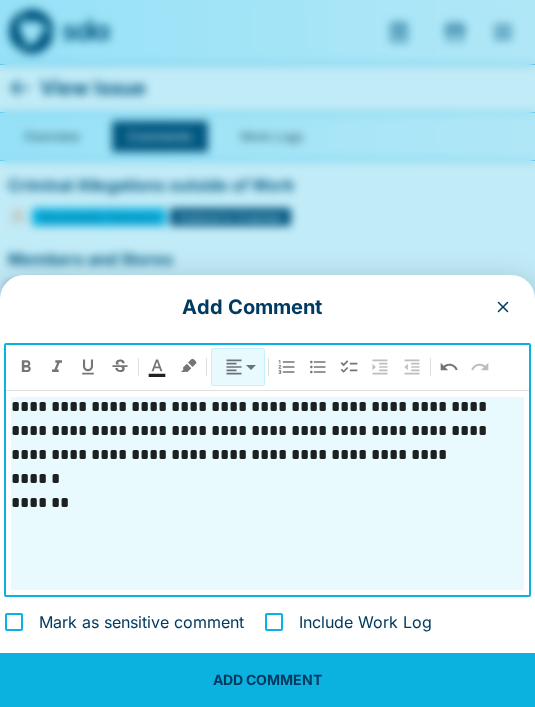 scroll, scrollTop: 408, scrollLeft: 0, axis: vertical 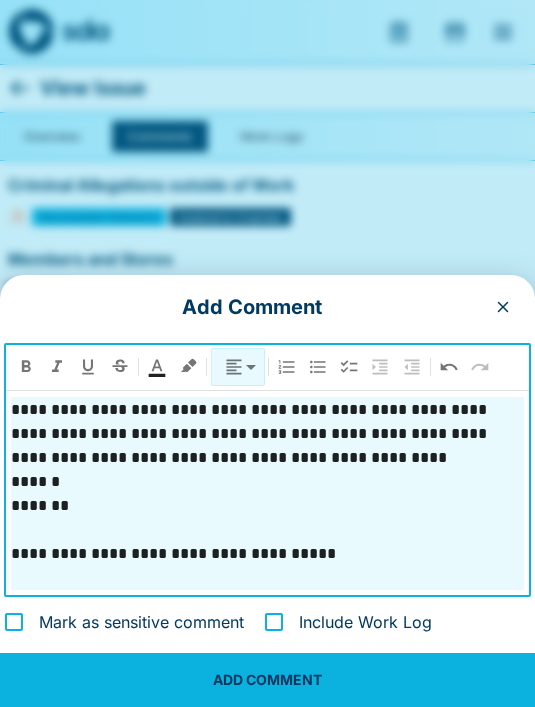 click on "**********" at bounding box center [267, 491] 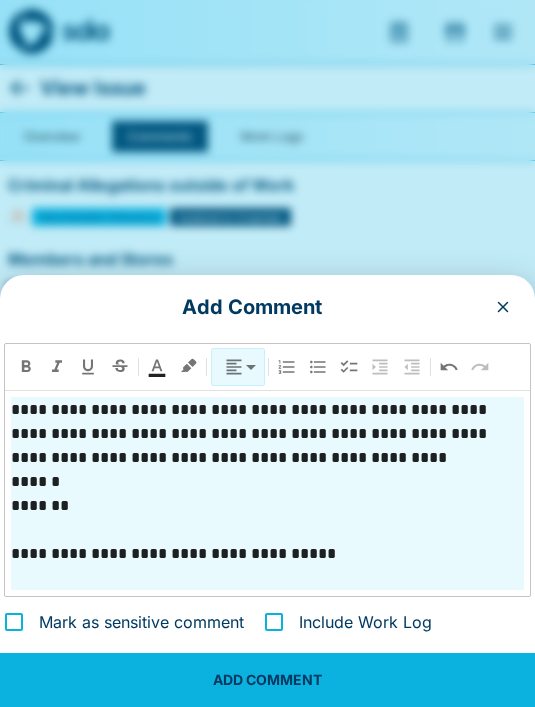 click at bounding box center [267, 578] 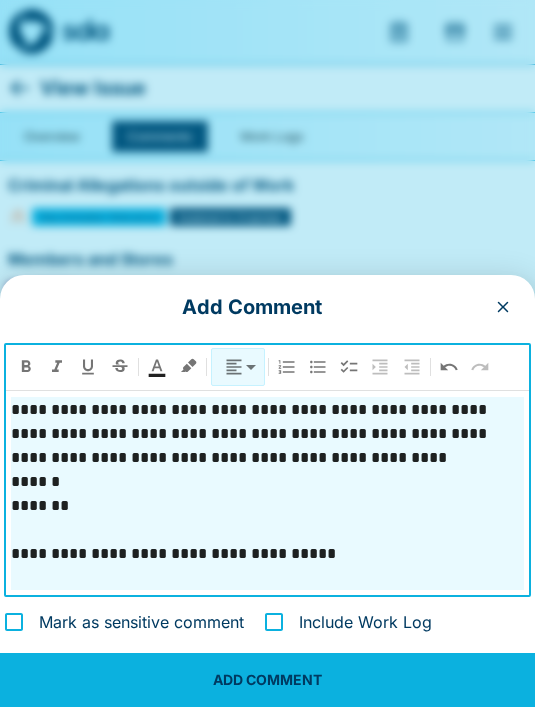 click on "**********" at bounding box center (267, 493) 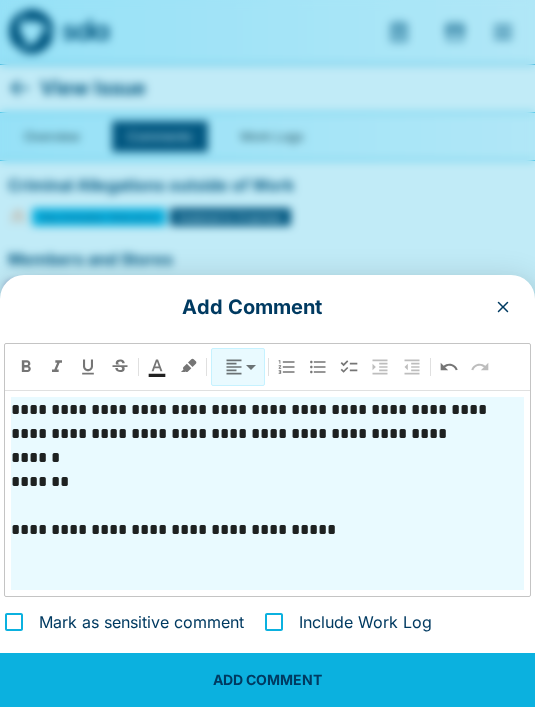 scroll, scrollTop: 432, scrollLeft: 0, axis: vertical 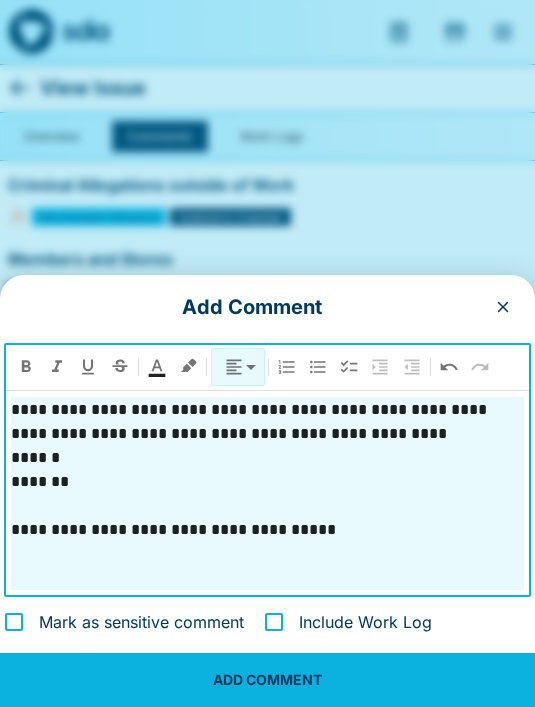 click at bounding box center [267, 554] 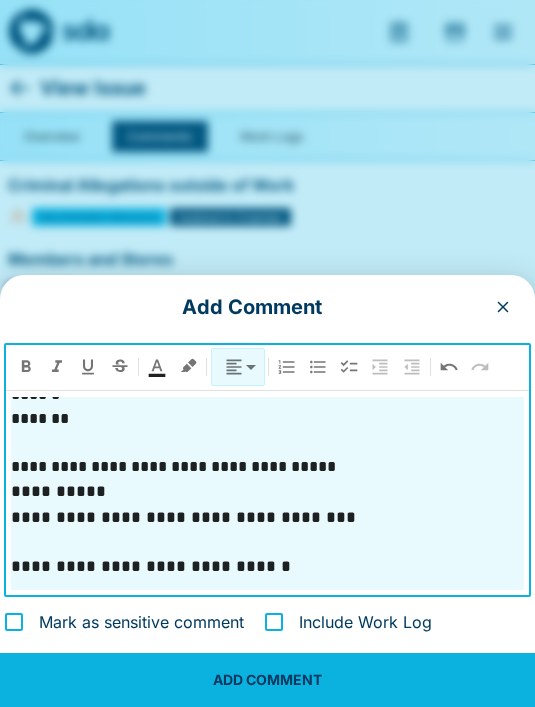 scroll, scrollTop: 504, scrollLeft: 0, axis: vertical 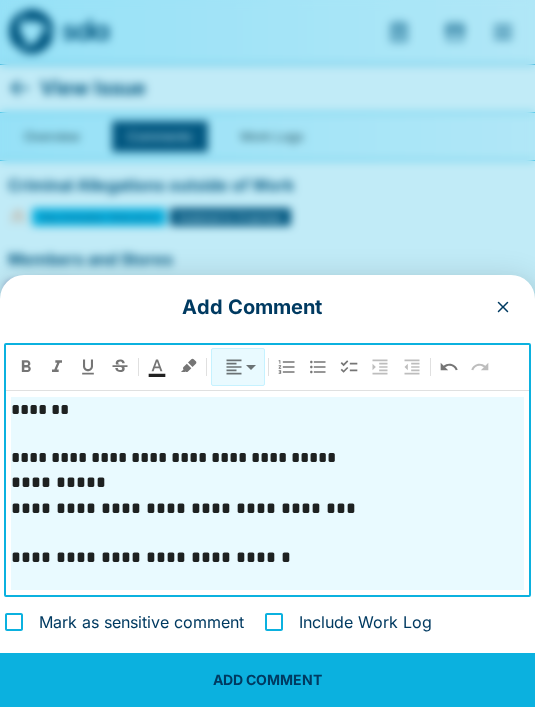click on "**********" at bounding box center [267, 493] 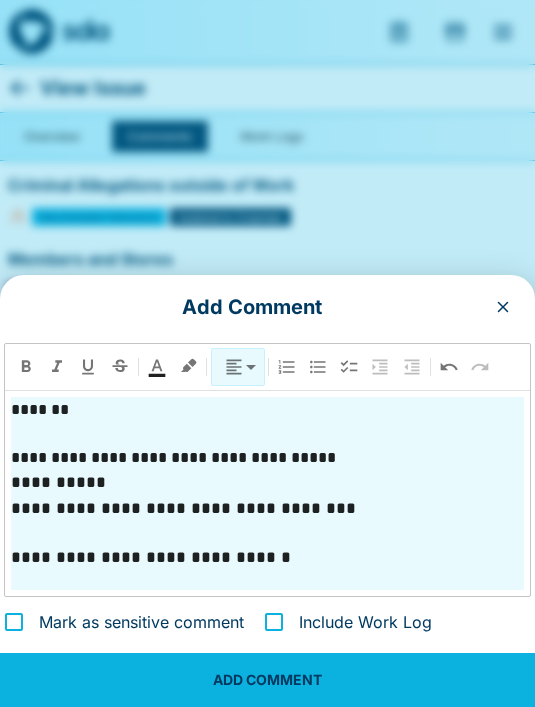 click on "**********" at bounding box center [267, 470] 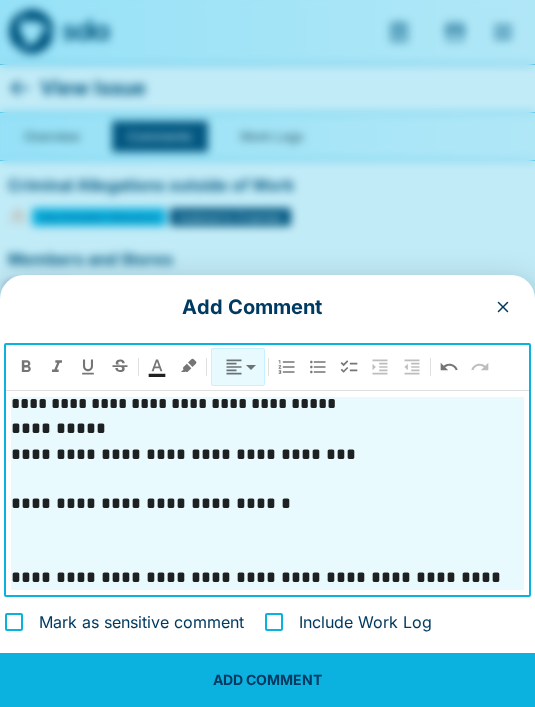 scroll, scrollTop: 564, scrollLeft: 0, axis: vertical 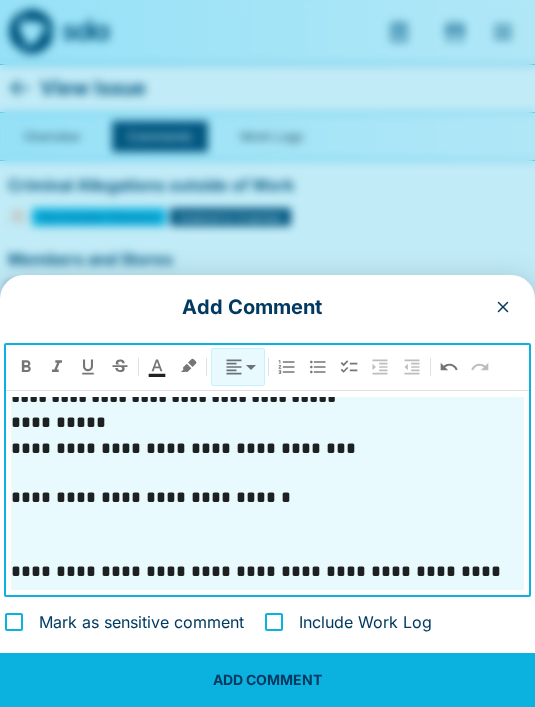click at bounding box center (267, 523) 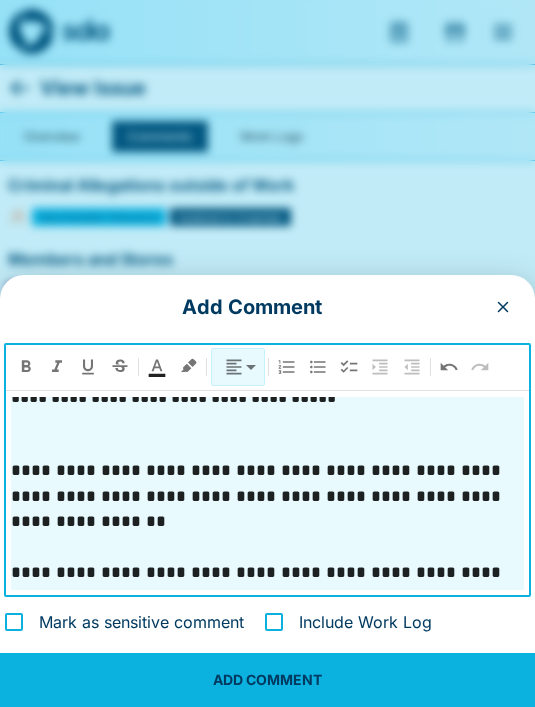 scroll, scrollTop: 550, scrollLeft: 0, axis: vertical 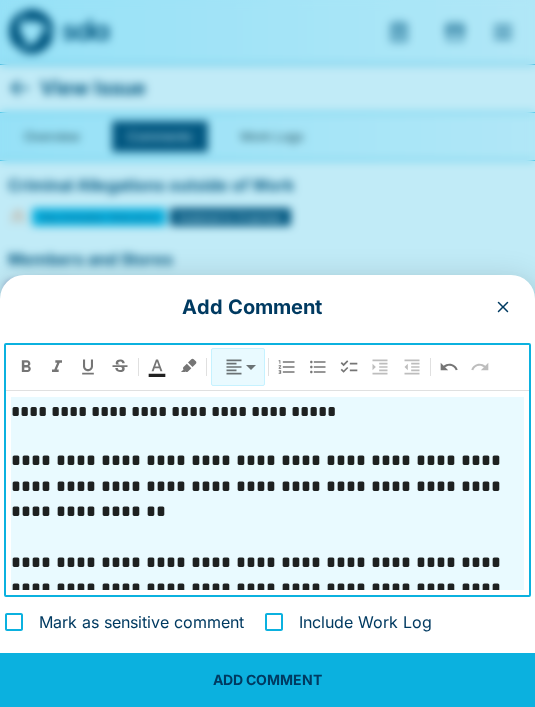 click on "**********" at bounding box center [267, 491] 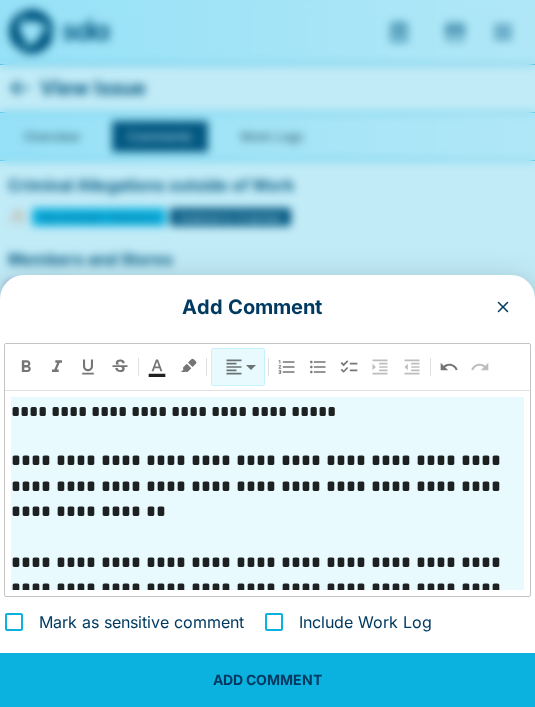 click on "**********" at bounding box center [258, 486] 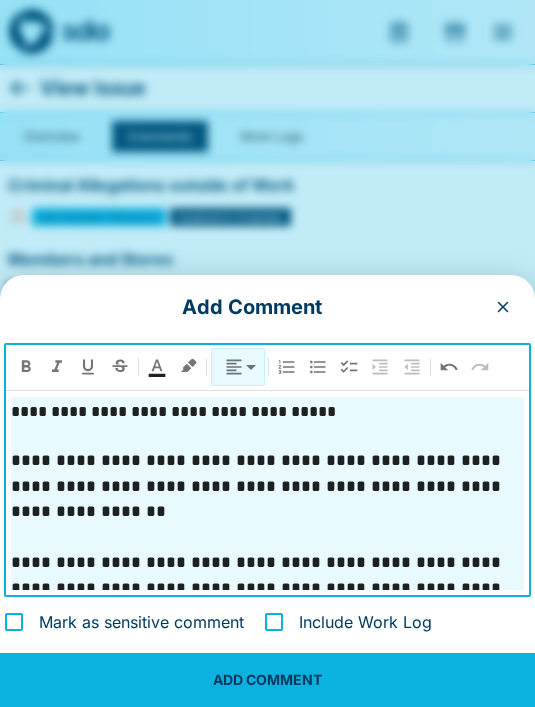 click on "**********" at bounding box center (258, 486) 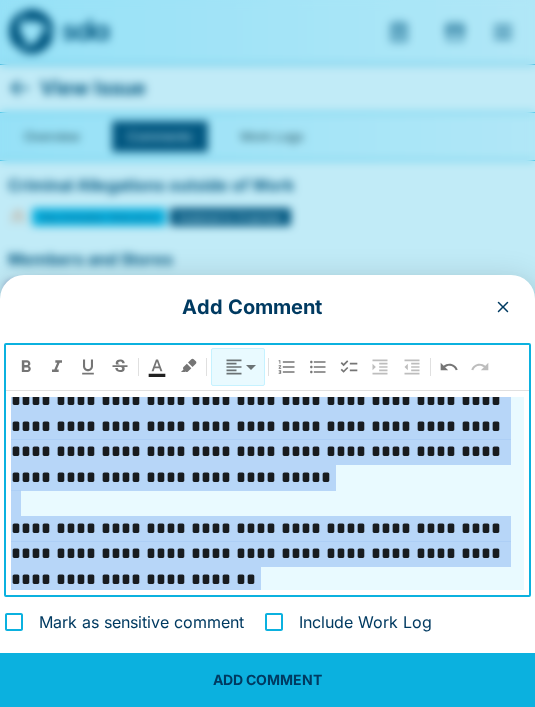 scroll, scrollTop: 806, scrollLeft: 0, axis: vertical 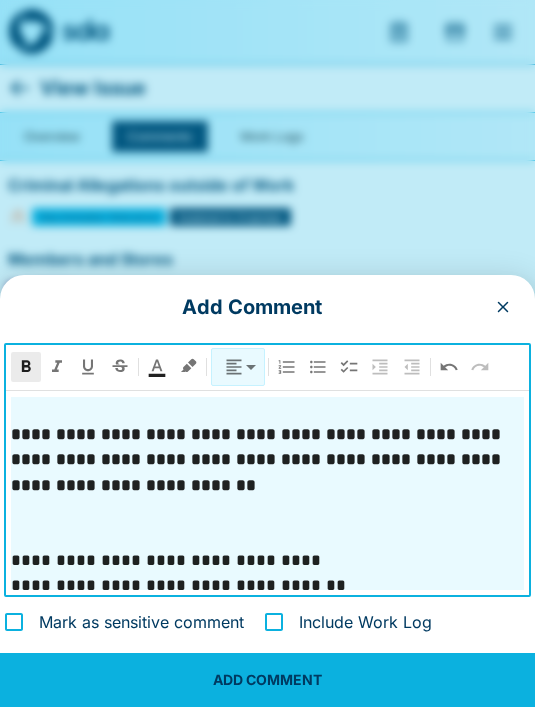 click on "**********" at bounding box center (267, 561) 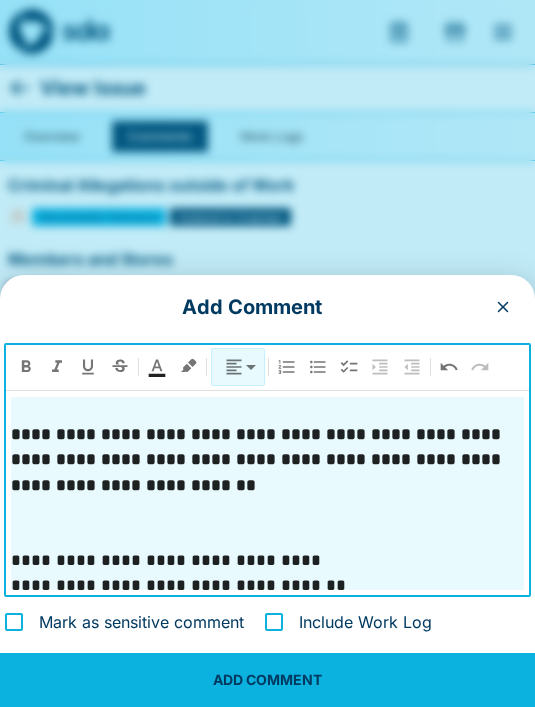 click on "**********" at bounding box center [267, 586] 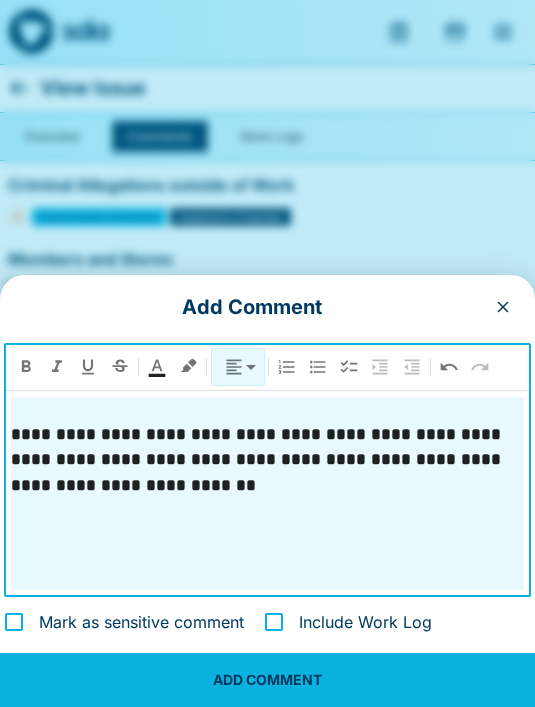scroll, scrollTop: 781, scrollLeft: 0, axis: vertical 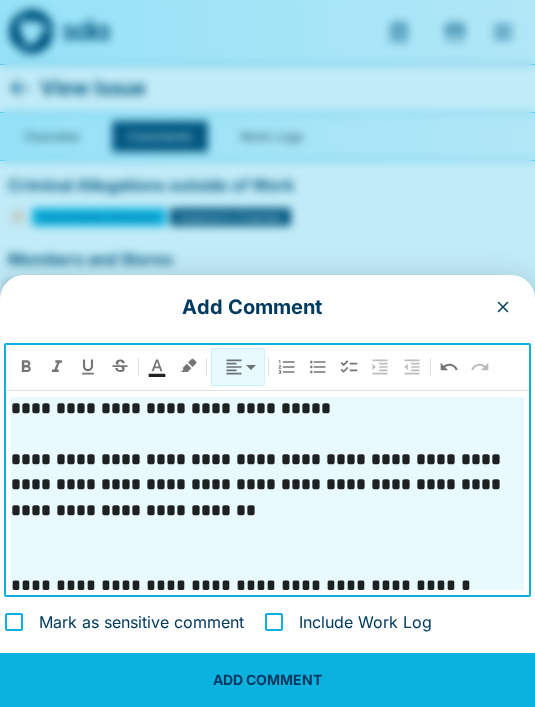 click on "ADD COMMENT" at bounding box center [267, 680] 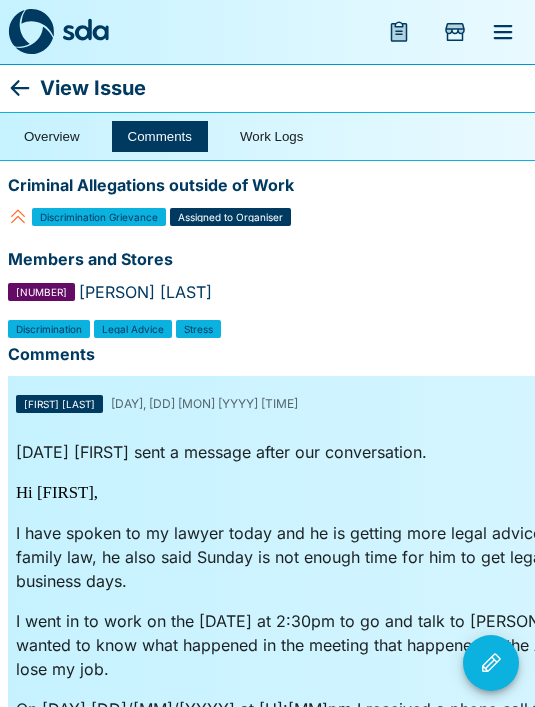 click at bounding box center (31, 32) 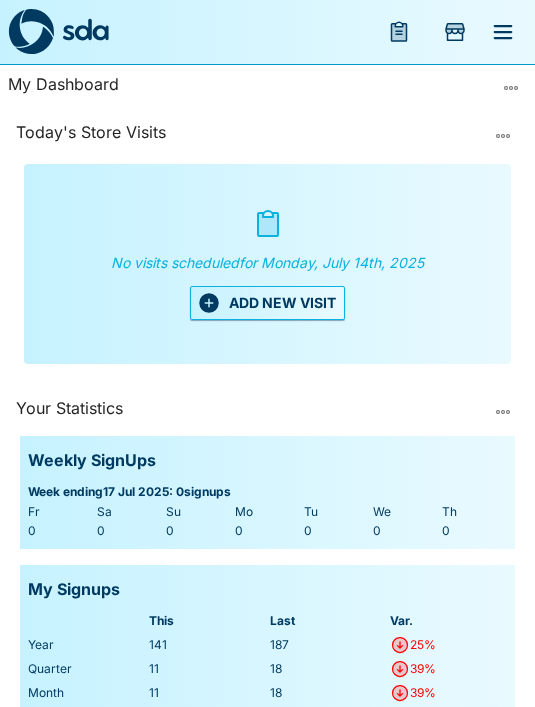 click at bounding box center (503, 32) 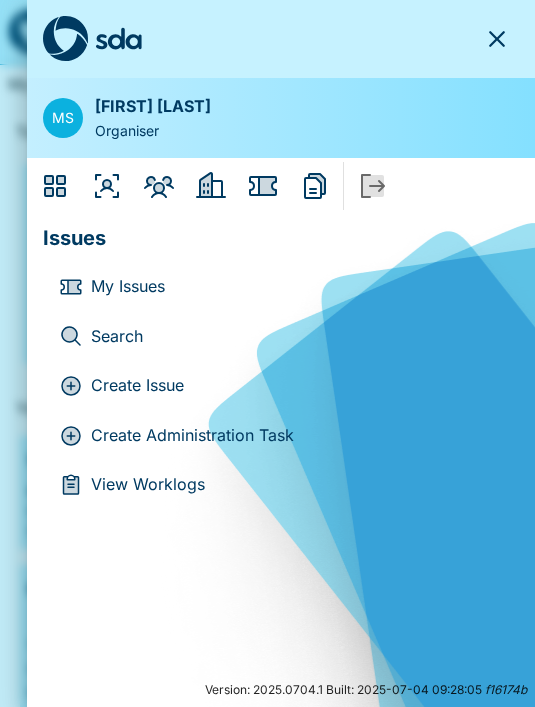 click 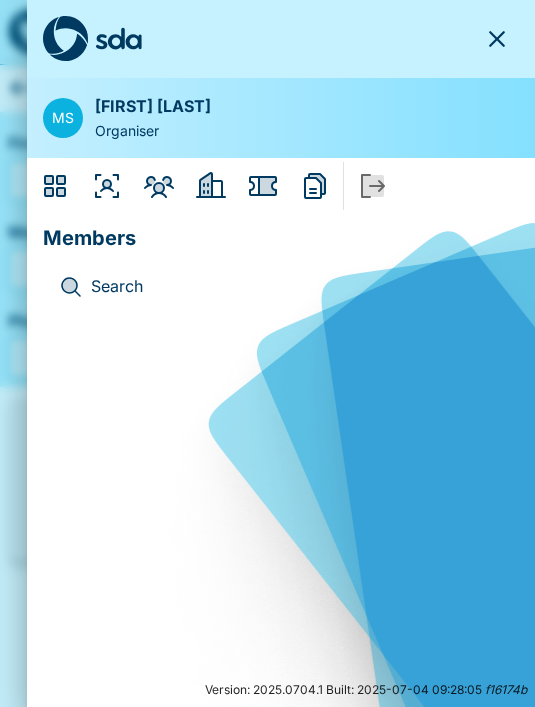 click on "Search" at bounding box center [297, 287] 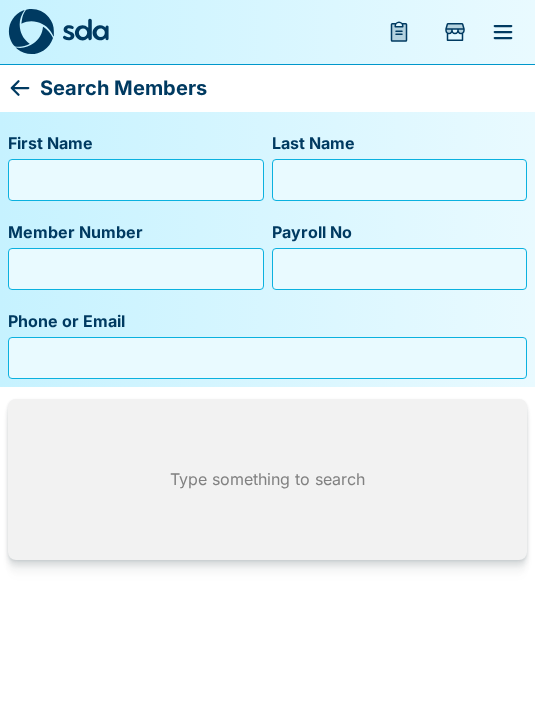 click on "First Name" at bounding box center (136, 180) 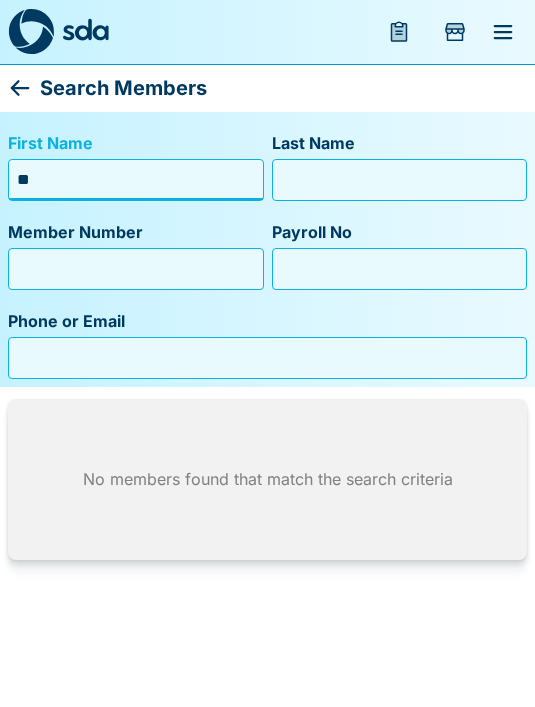 type on "*" 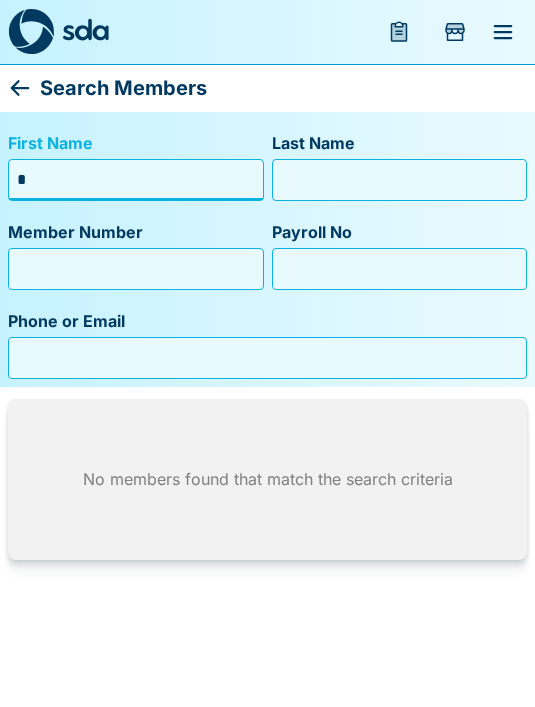 type 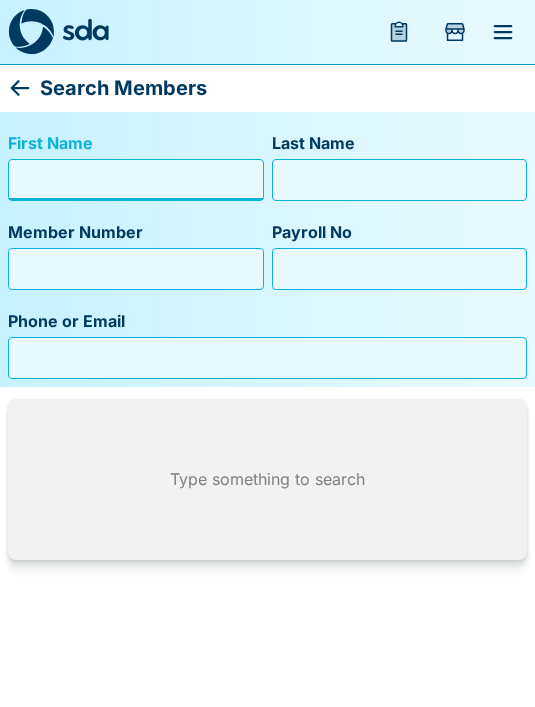 click at bounding box center [503, 32] 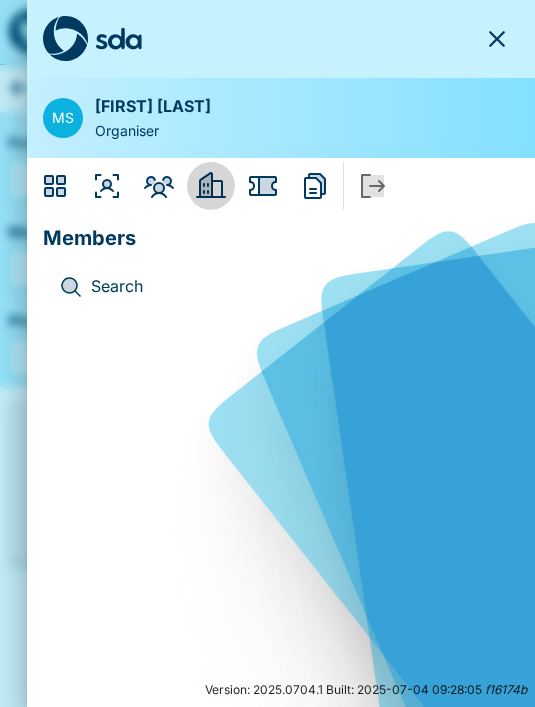 click 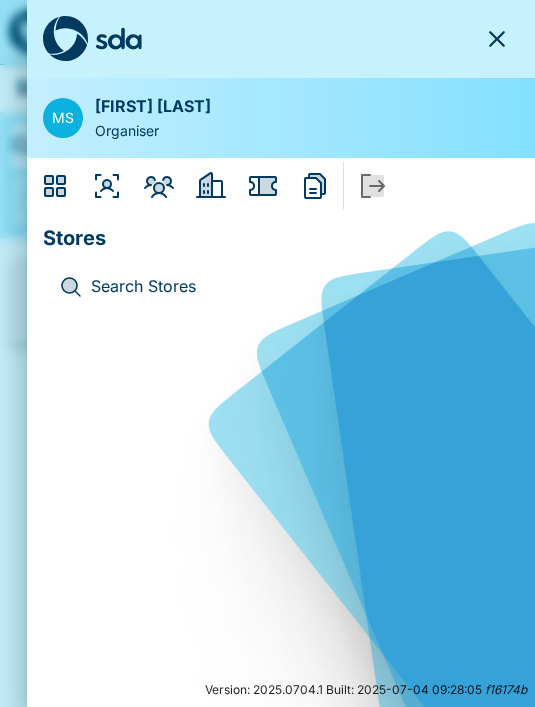 click on "Search Stores" at bounding box center (297, 287) 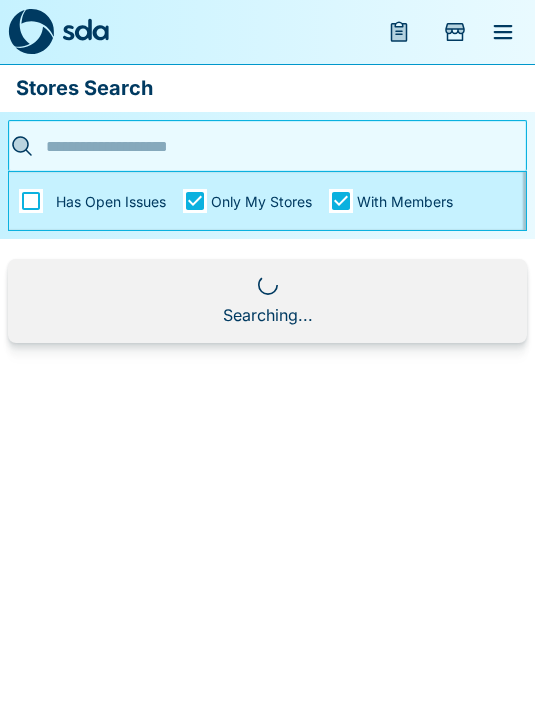click 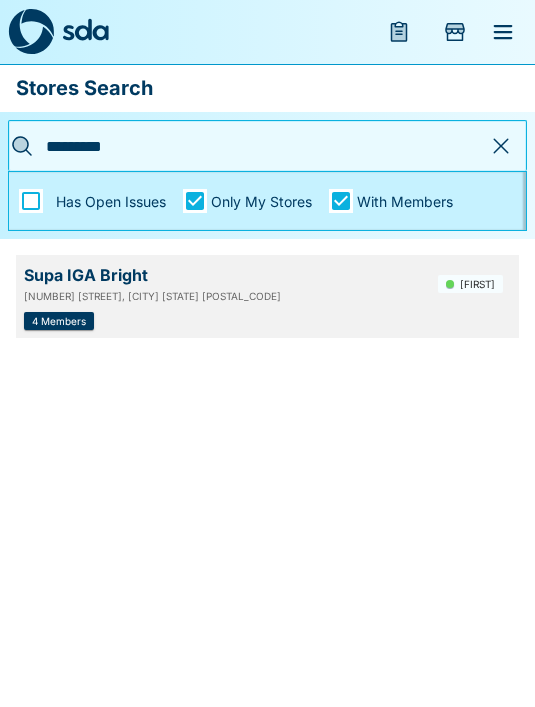 type on "**********" 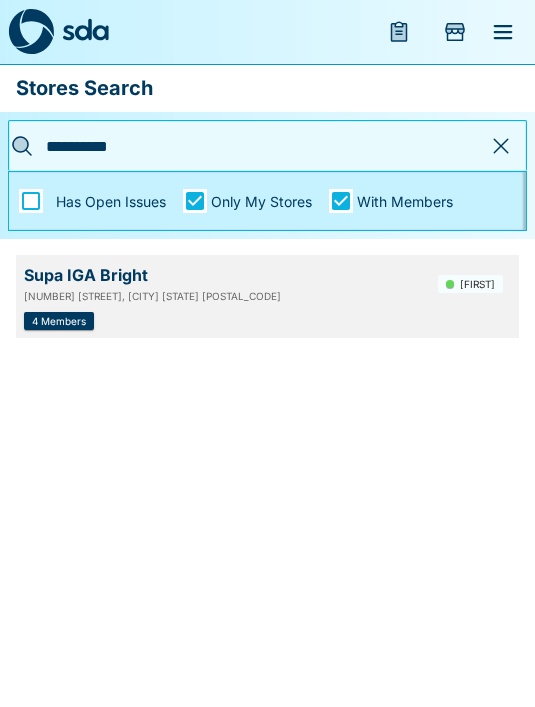 click on "[FIRST]" at bounding box center [470, 284] 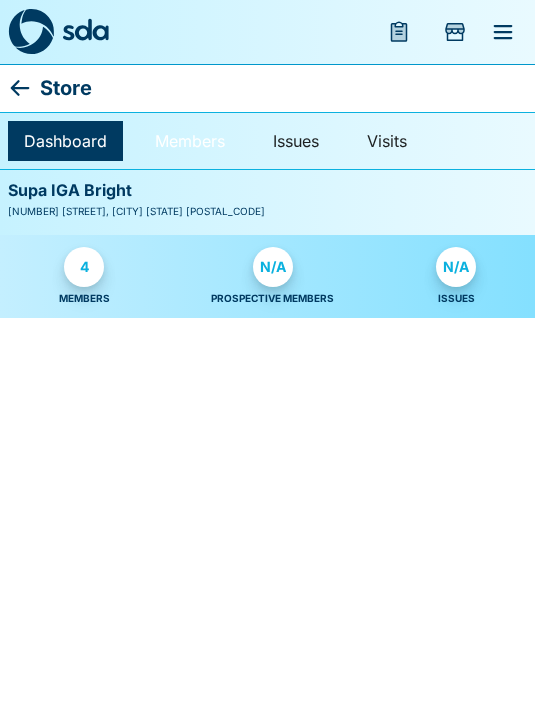 click on "Members" at bounding box center (190, 141) 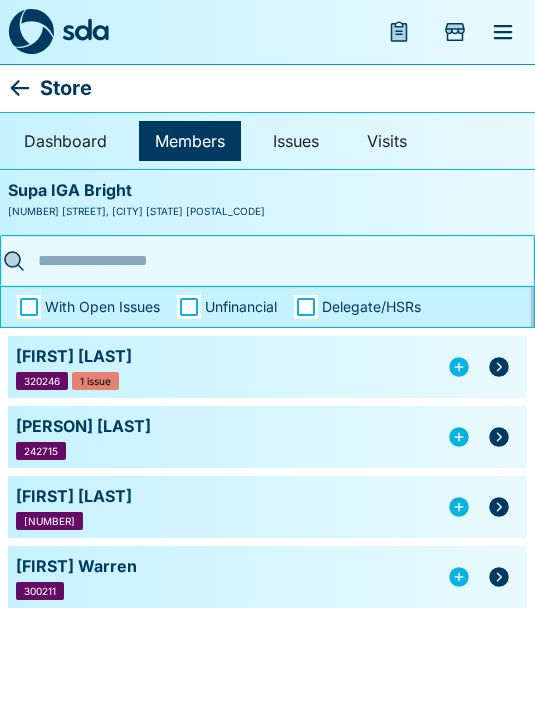 click at bounding box center (499, 367) 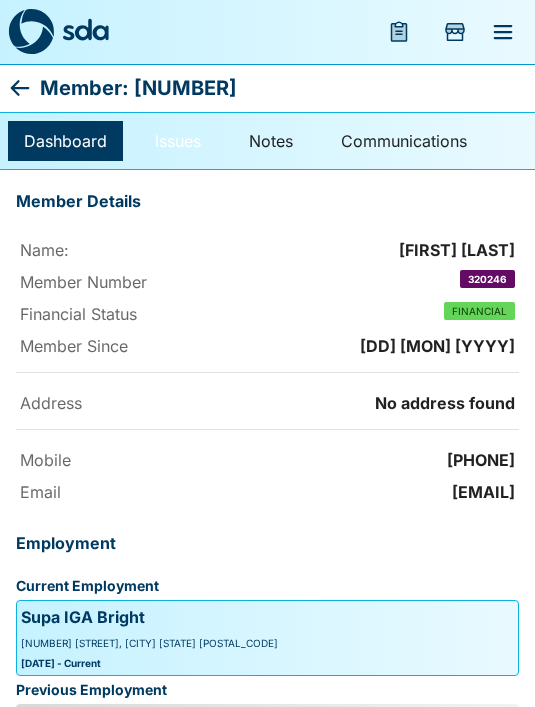 click on "Issues" at bounding box center [178, 141] 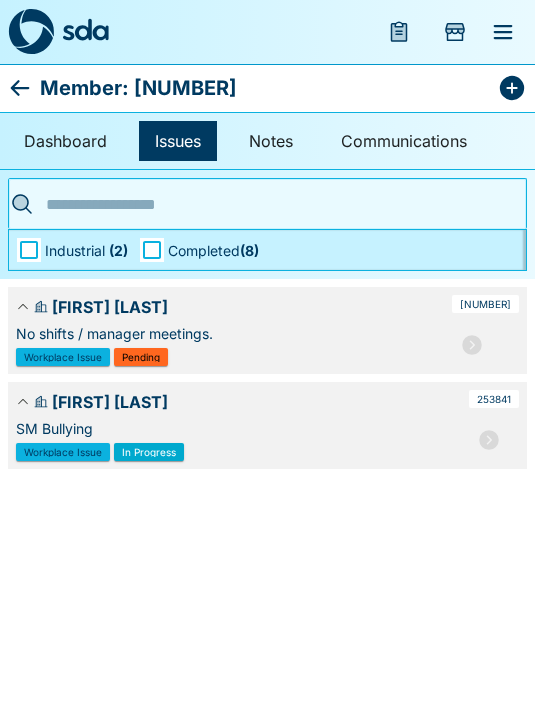 click 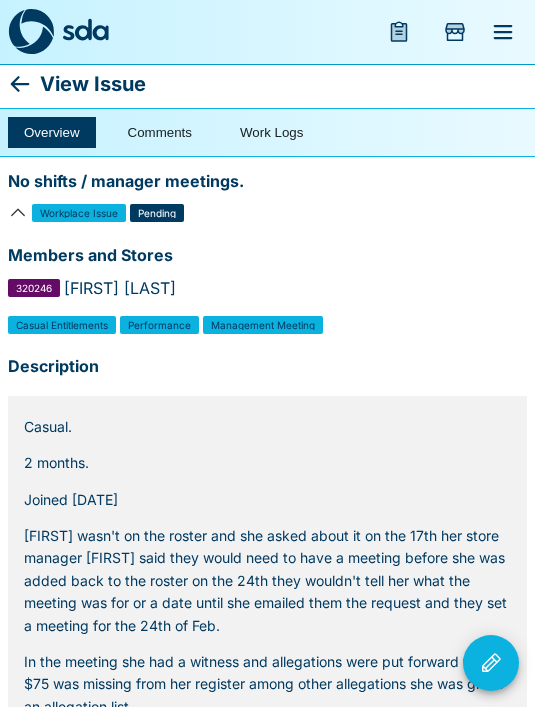 scroll, scrollTop: 0, scrollLeft: 0, axis: both 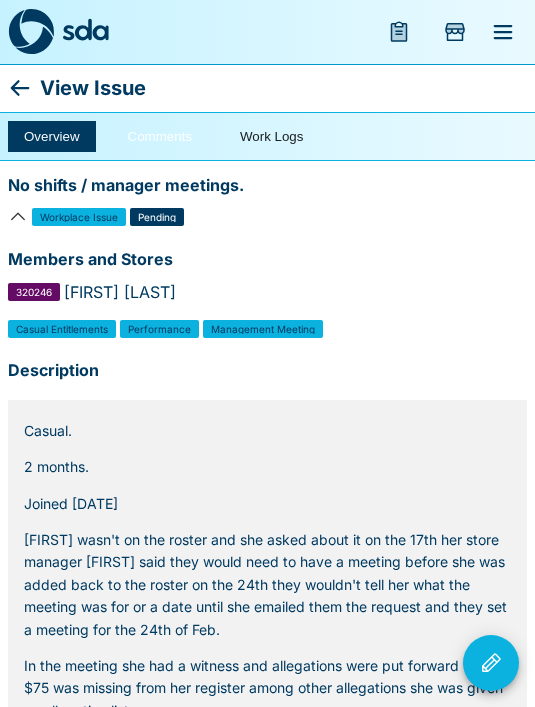 click on "Comments" at bounding box center (160, 136) 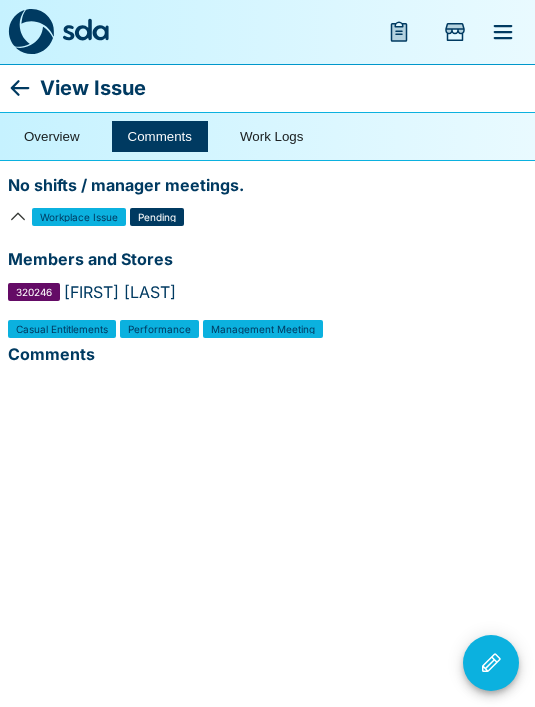 click 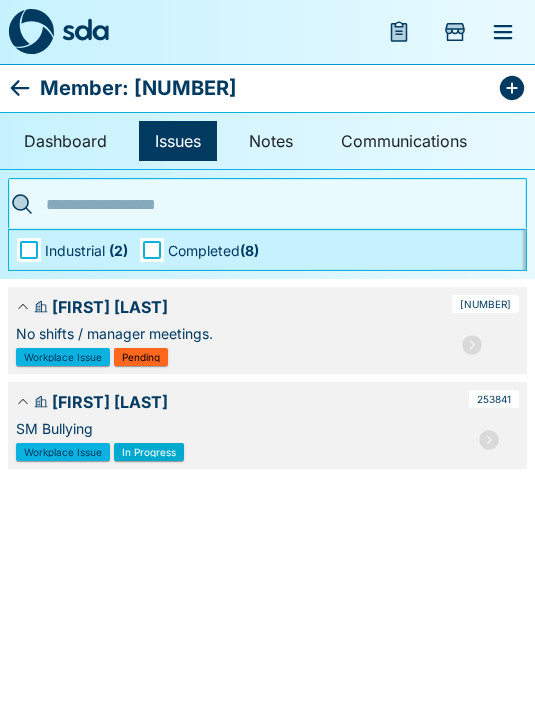 click 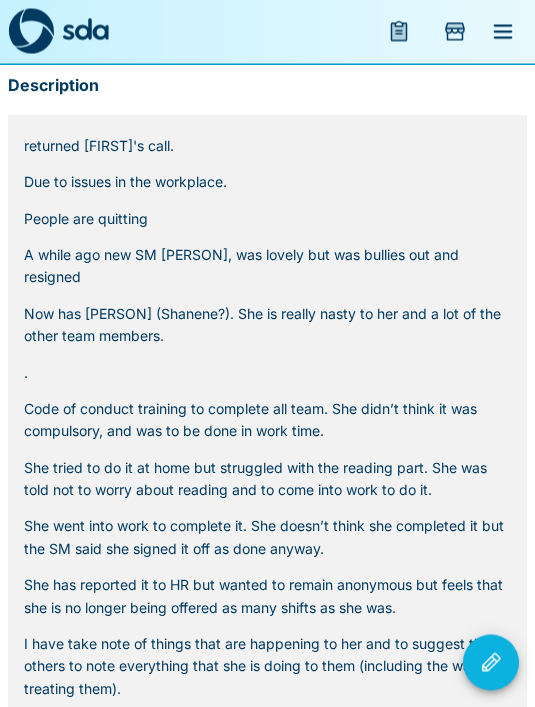 scroll, scrollTop: 292, scrollLeft: 0, axis: vertical 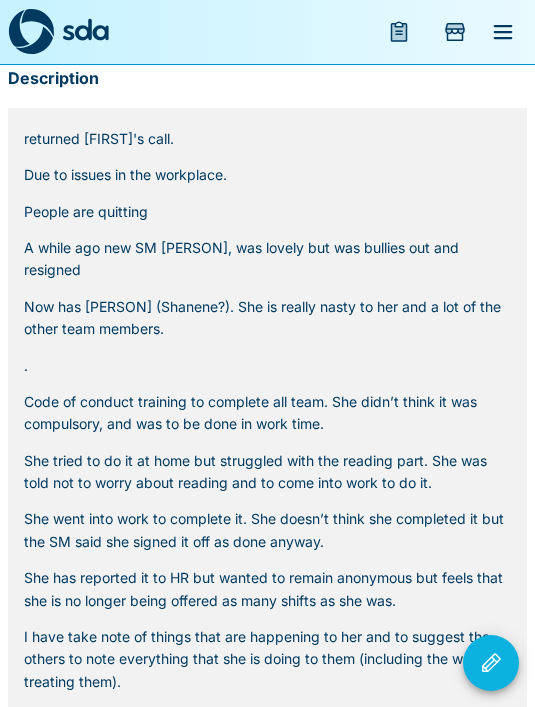 click at bounding box center (491, 663) 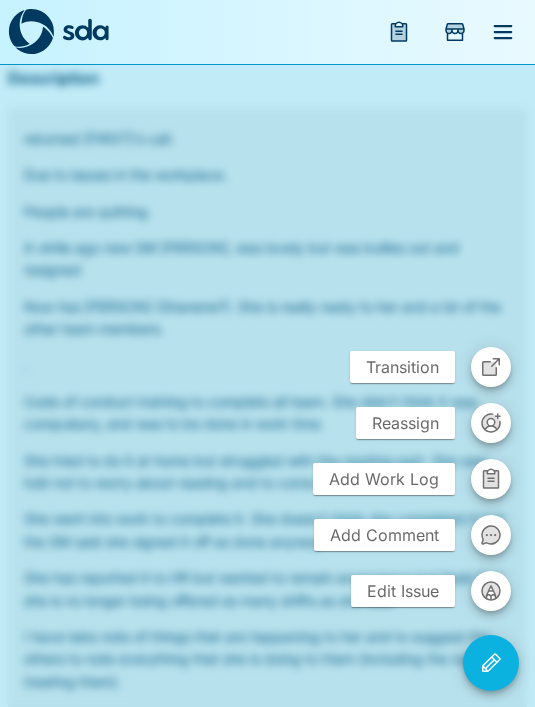 click on "Add Comment" at bounding box center (384, 535) 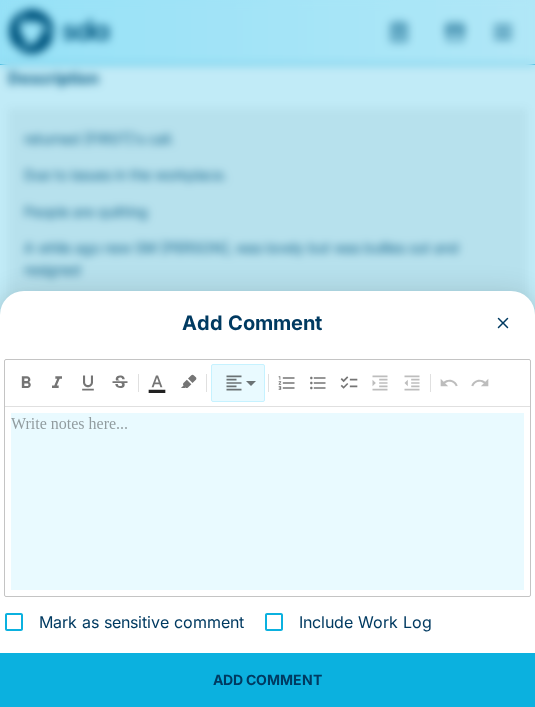 click at bounding box center [267, 501] 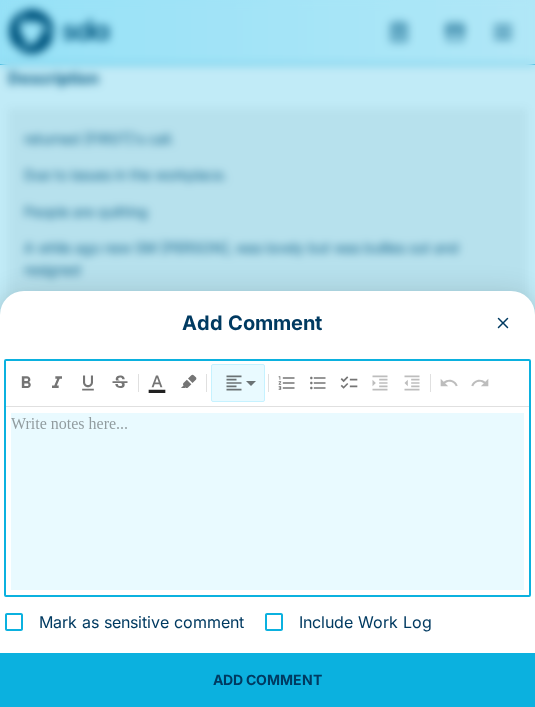 type 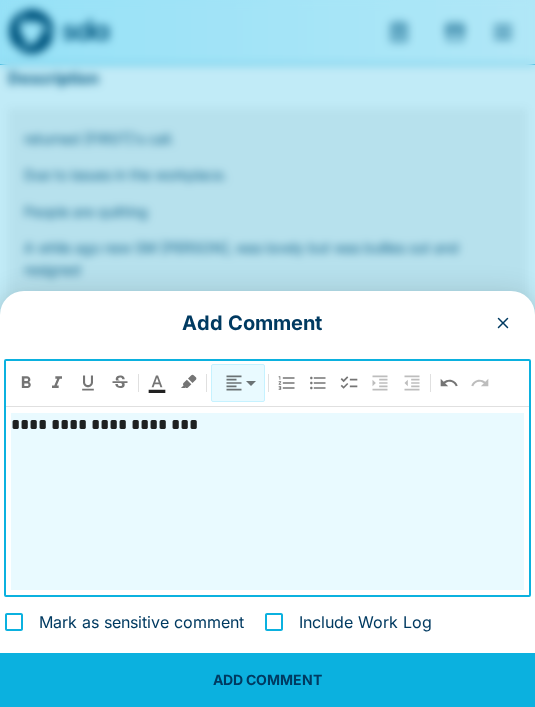 click on "**********" at bounding box center [267, 501] 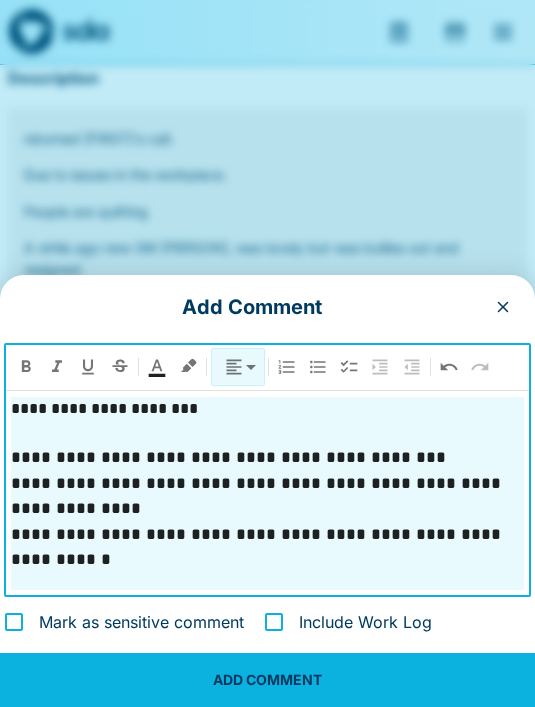 scroll, scrollTop: 0, scrollLeft: 0, axis: both 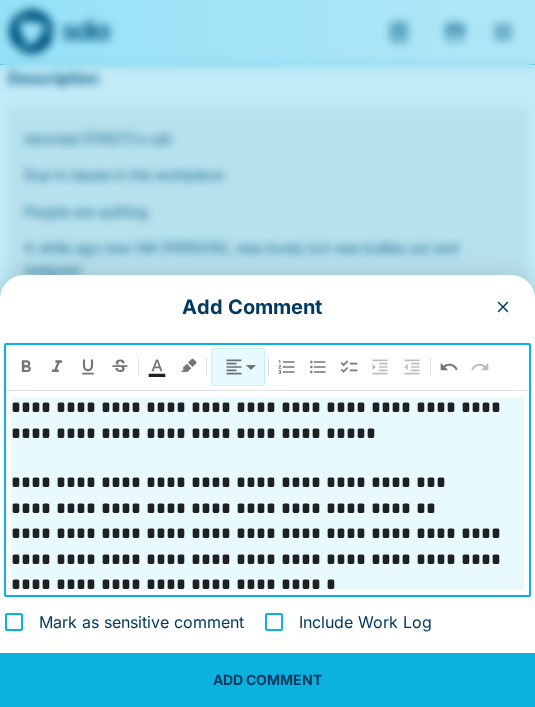 click on "**********" at bounding box center [267, 662] 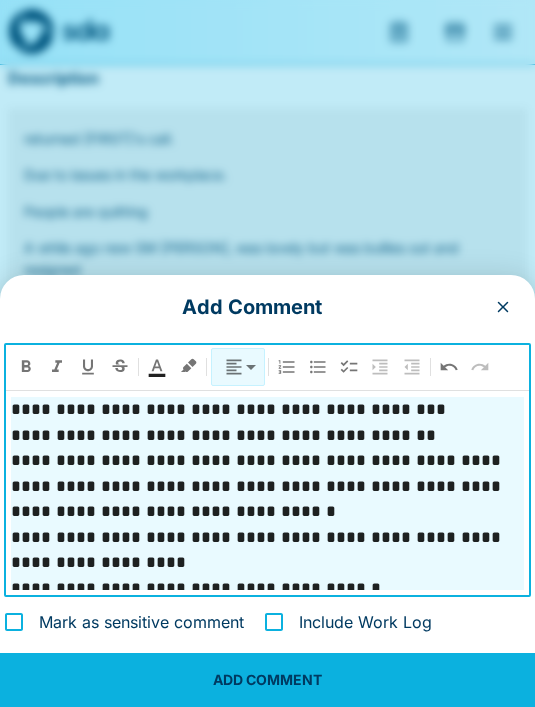 scroll, scrollTop: 375, scrollLeft: 0, axis: vertical 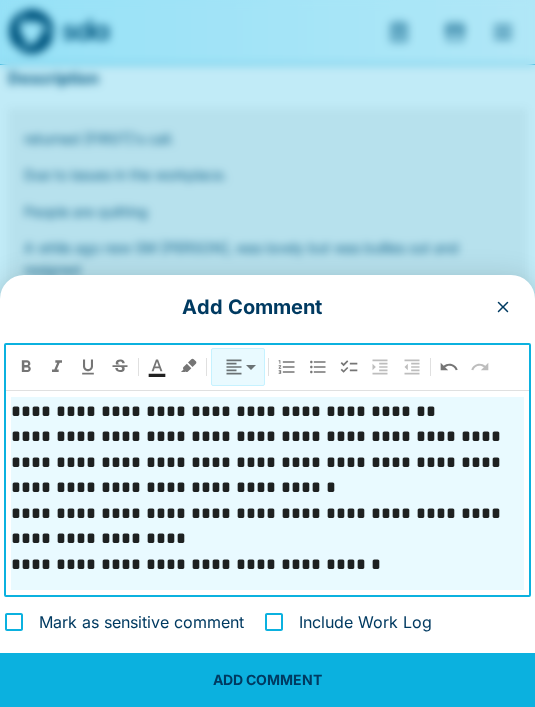 click at bounding box center [267, 639] 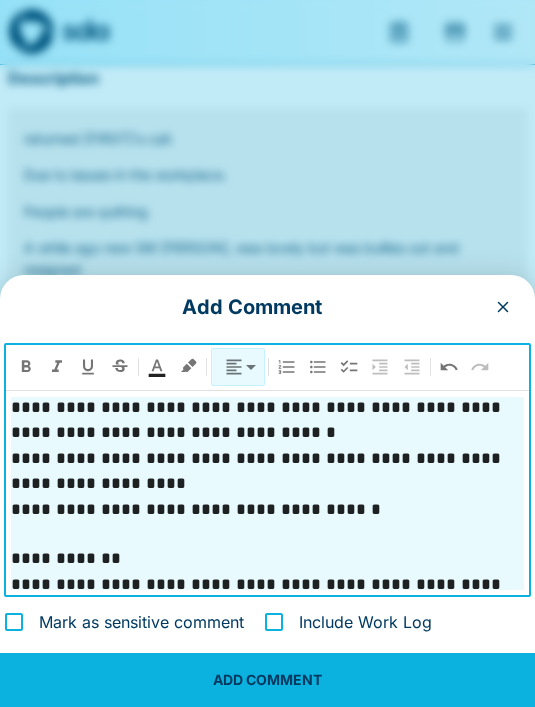 click on "**********" at bounding box center (267, 559) 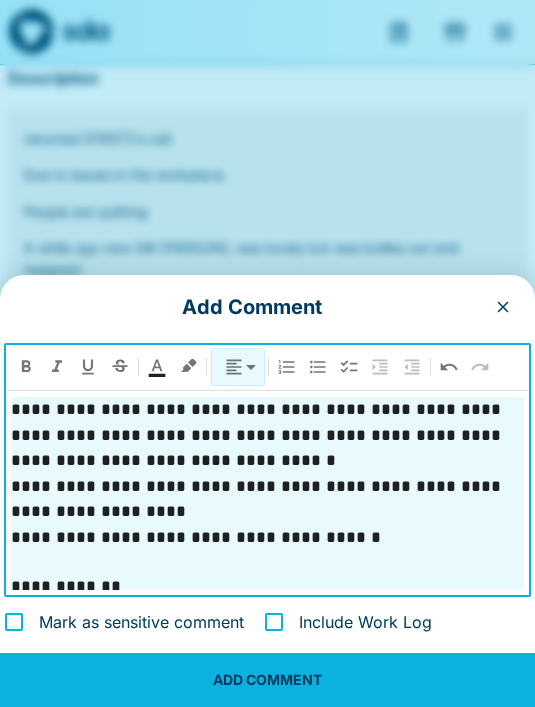 scroll, scrollTop: 399, scrollLeft: 0, axis: vertical 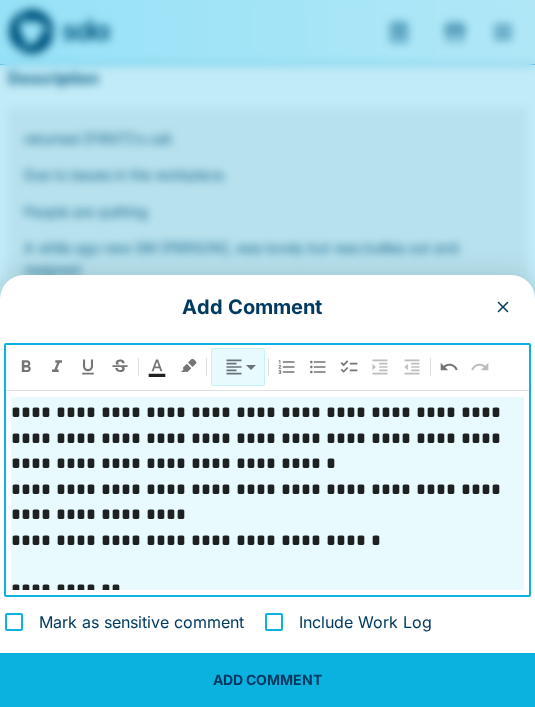 click at bounding box center (267, 565) 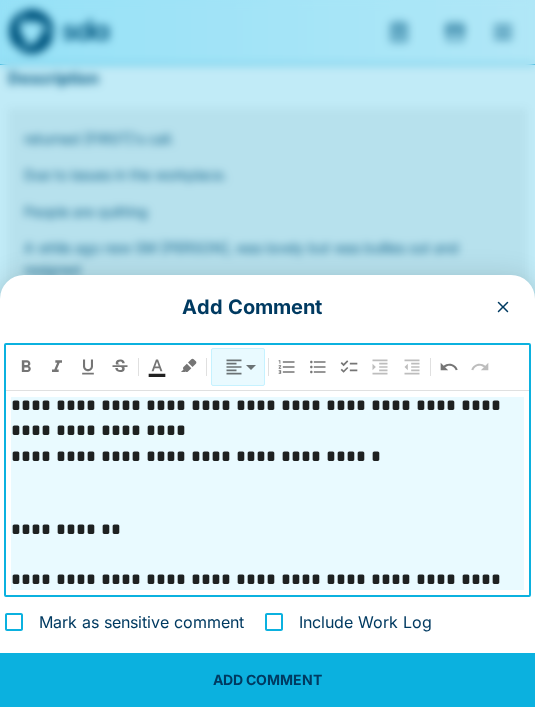 scroll, scrollTop: 488, scrollLeft: 0, axis: vertical 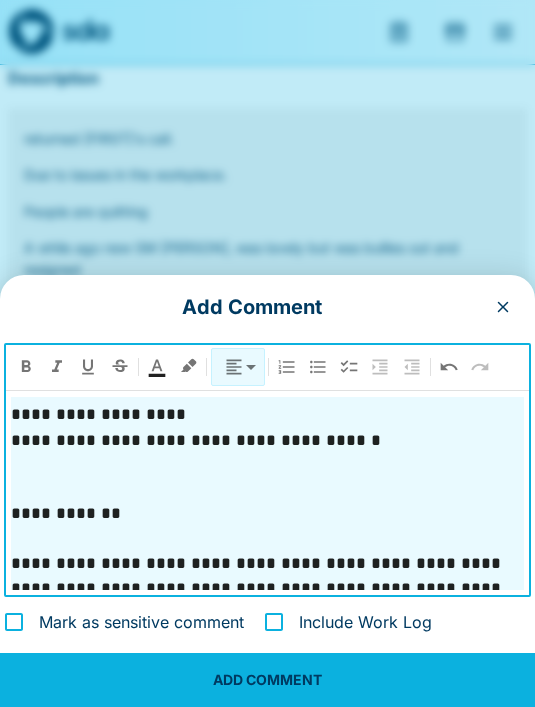 click at bounding box center [267, 690] 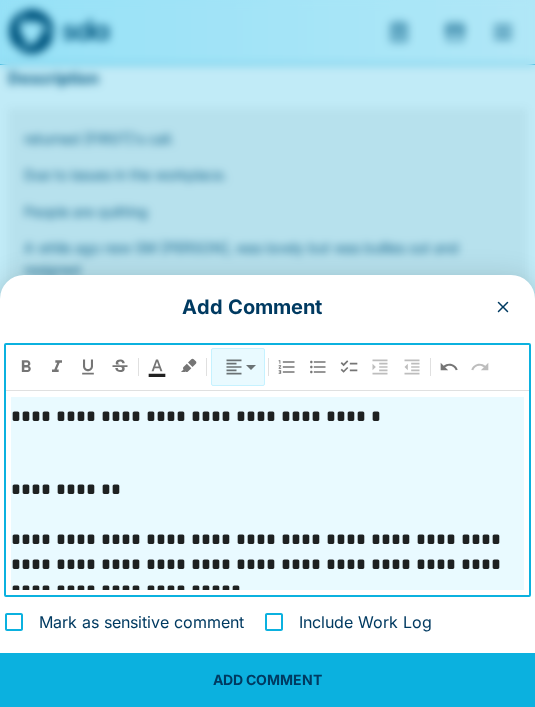 scroll, scrollTop: 547, scrollLeft: 0, axis: vertical 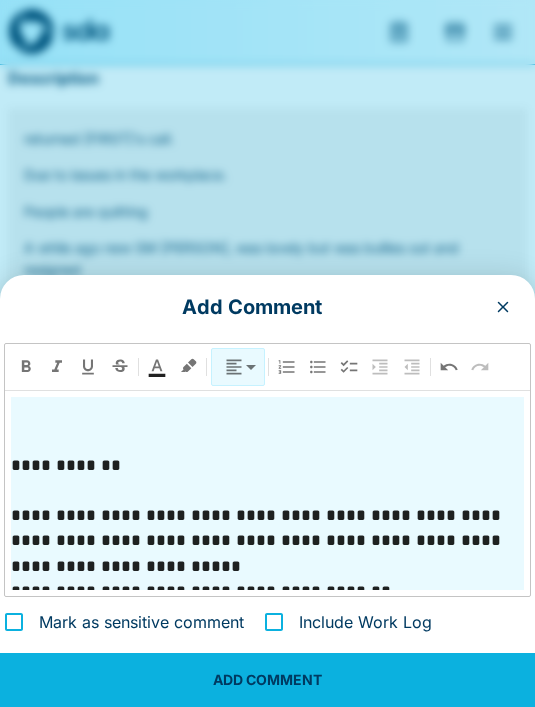click on "ADD COMMENT" at bounding box center [267, 680] 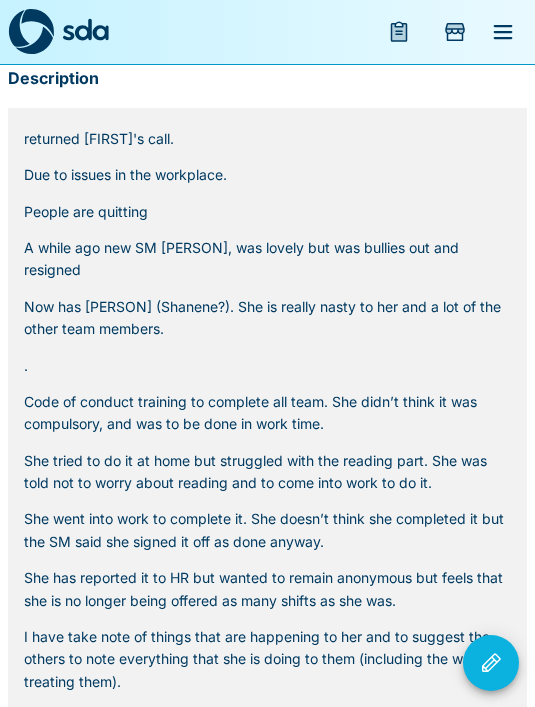 click at bounding box center (31, 32) 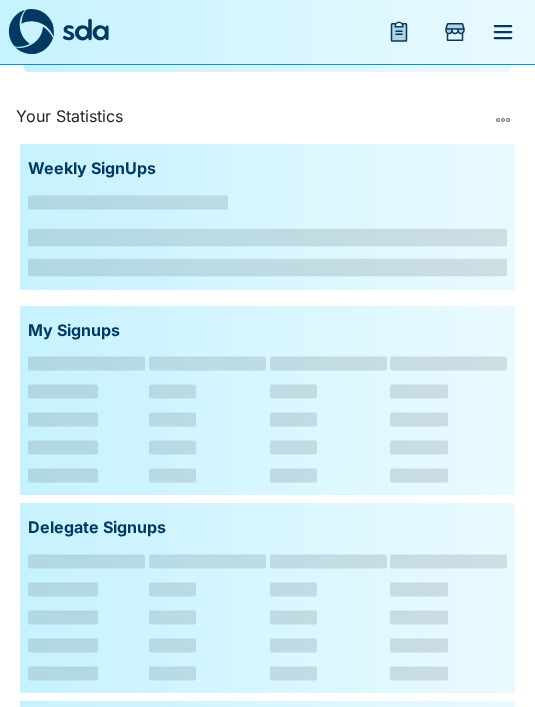 scroll, scrollTop: 0, scrollLeft: 0, axis: both 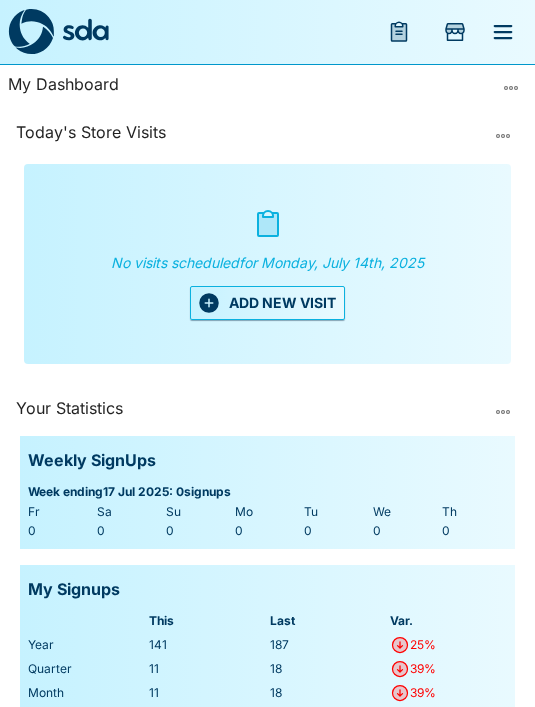 click 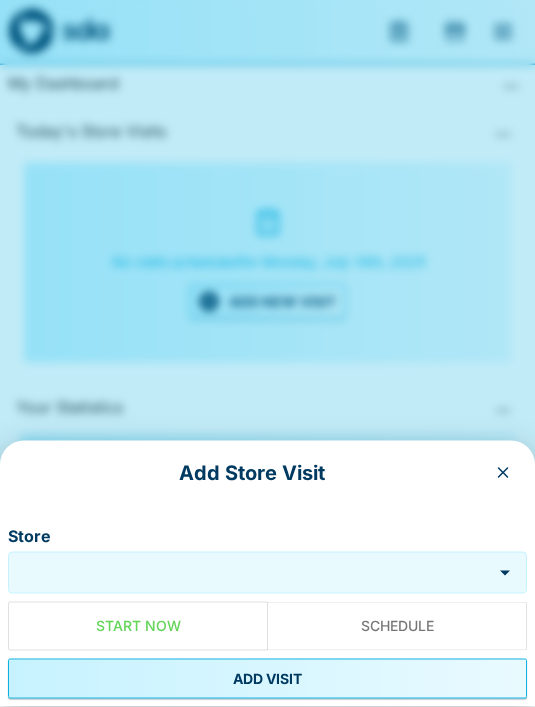 scroll, scrollTop: 0, scrollLeft: 0, axis: both 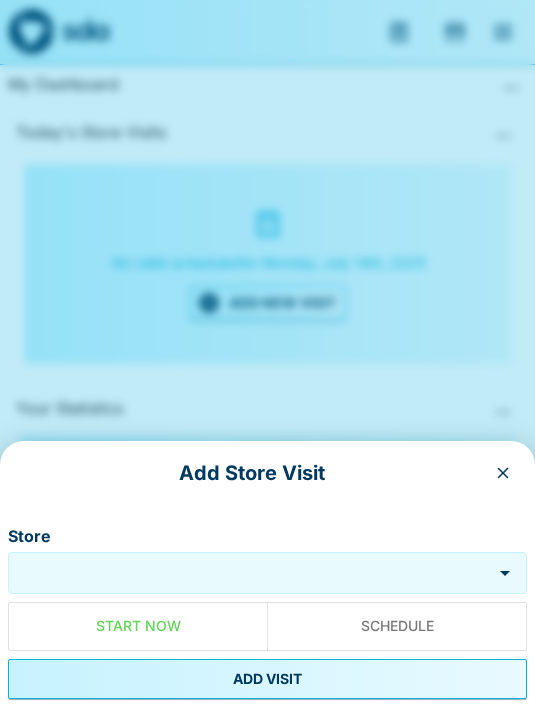 click at bounding box center (503, 473) 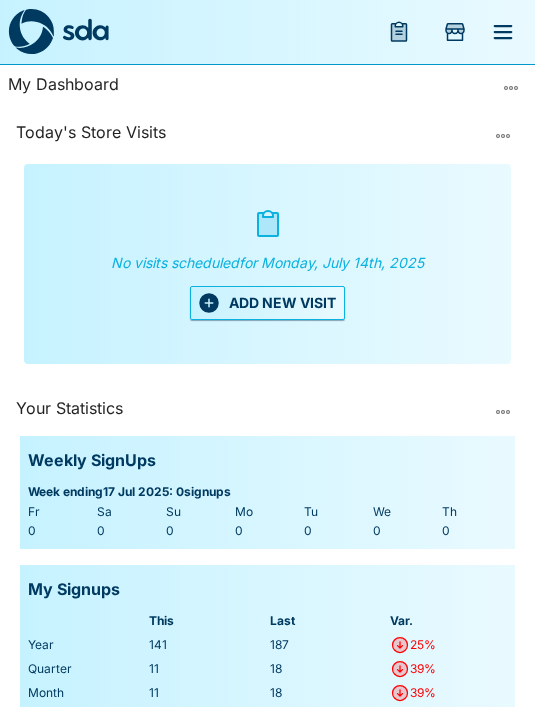 click at bounding box center (503, 32) 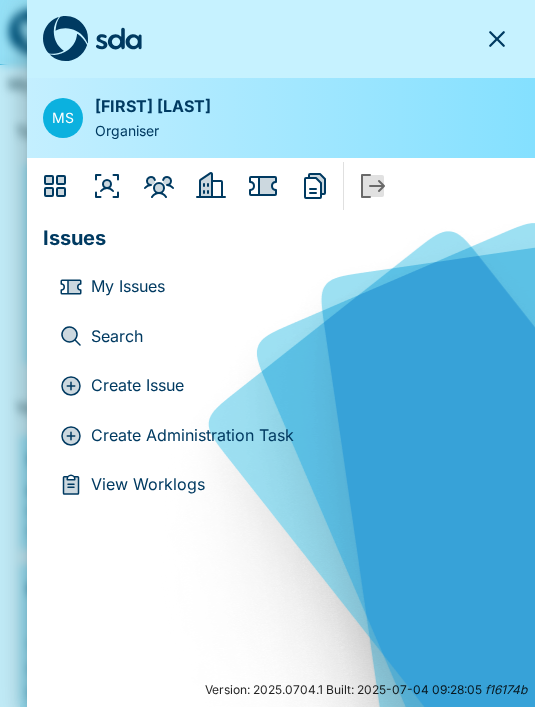click 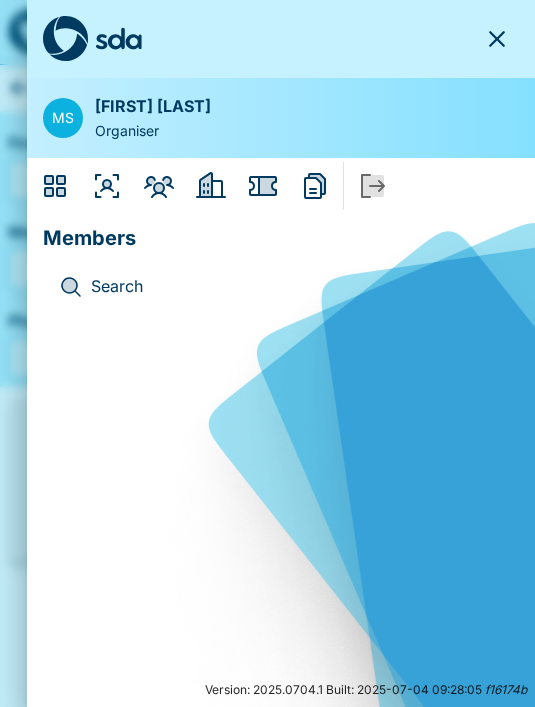 click on "Search" at bounding box center [297, 287] 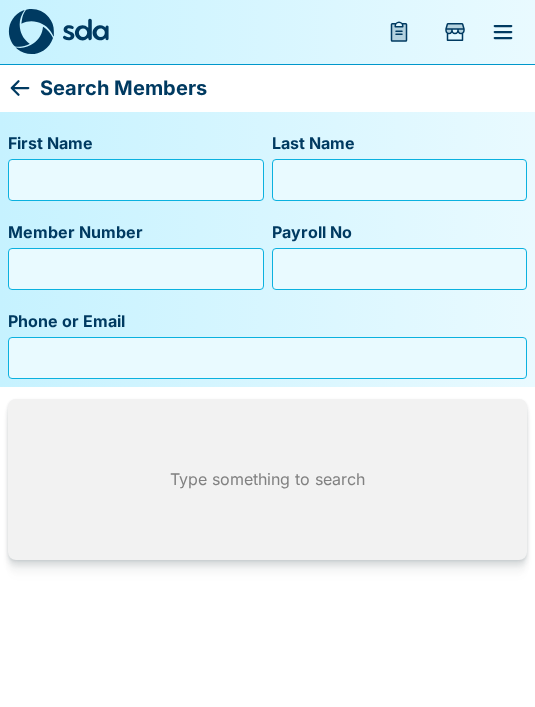 click on "First Name" at bounding box center [136, 180] 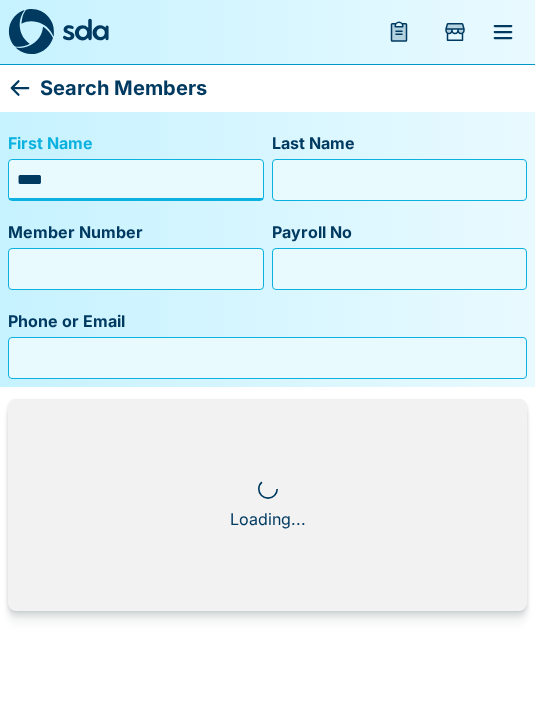 type on "****" 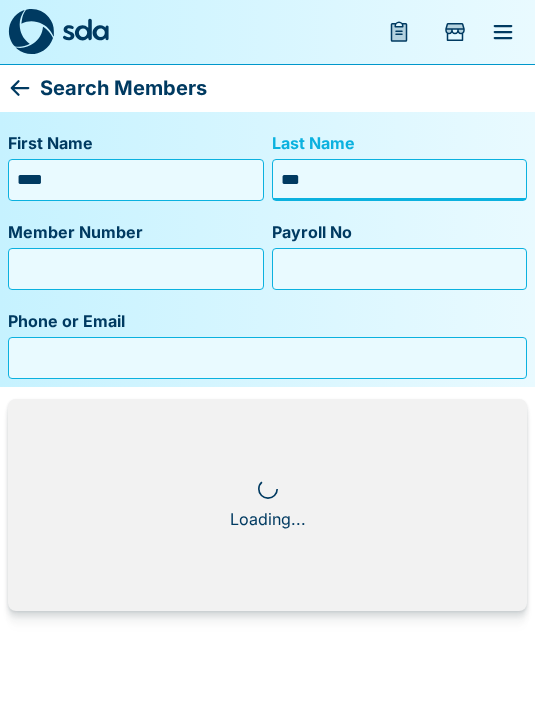 type on "****" 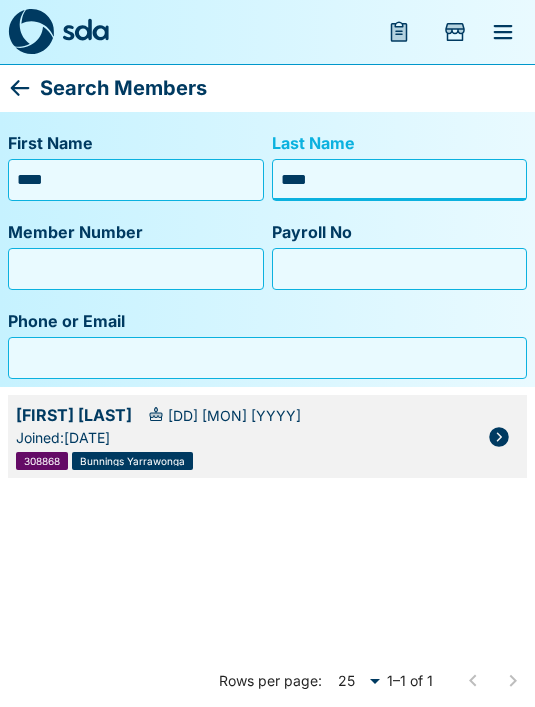 click at bounding box center [499, 437] 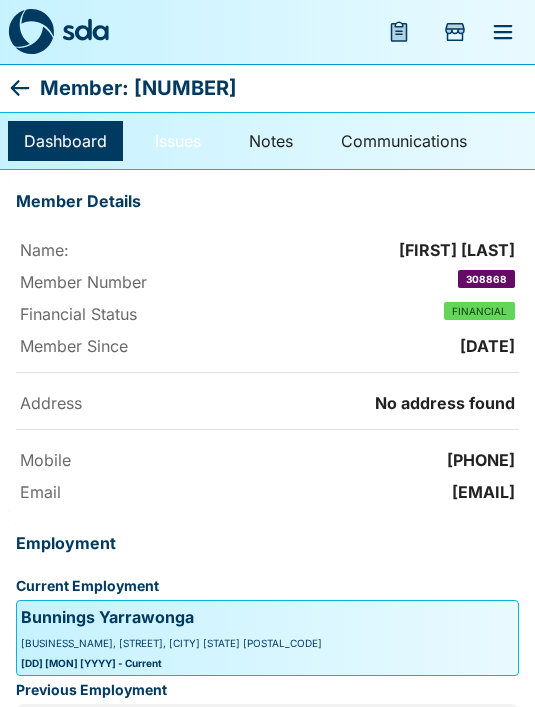 click on "Issues" at bounding box center [178, 141] 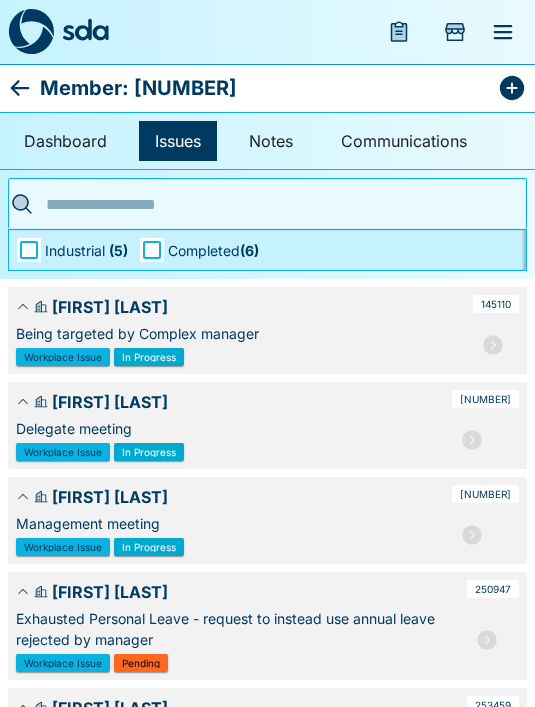 click 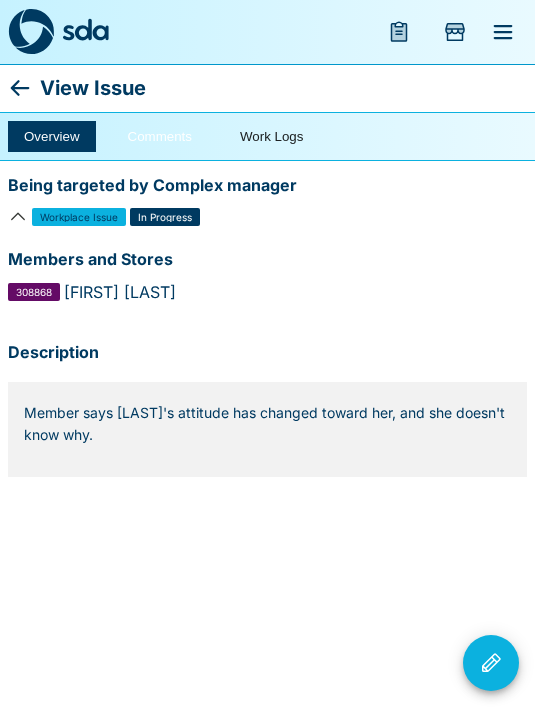 click on "Comments" at bounding box center [160, 136] 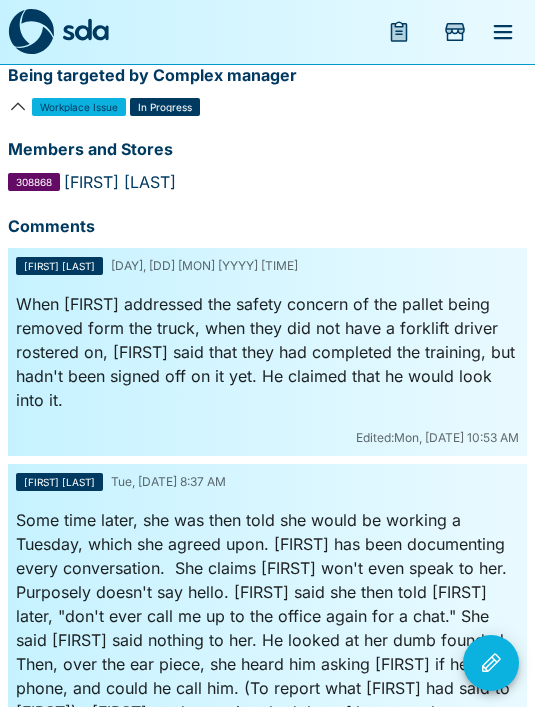 scroll, scrollTop: 0, scrollLeft: 0, axis: both 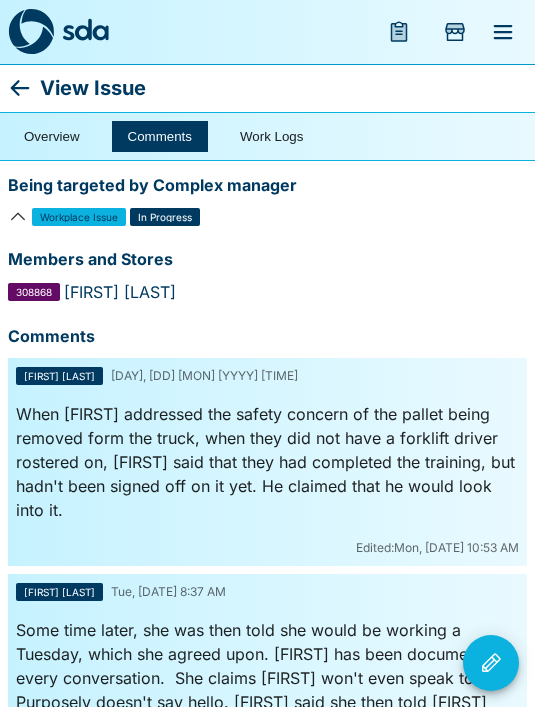 click 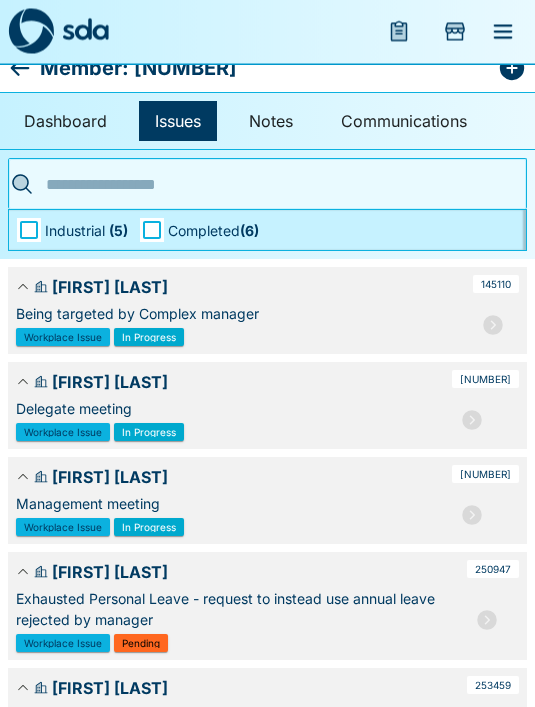 scroll, scrollTop: 20, scrollLeft: 0, axis: vertical 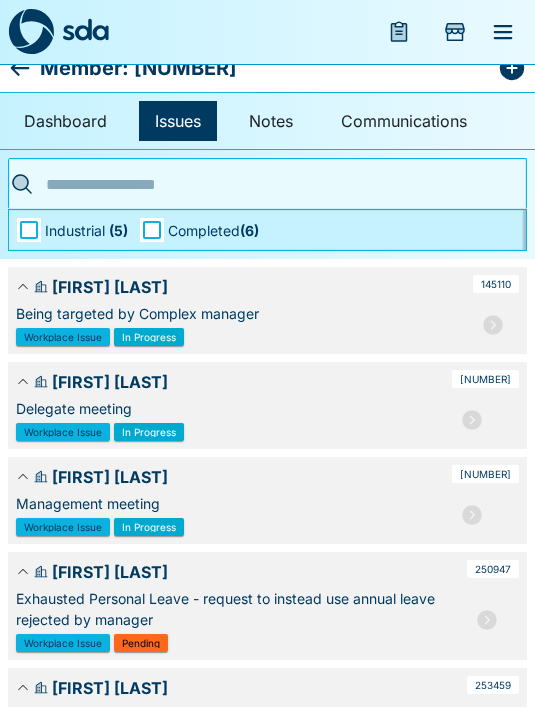 click 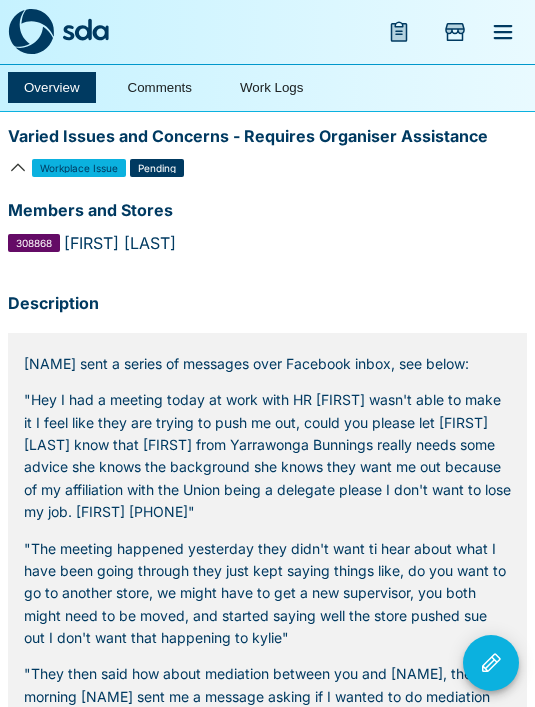 scroll, scrollTop: 0, scrollLeft: 0, axis: both 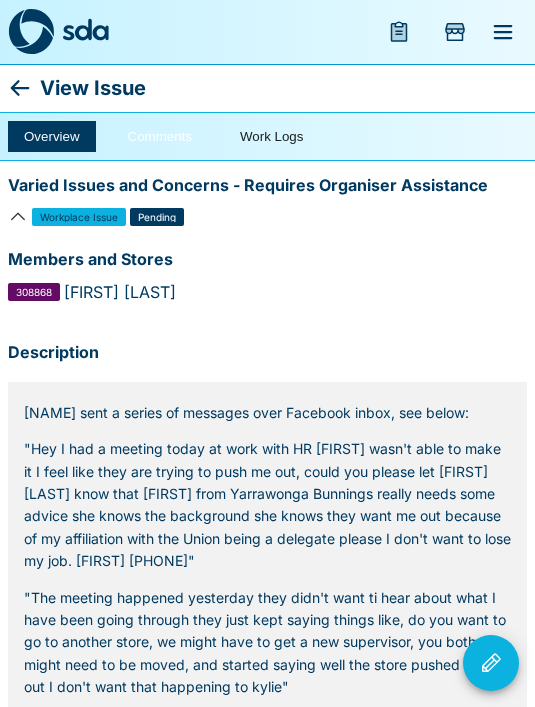 click on "Comments" at bounding box center (160, 136) 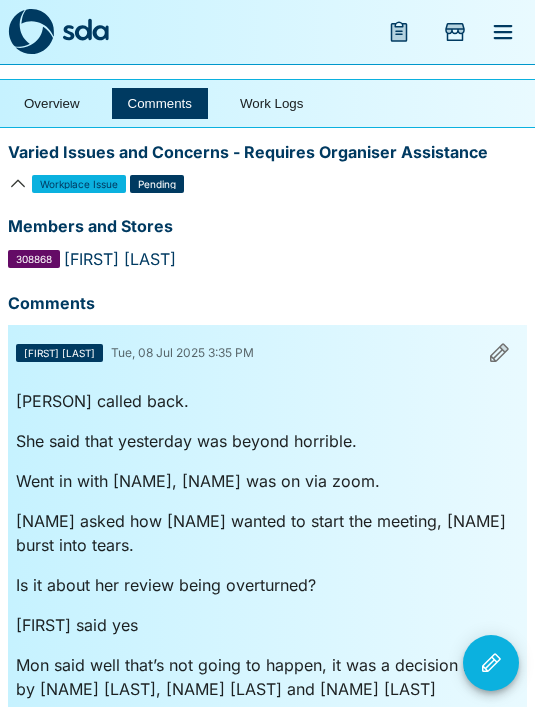 scroll, scrollTop: 0, scrollLeft: 0, axis: both 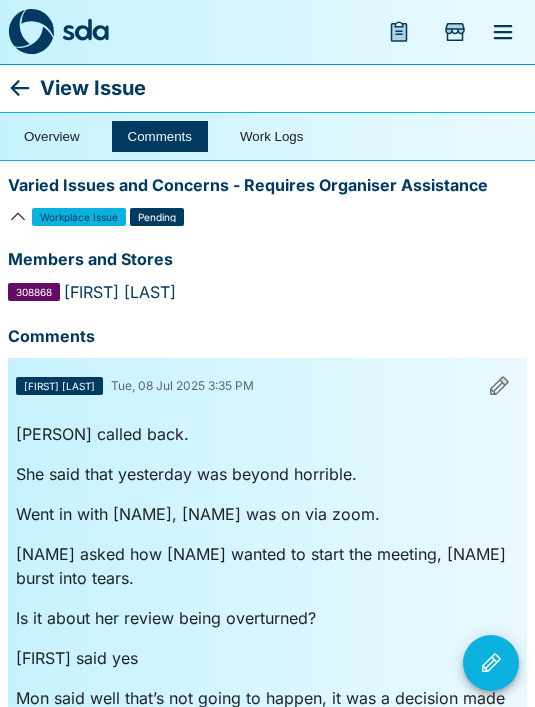 click at bounding box center (491, 663) 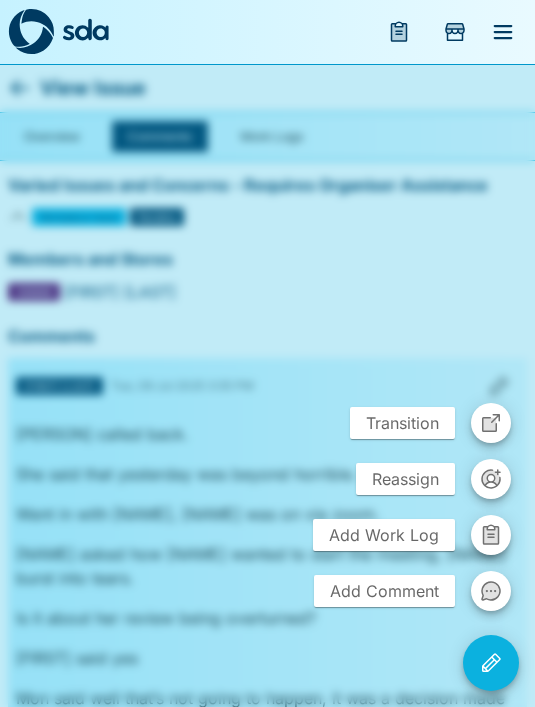 click on "Add Comment" at bounding box center [384, 591] 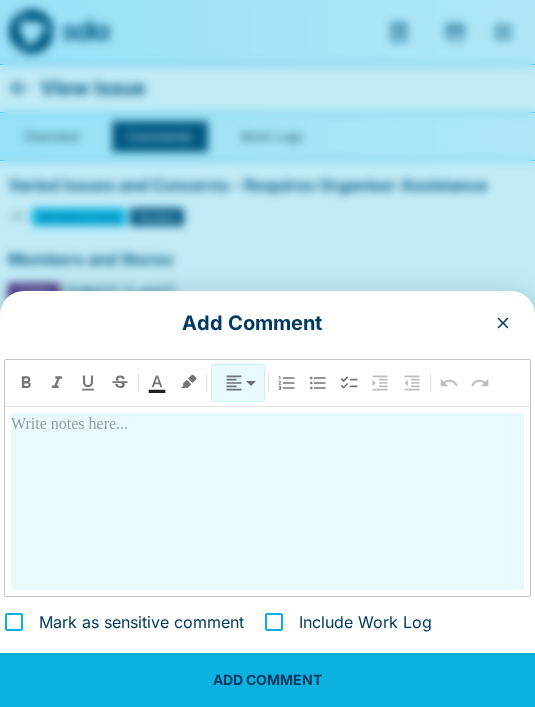 click at bounding box center (267, 501) 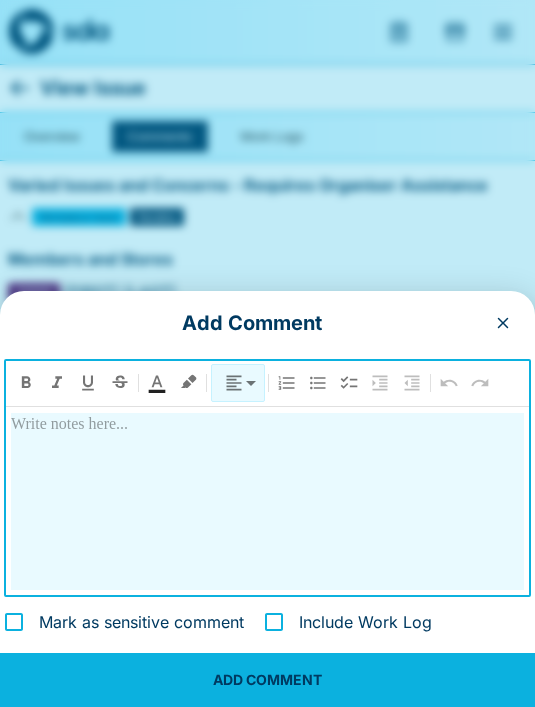 type 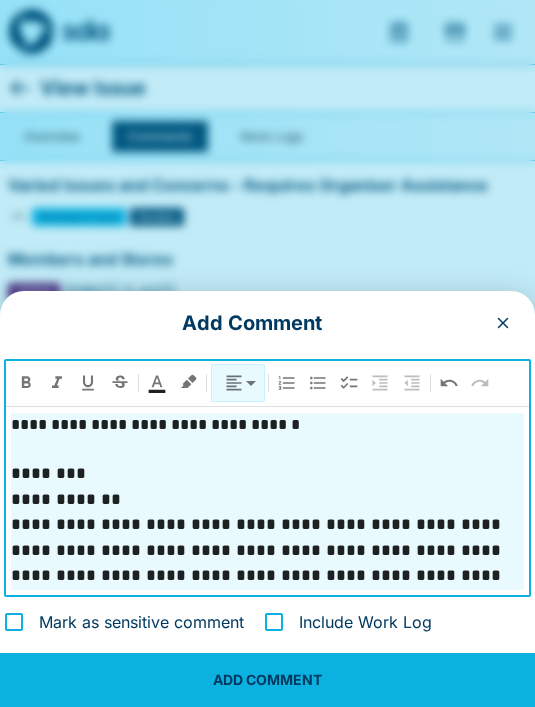 click on "**********" at bounding box center (267, 563) 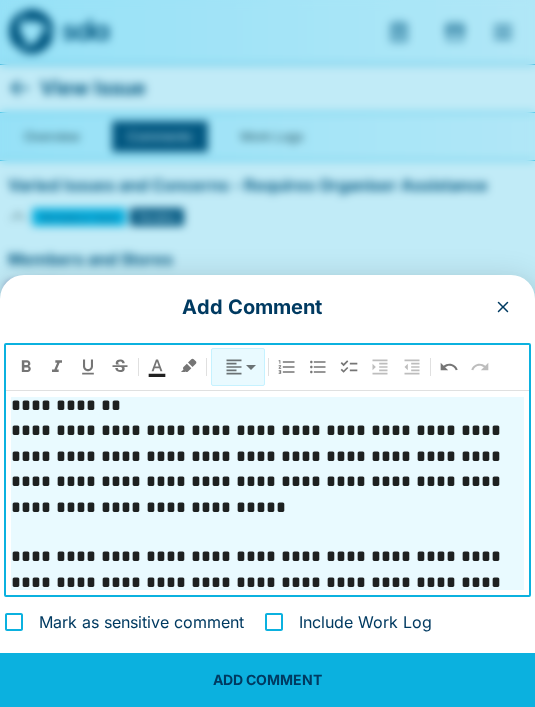 scroll, scrollTop: 102, scrollLeft: 0, axis: vertical 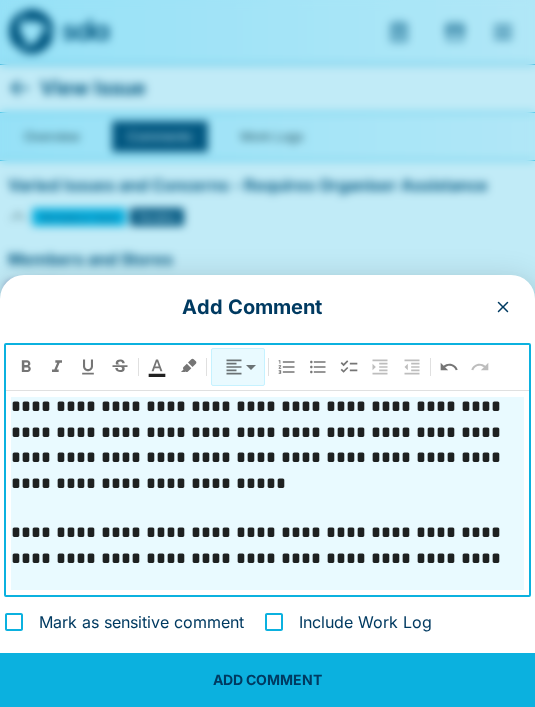 click on "**********" at bounding box center (258, 620) 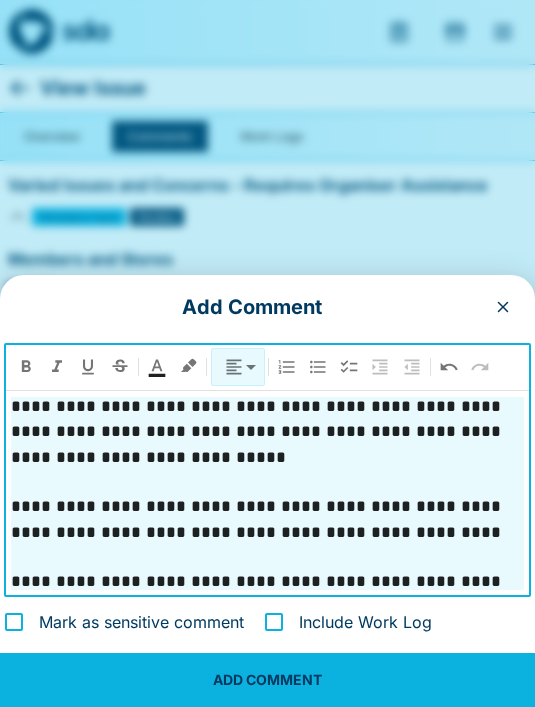 click on "**********" at bounding box center (267, 594) 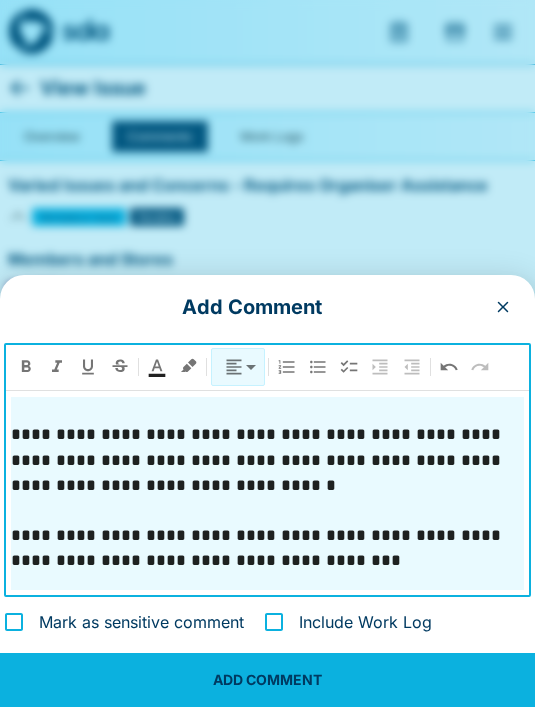 scroll, scrollTop: 301, scrollLeft: 0, axis: vertical 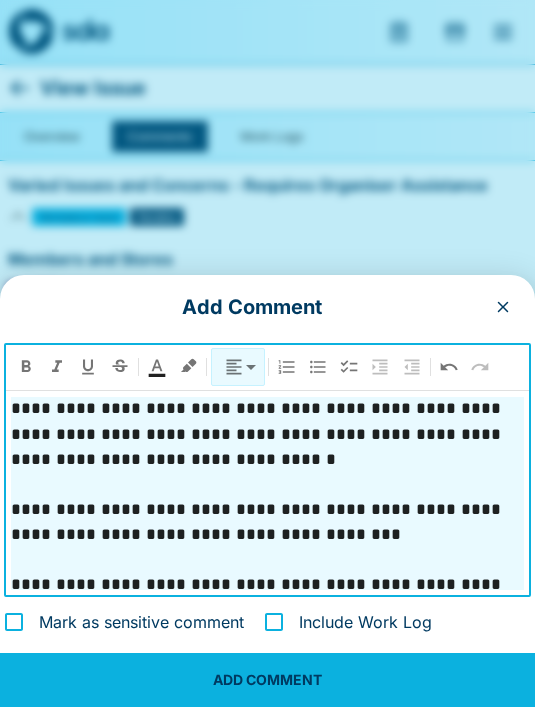 click on "**********" at bounding box center (267, 597) 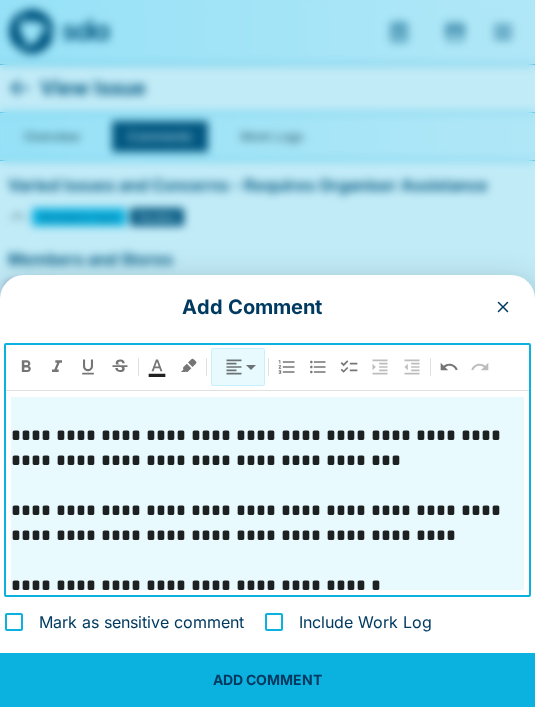 scroll, scrollTop: 400, scrollLeft: 0, axis: vertical 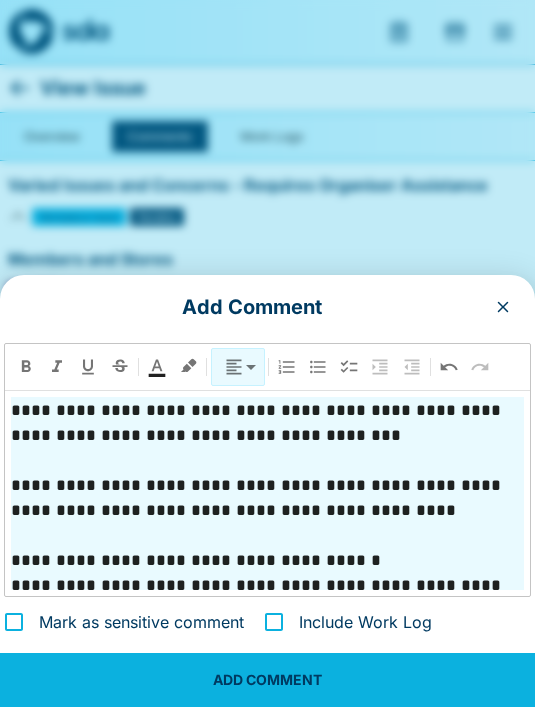 click on "**********" at bounding box center (258, 598) 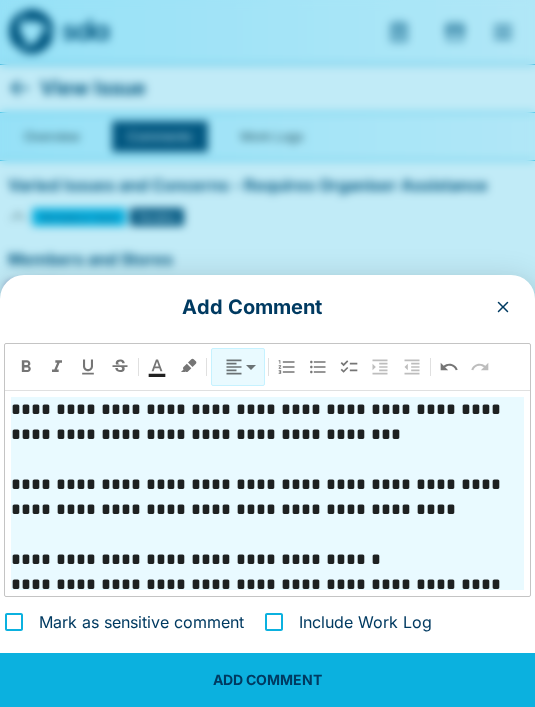 scroll, scrollTop: 400, scrollLeft: 0, axis: vertical 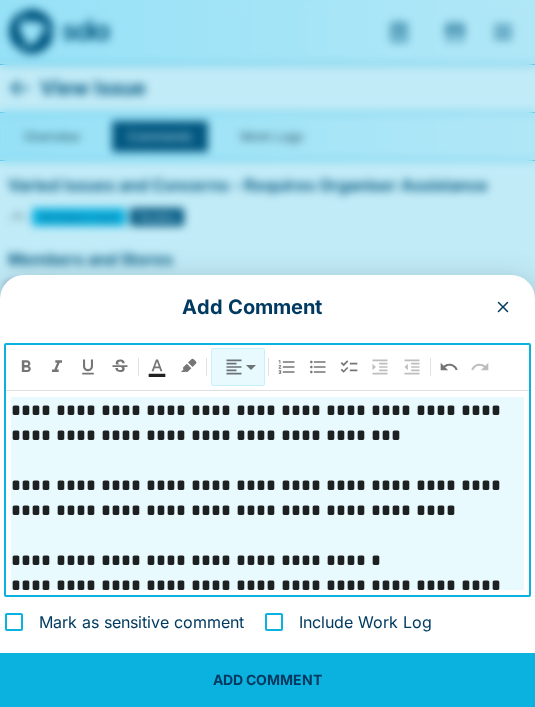 click on "**********" at bounding box center [267, 611] 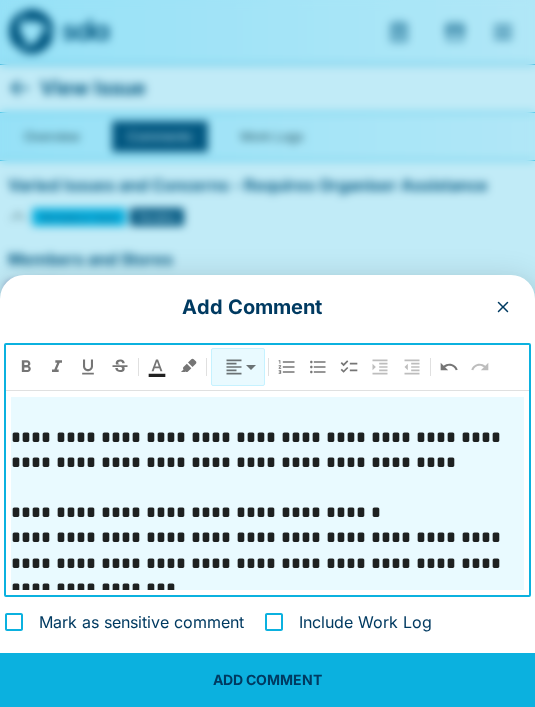 scroll, scrollTop: 474, scrollLeft: 0, axis: vertical 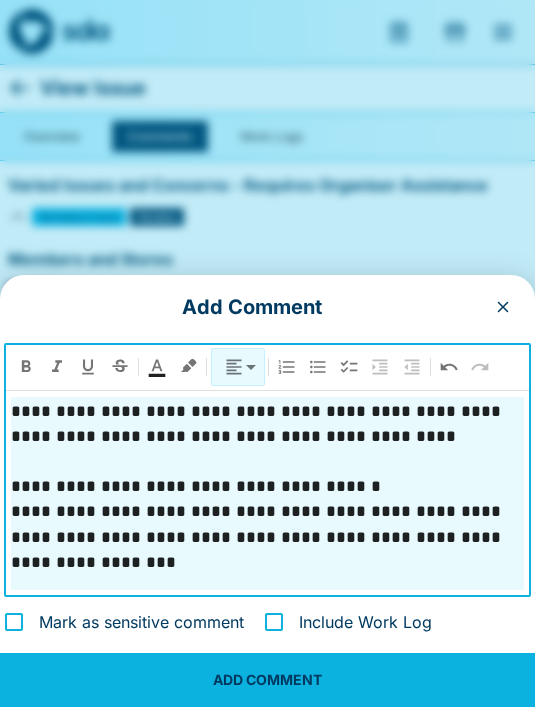 click on "ADD COMMENT" at bounding box center [267, 680] 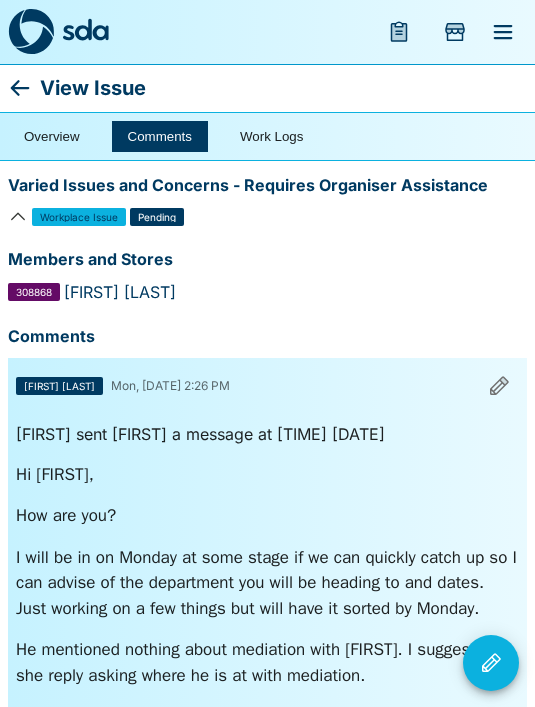 scroll, scrollTop: 2, scrollLeft: 0, axis: vertical 